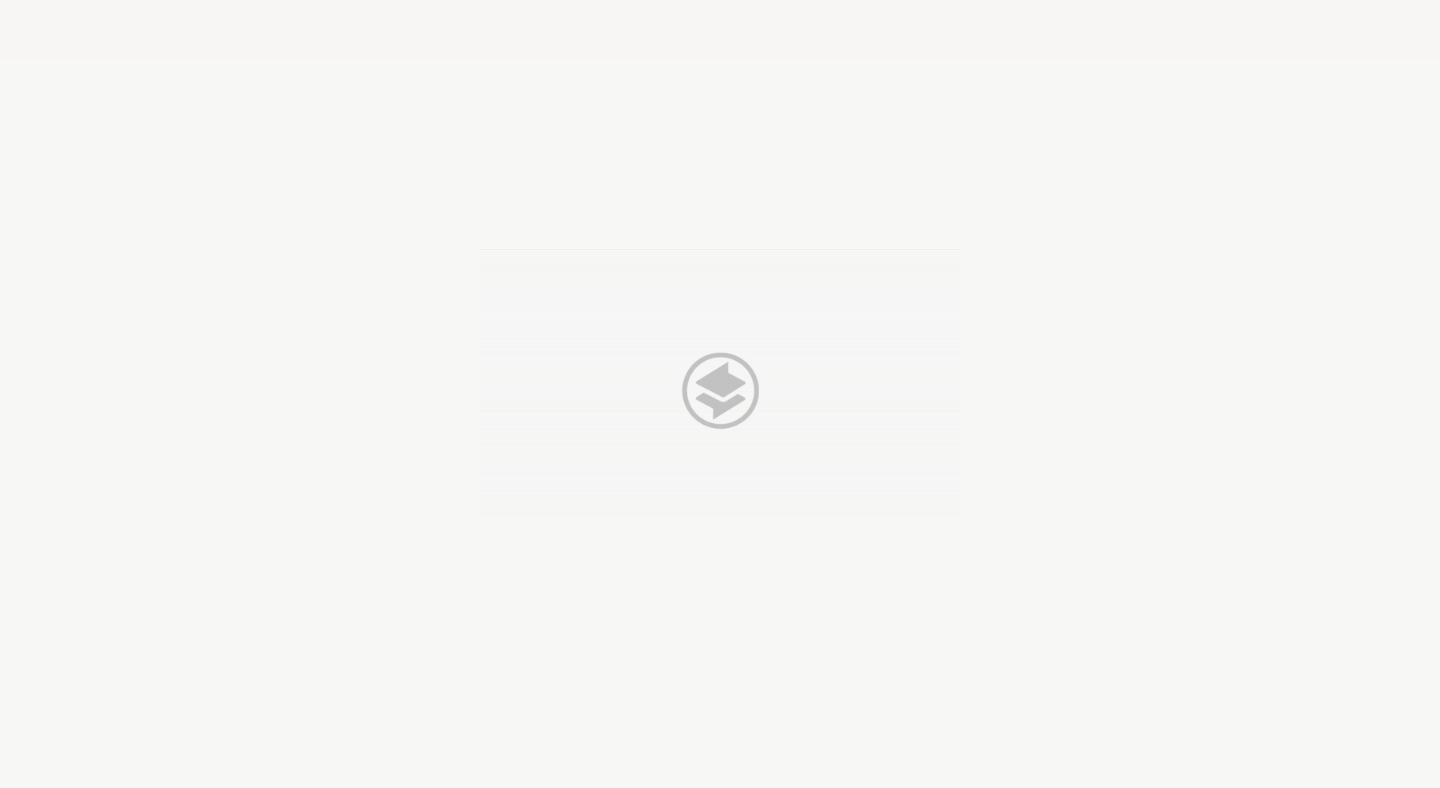 scroll, scrollTop: 0, scrollLeft: 0, axis: both 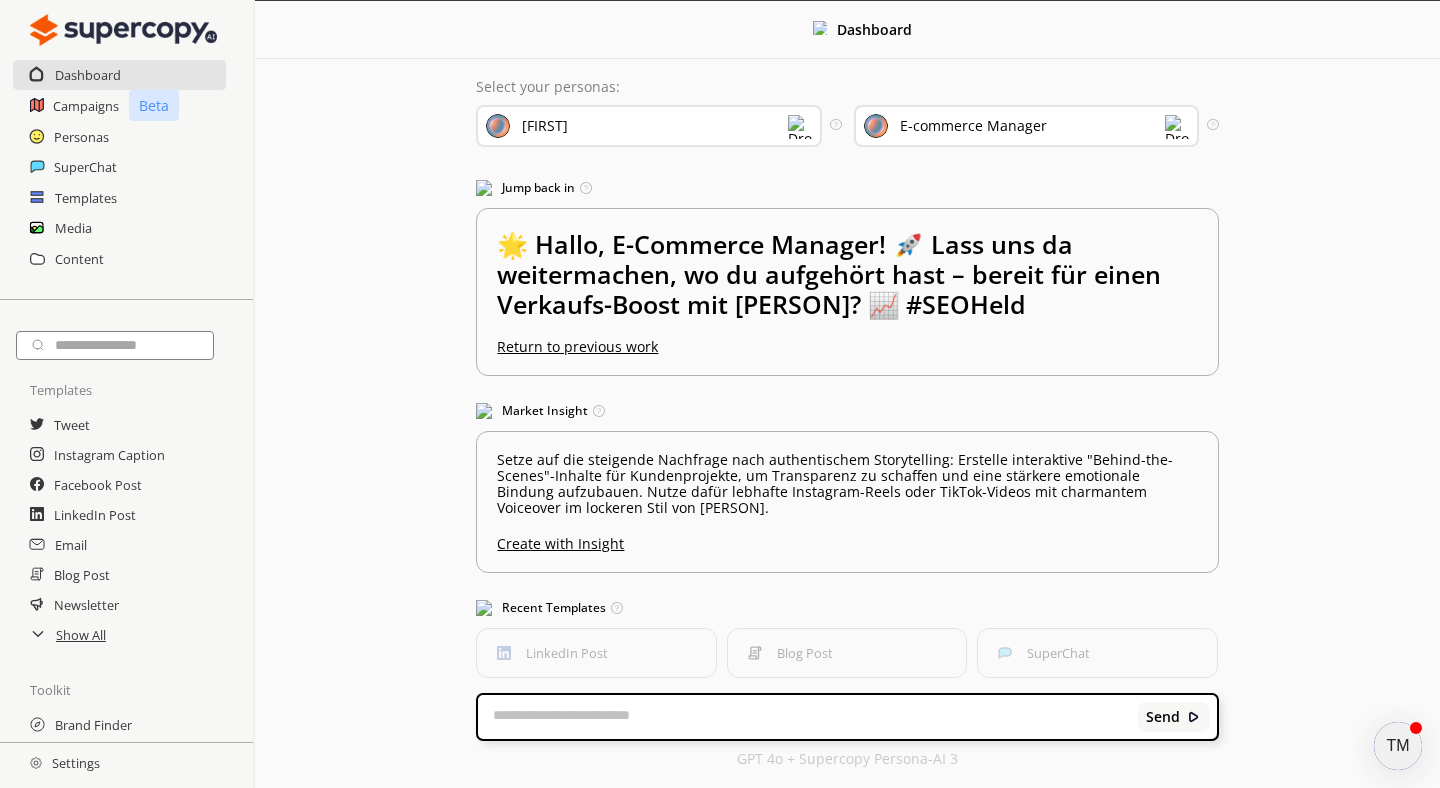 click at bounding box center [876, 126] 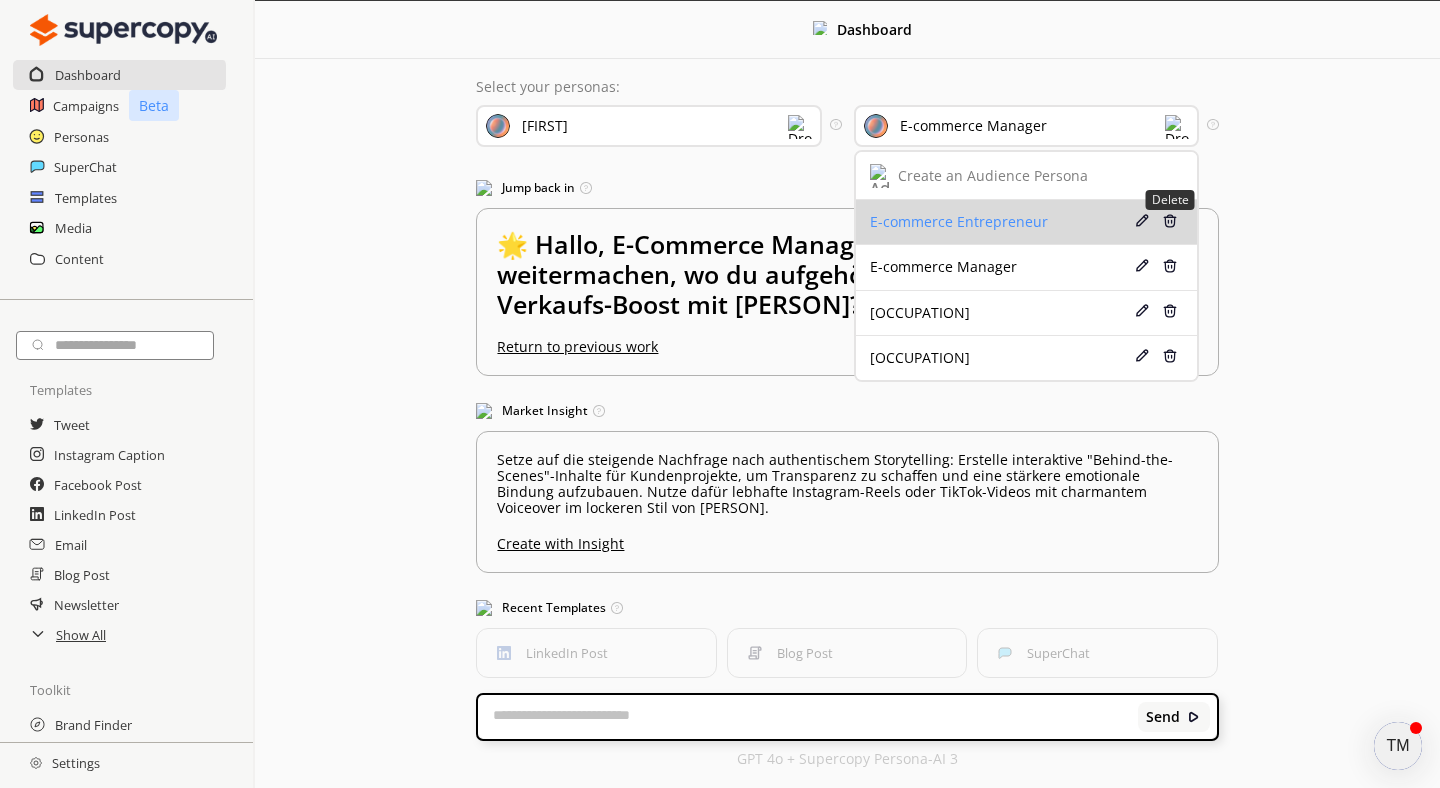 click at bounding box center [1170, 221] 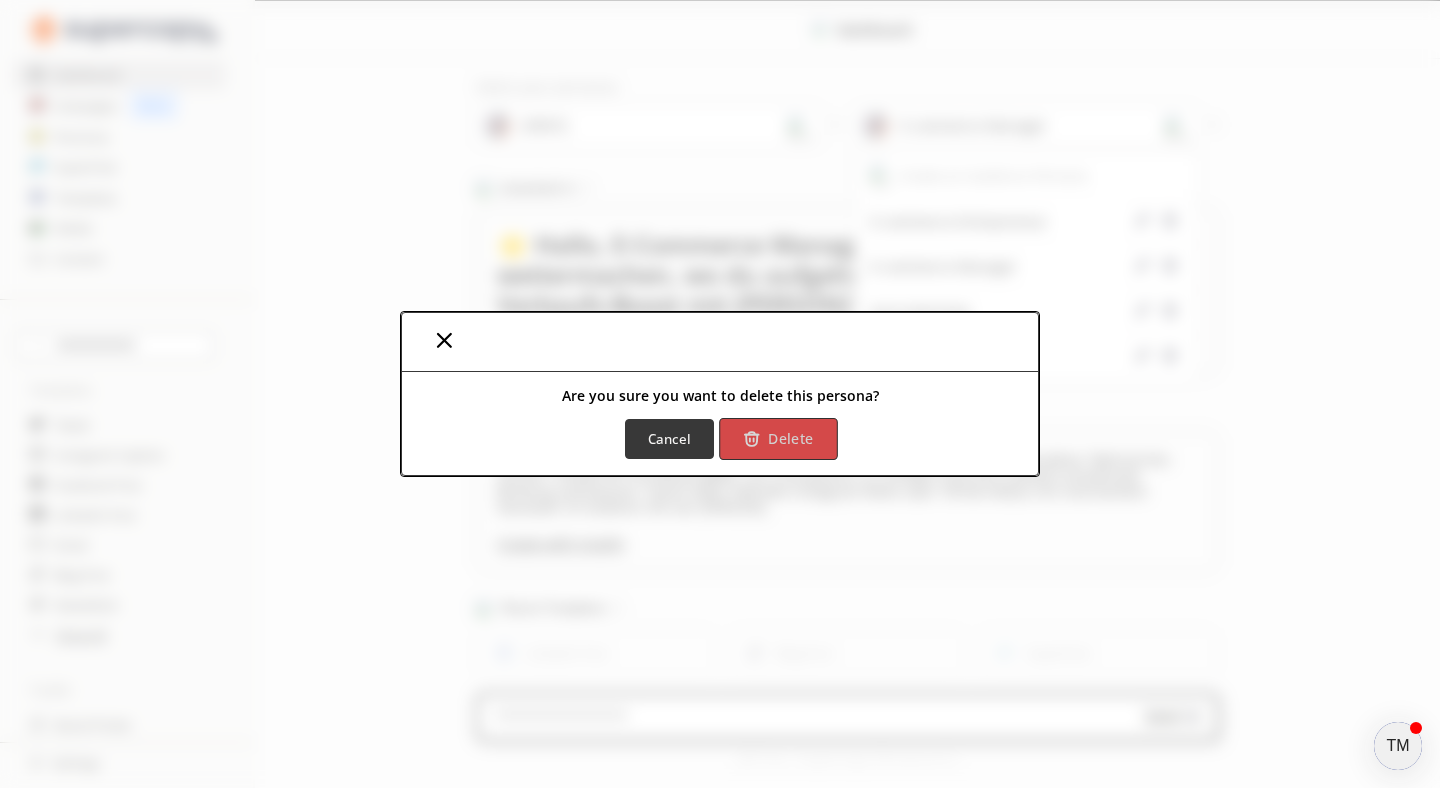 click on "Delete" at bounding box center [778, 439] 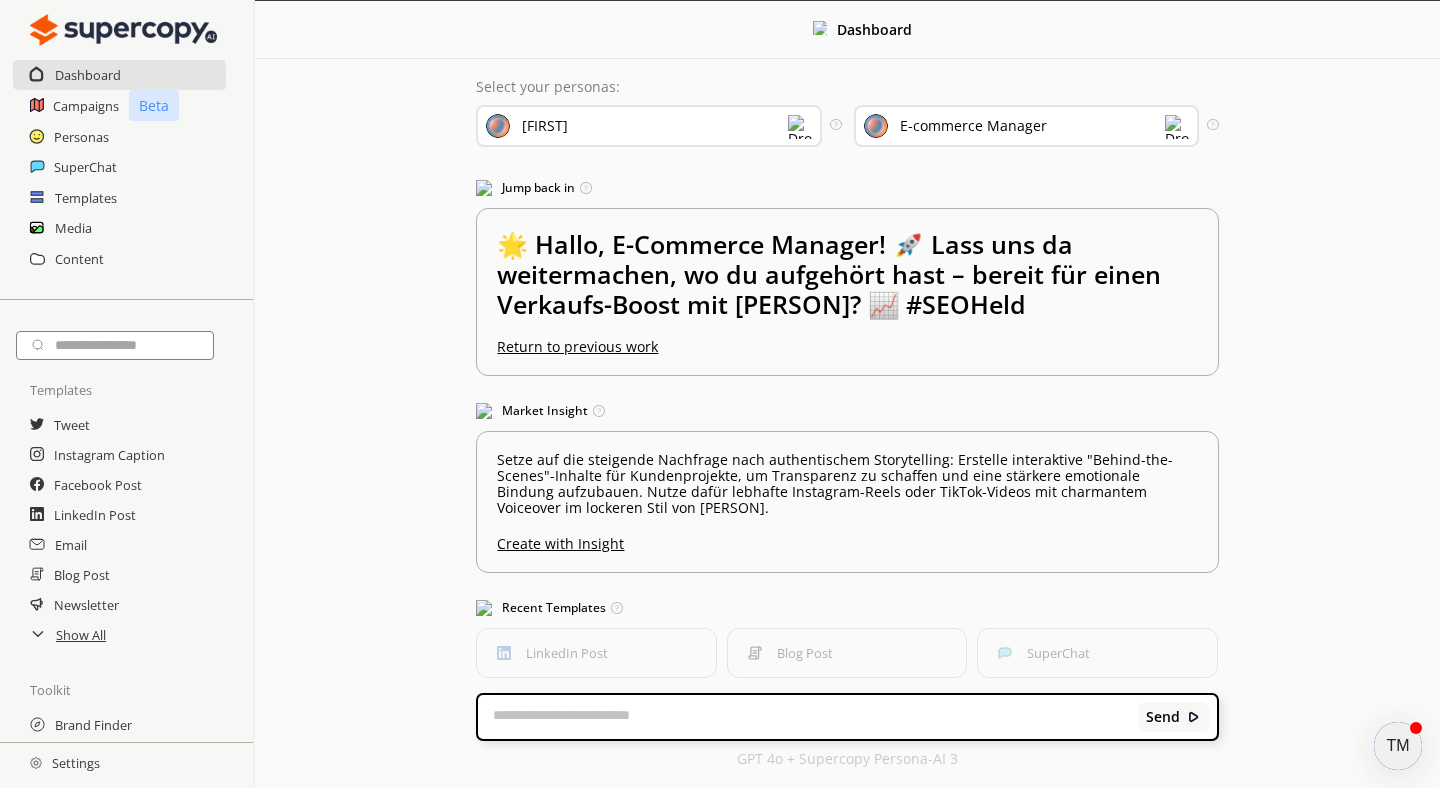 click at bounding box center (1177, 127) 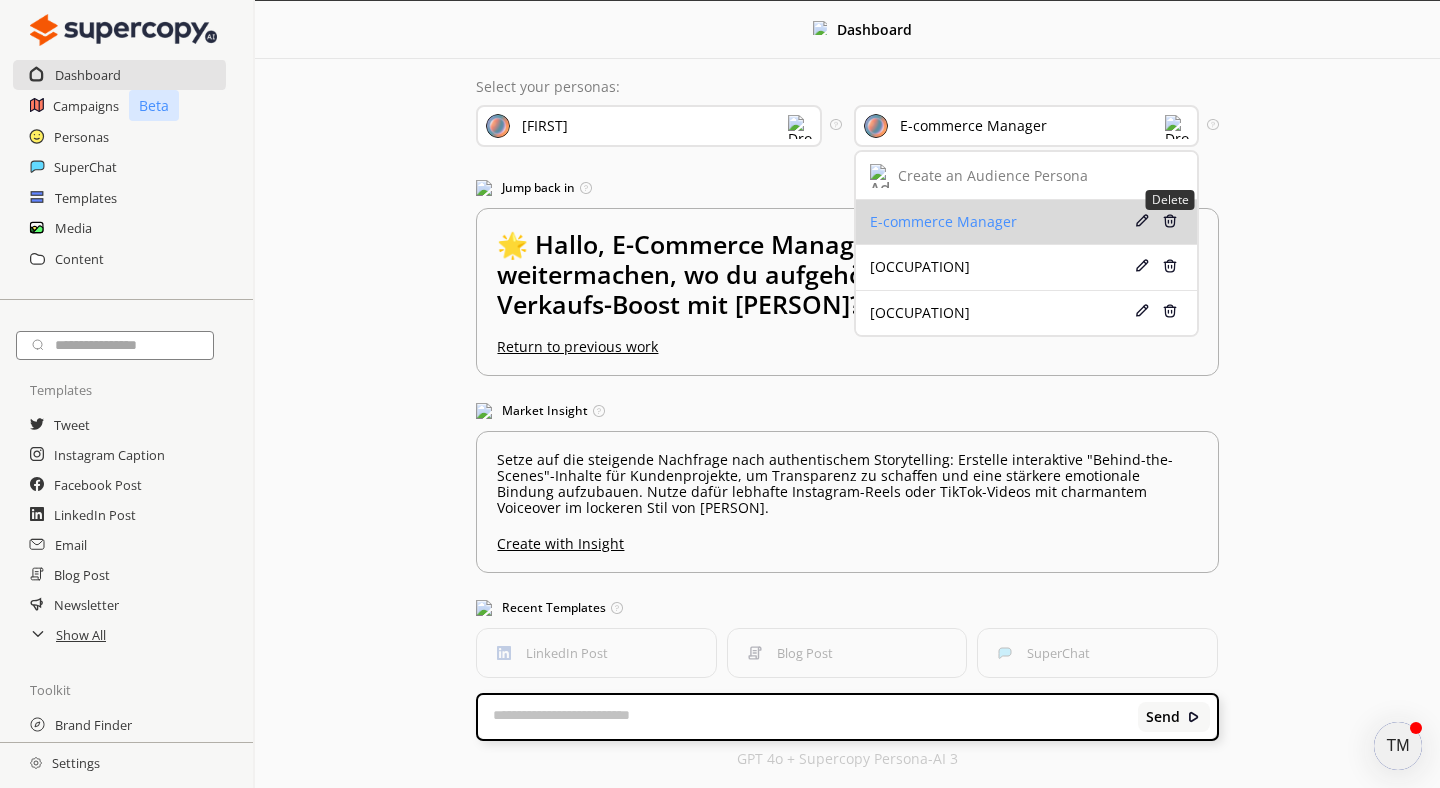 click at bounding box center [1170, 221] 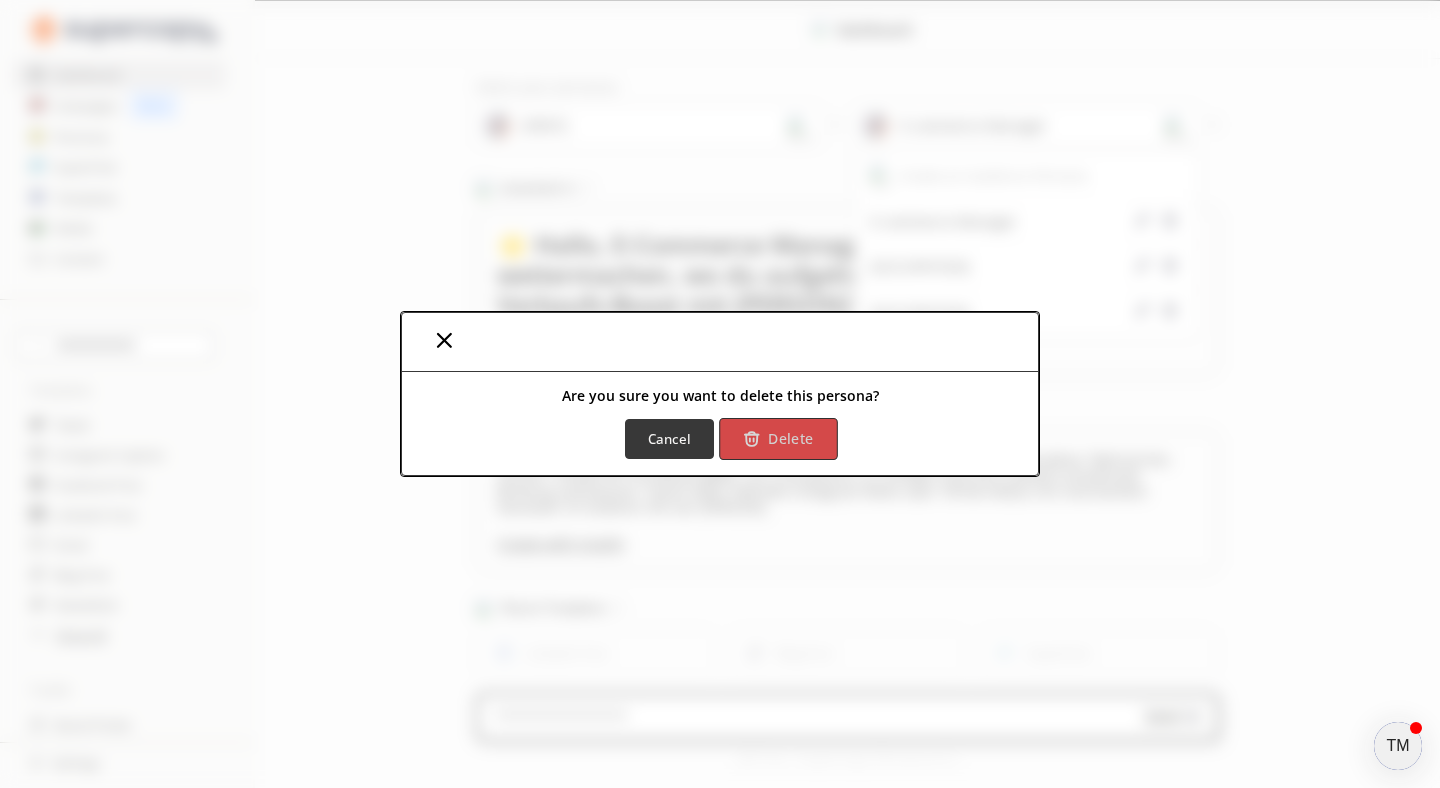 click on "Delete" at bounding box center [778, 439] 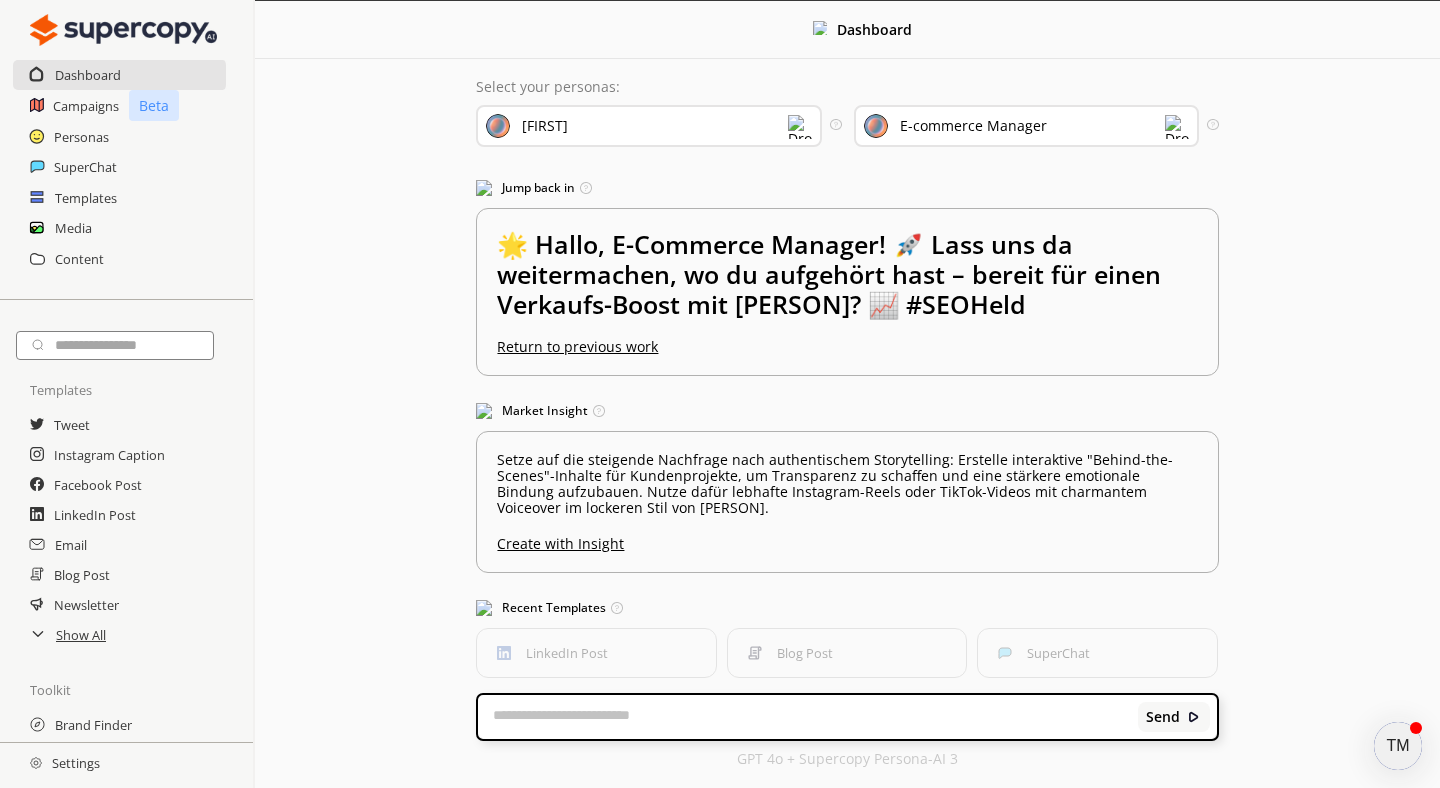 click at bounding box center (1177, 127) 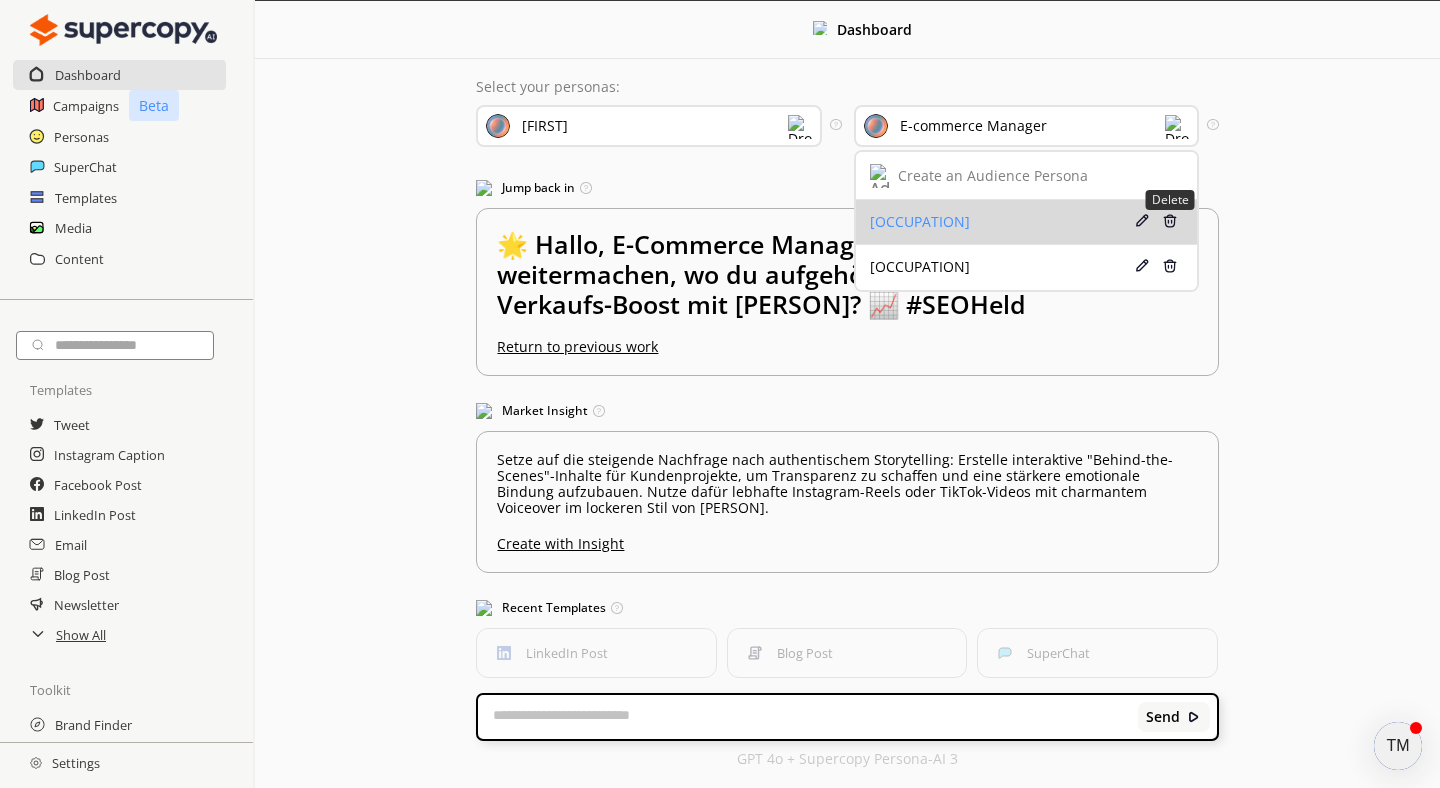 click at bounding box center (1170, 221) 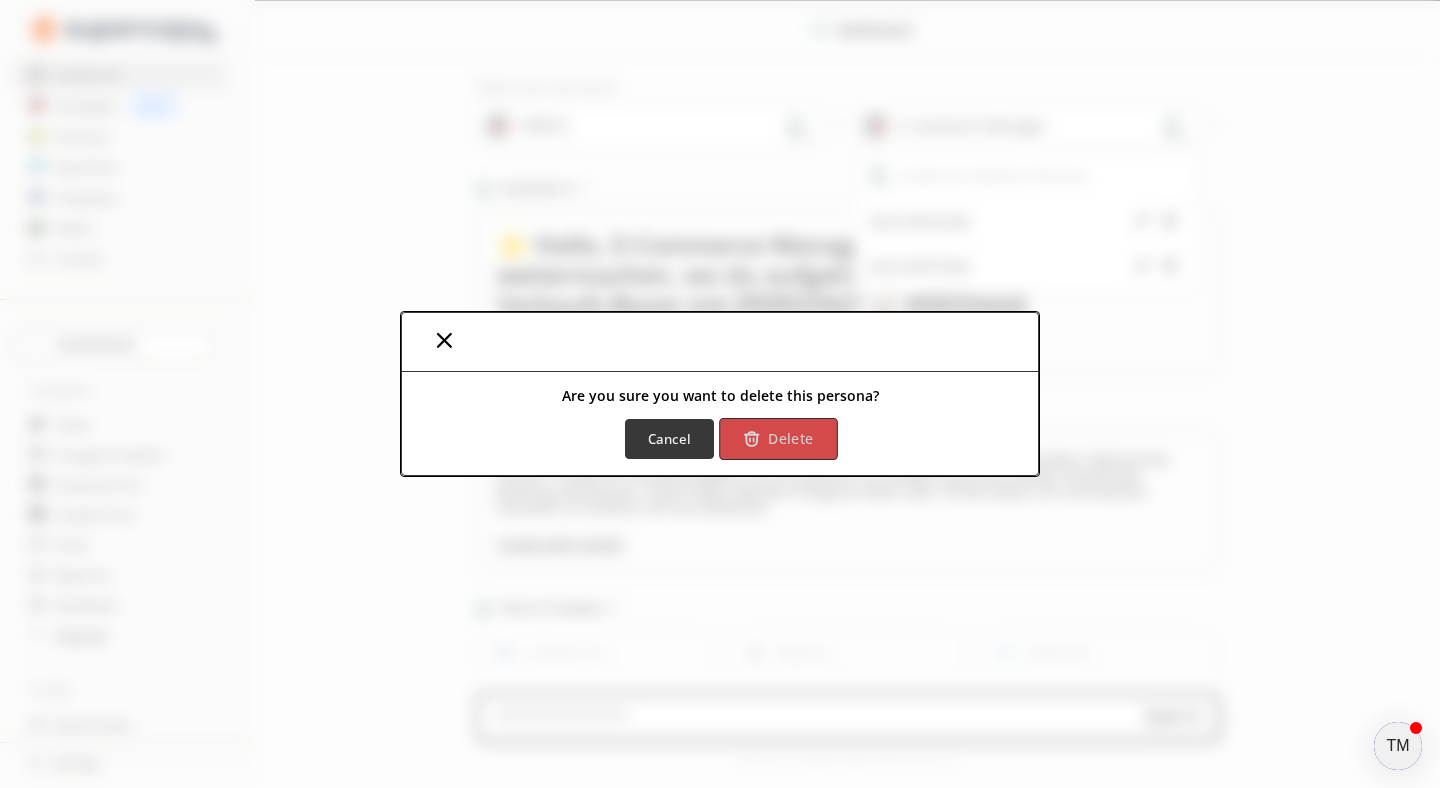 click on "Delete" at bounding box center [778, 439] 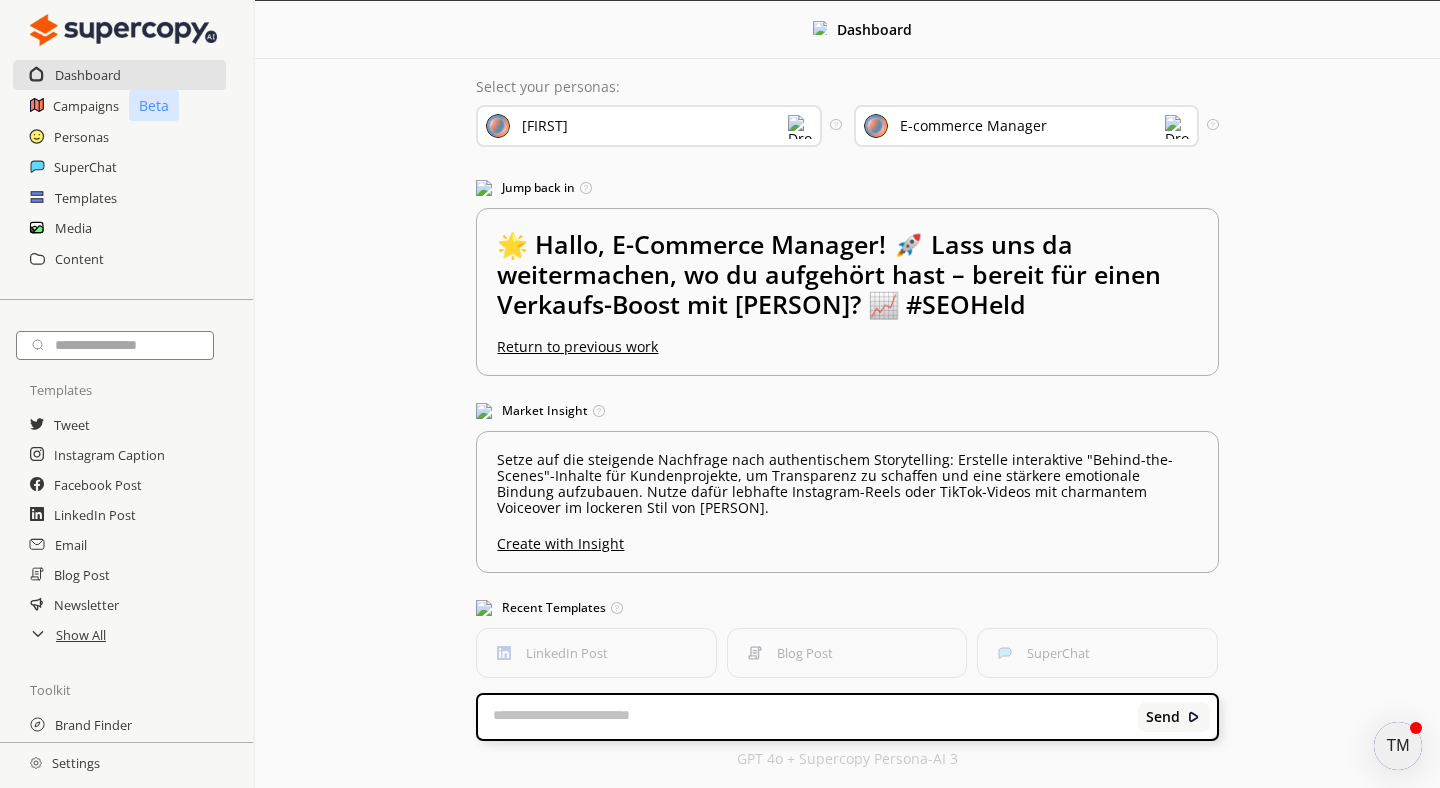 click at bounding box center [1177, 127] 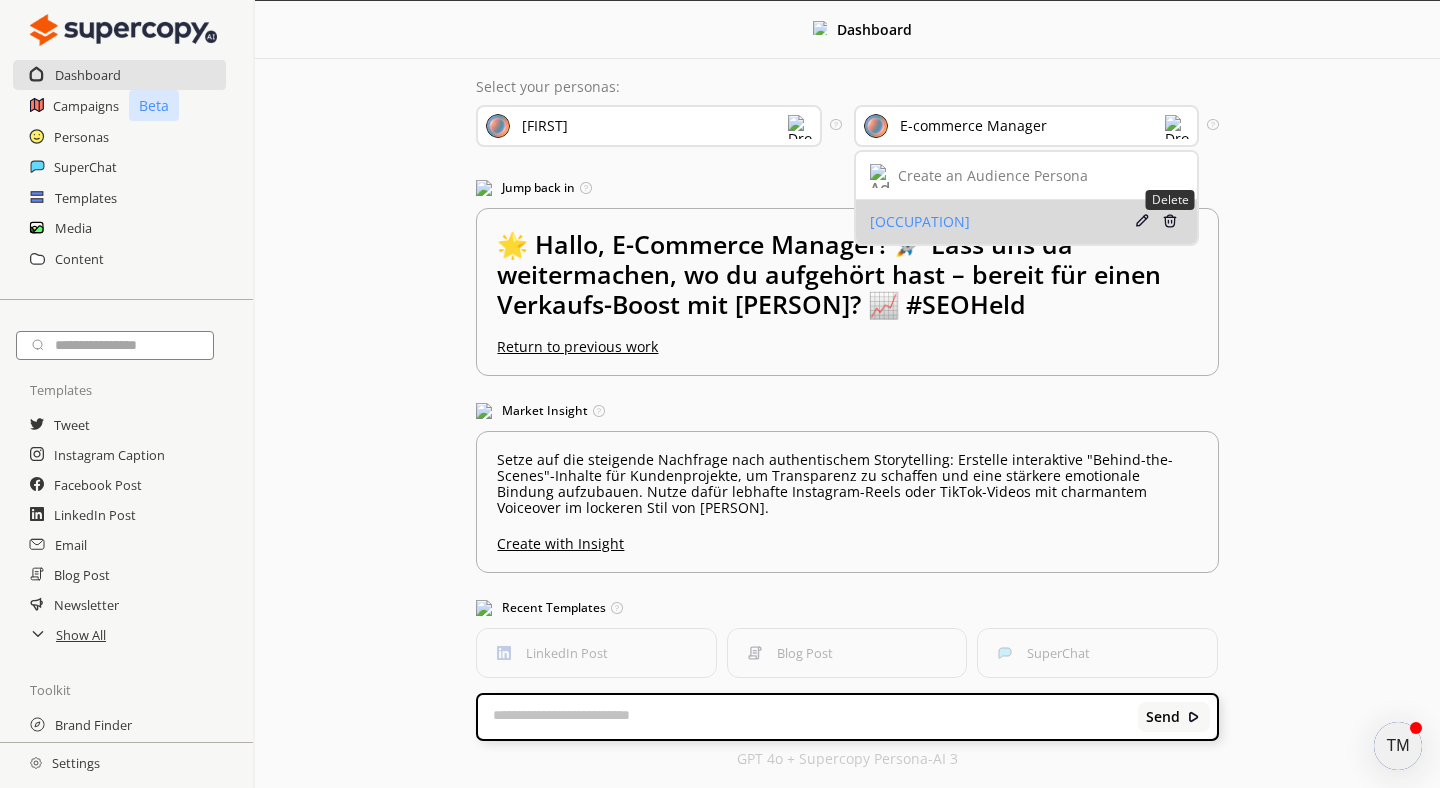 click at bounding box center (1170, 221) 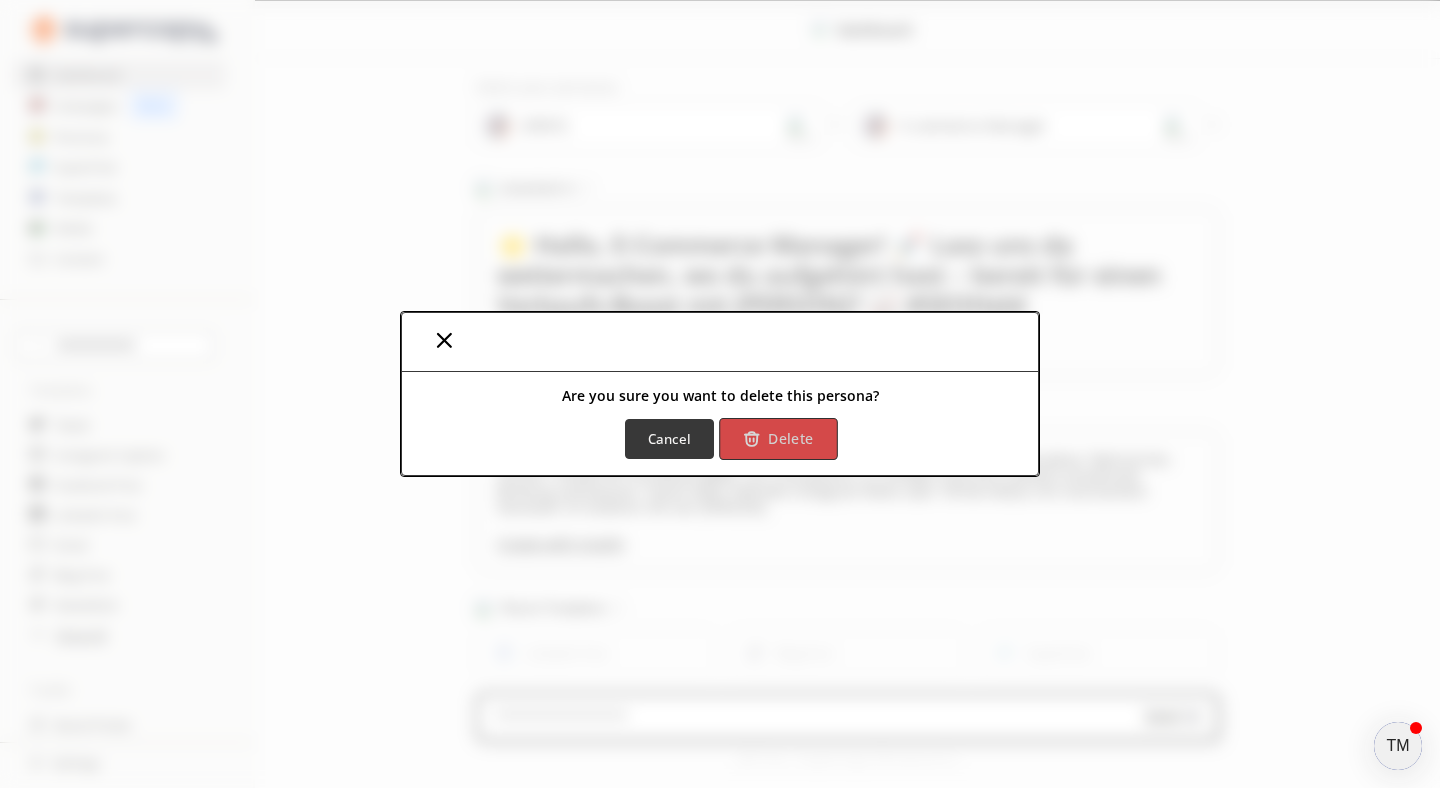 click on "Delete" at bounding box center [790, 439] 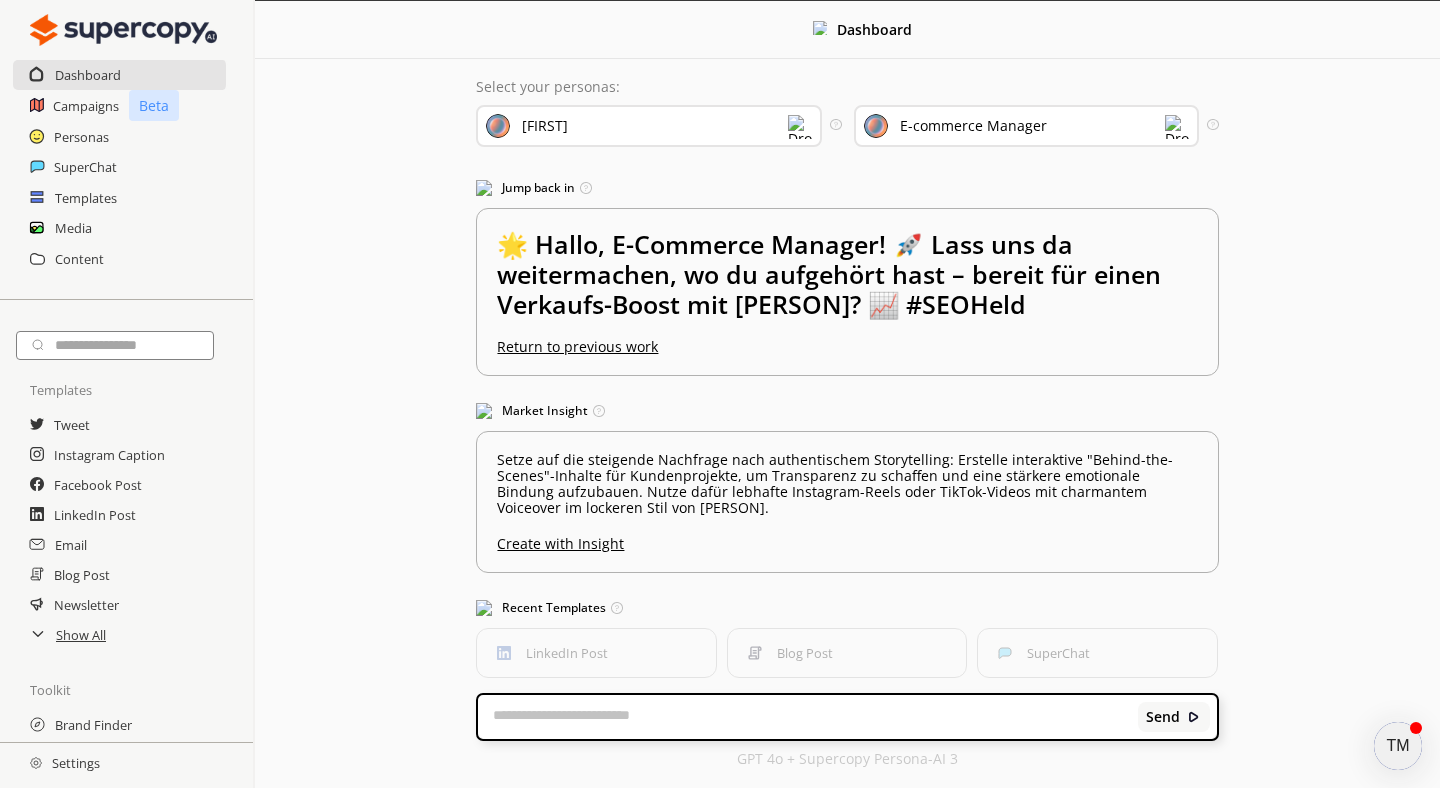 click at bounding box center [800, 127] 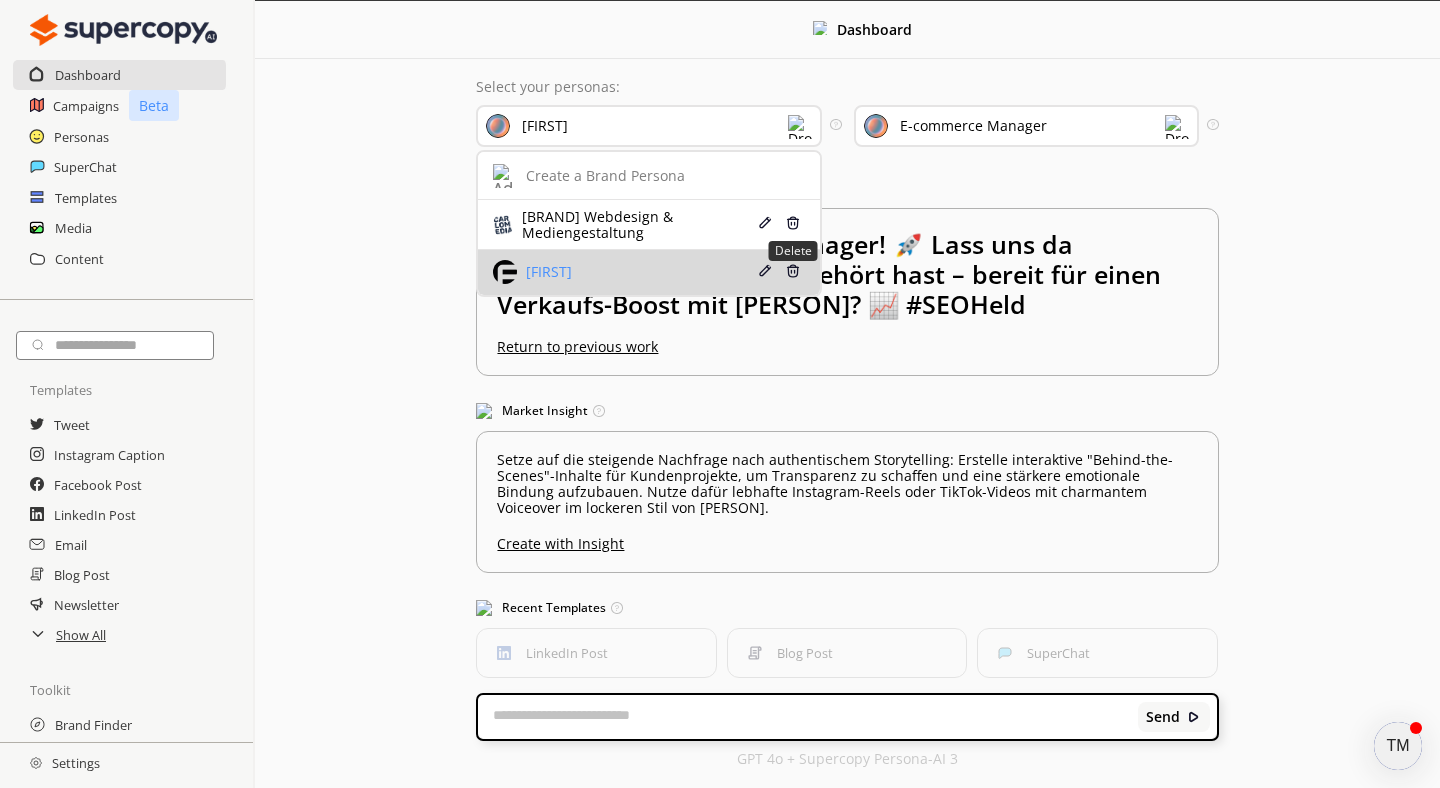 click at bounding box center [793, 271] 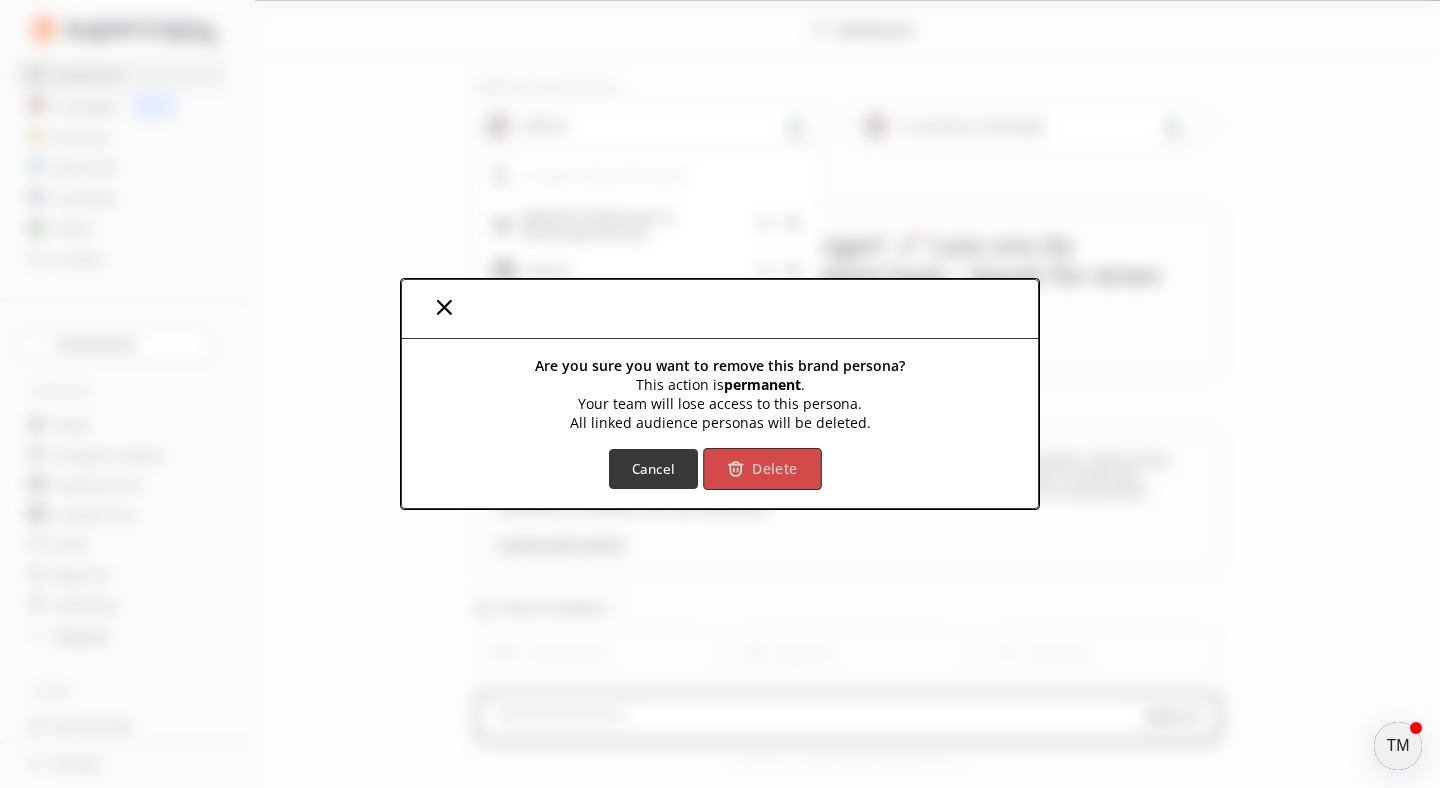 click on "Delete" at bounding box center [762, 469] 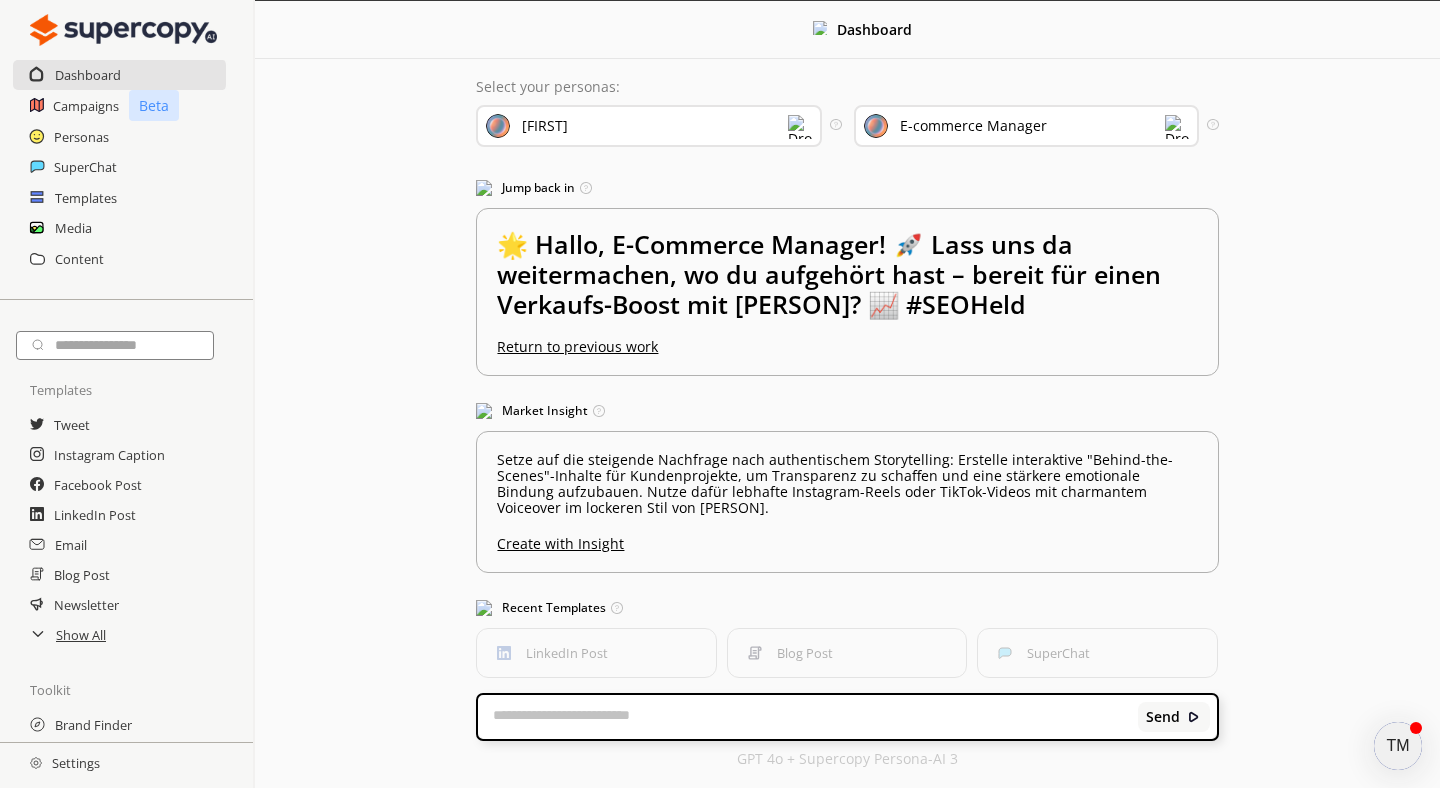 click at bounding box center (800, 127) 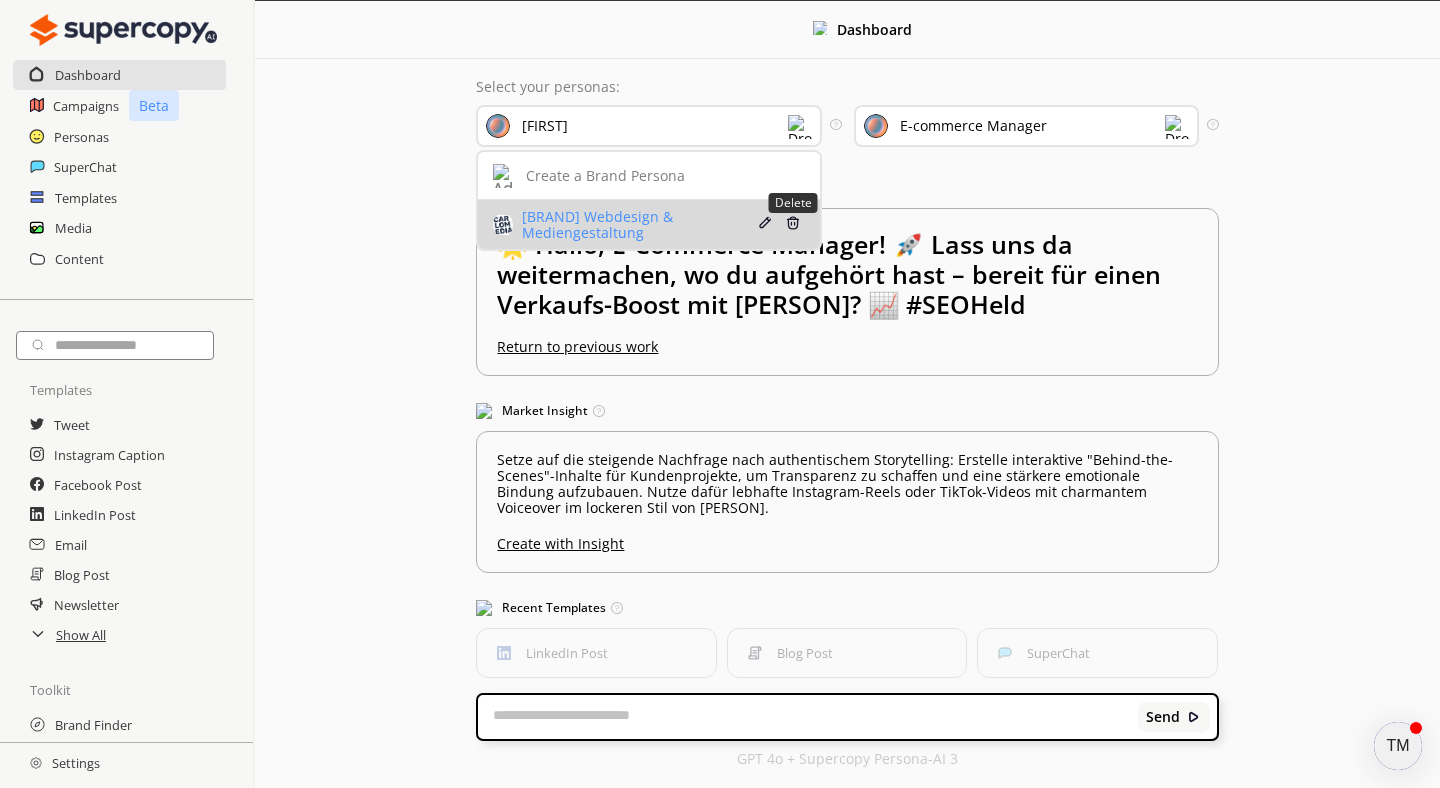click at bounding box center (793, 223) 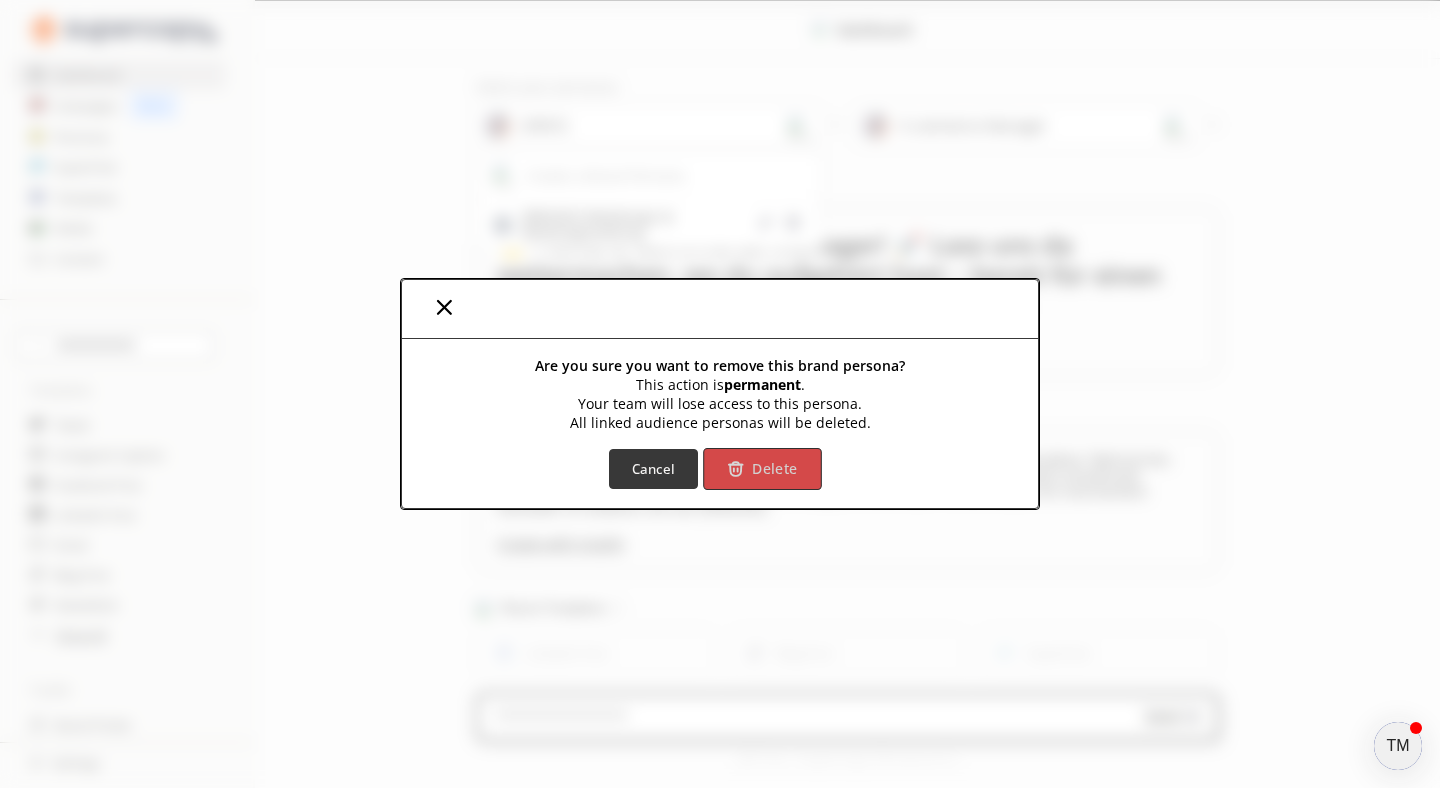 click on "Delete" at bounding box center (774, 469) 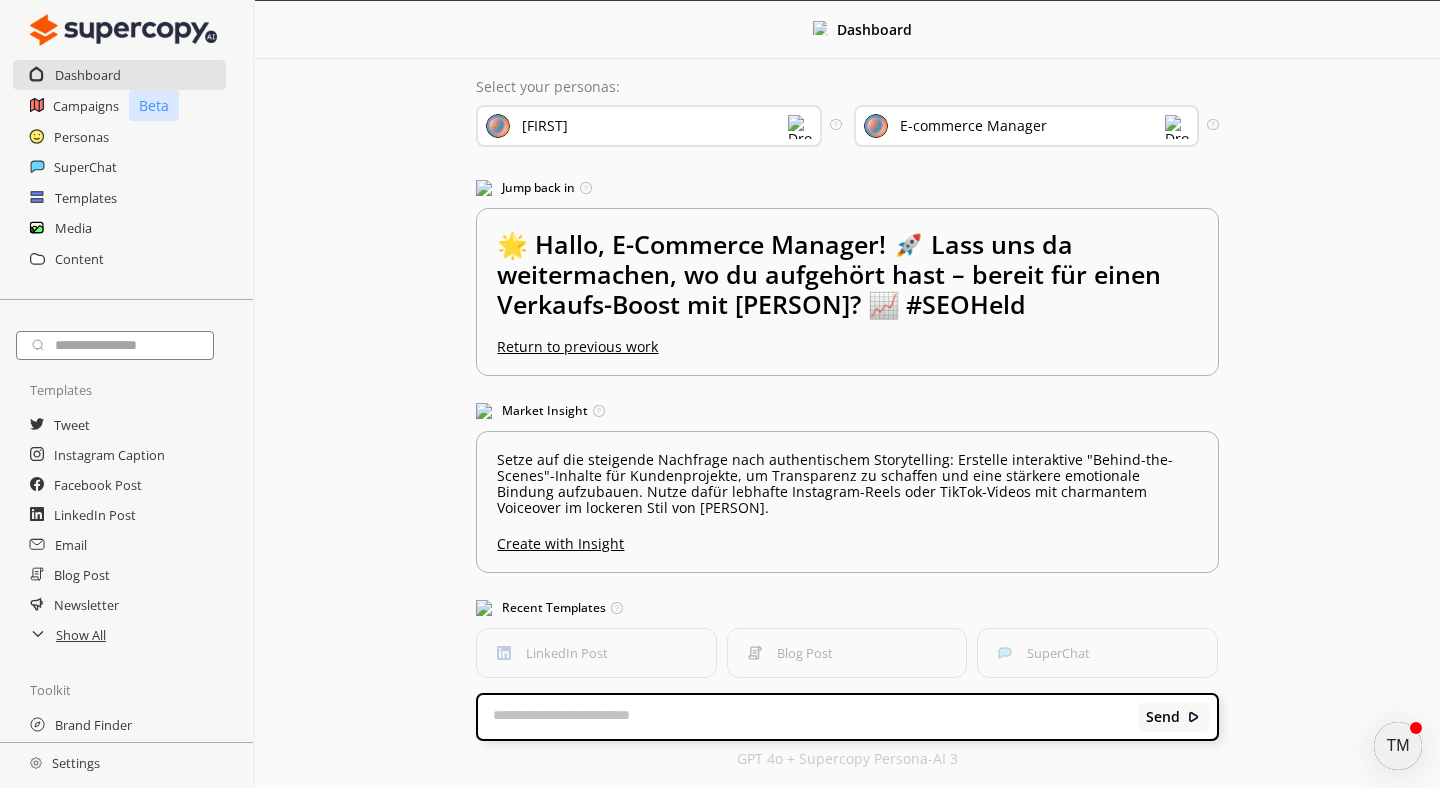 click at bounding box center (800, 127) 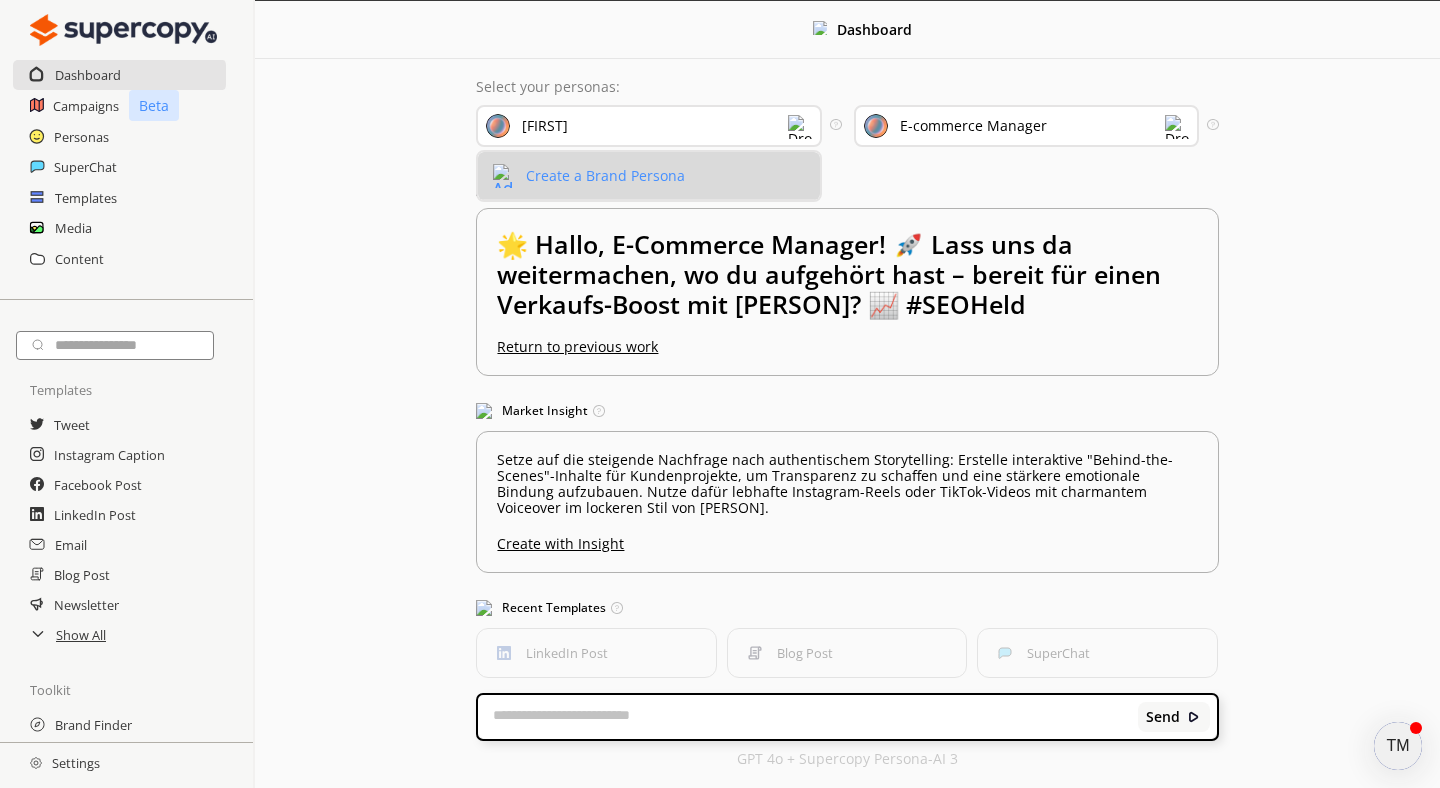 click on "Create a Brand Persona" at bounding box center (649, 176) 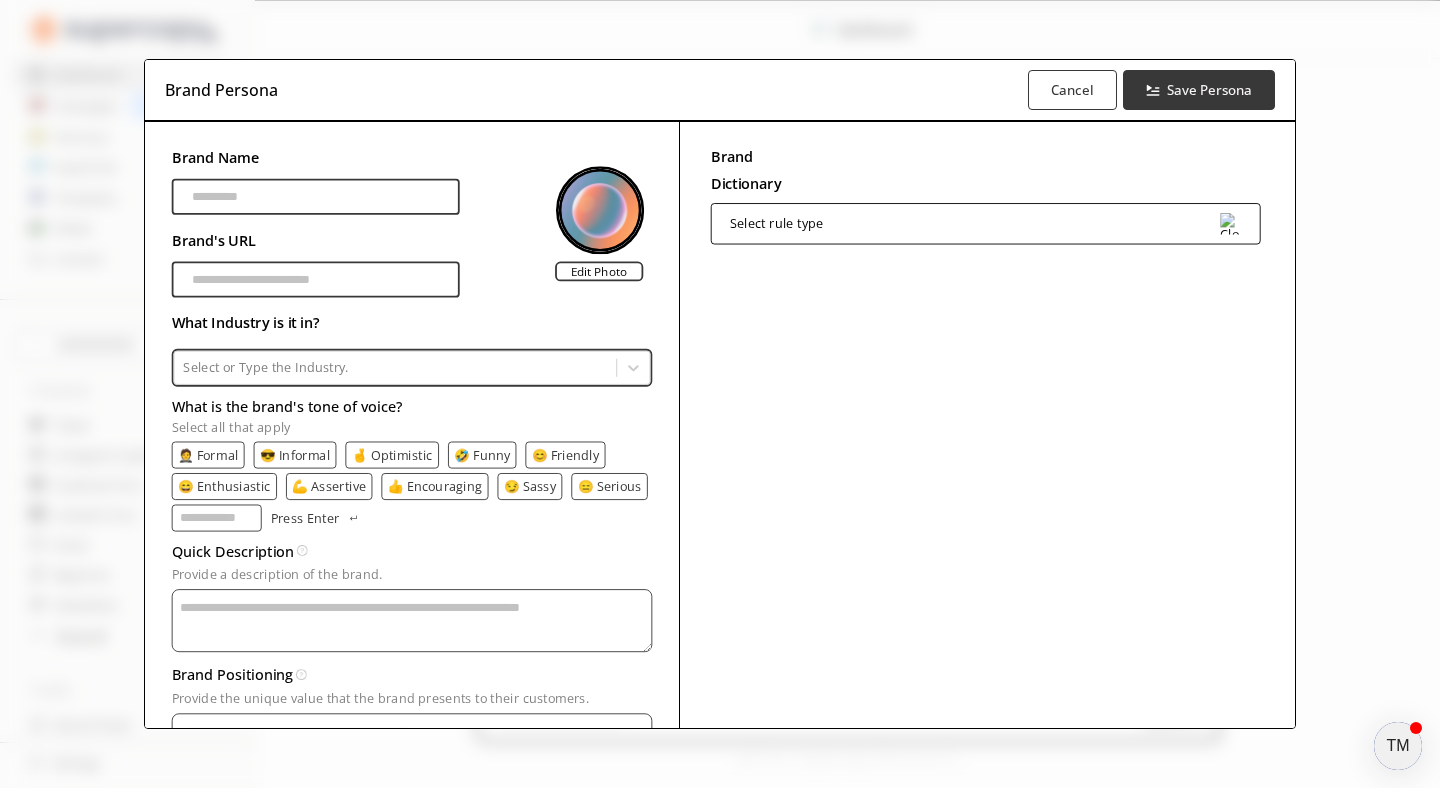 click on "Brand Name" at bounding box center [316, 197] 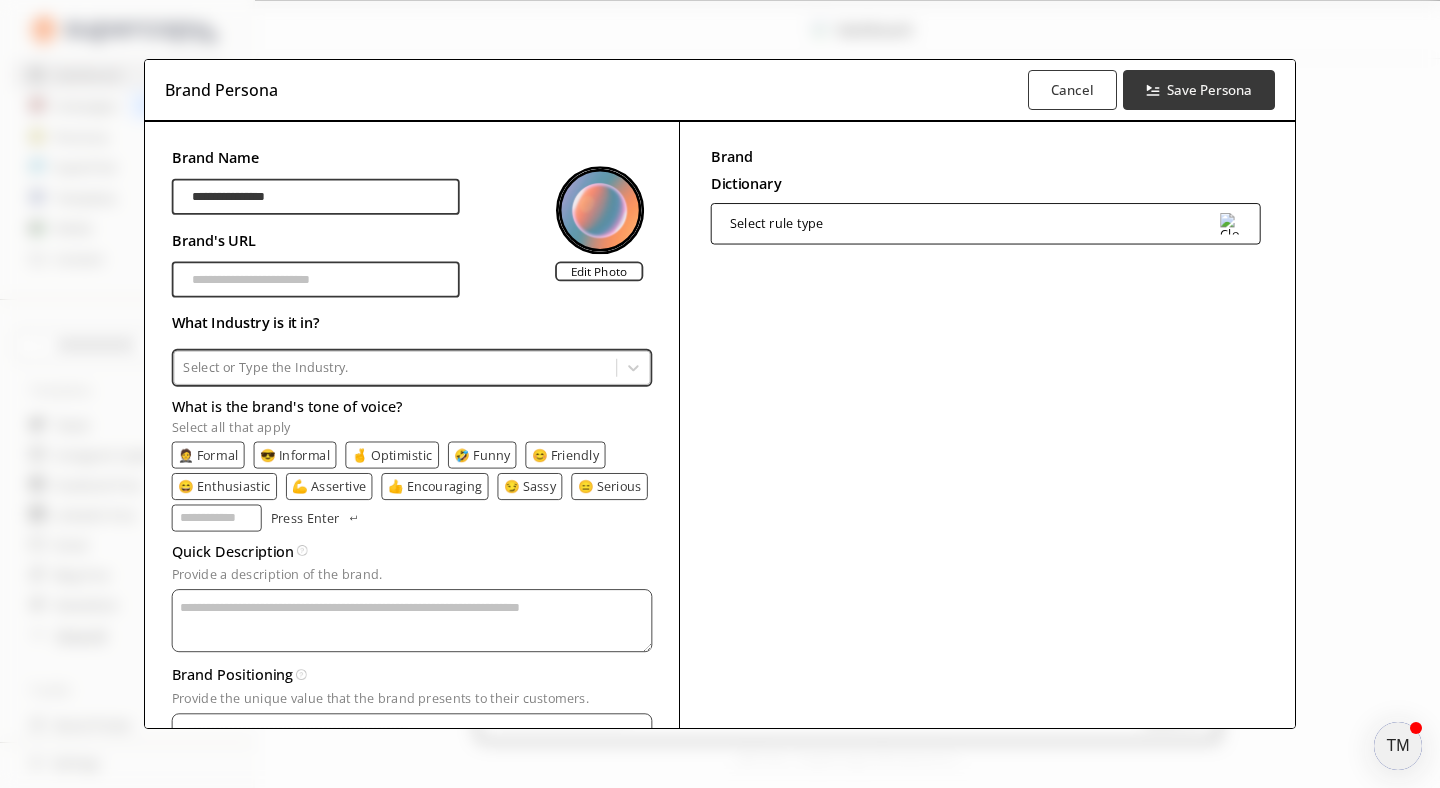 type on "**********" 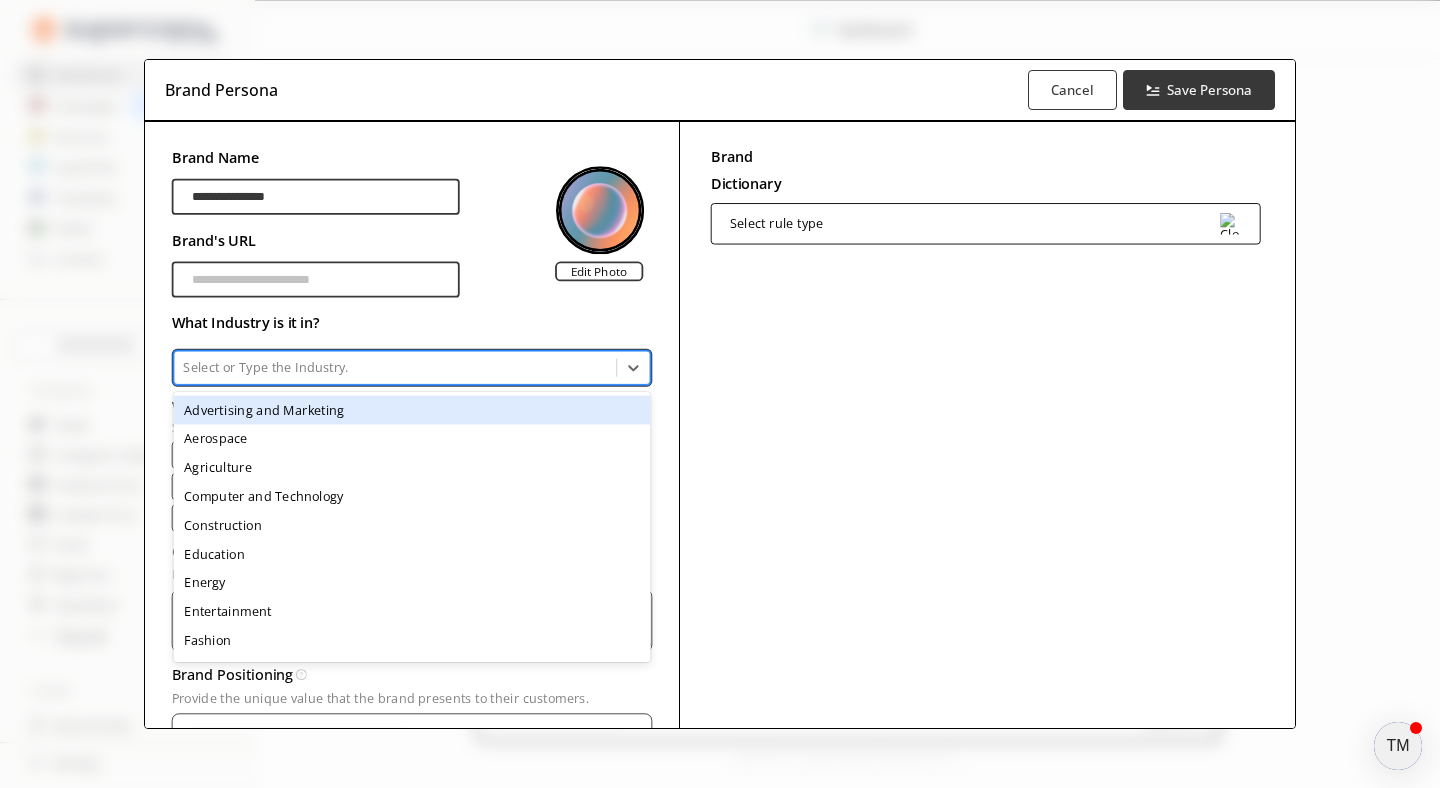 click at bounding box center [395, 367] 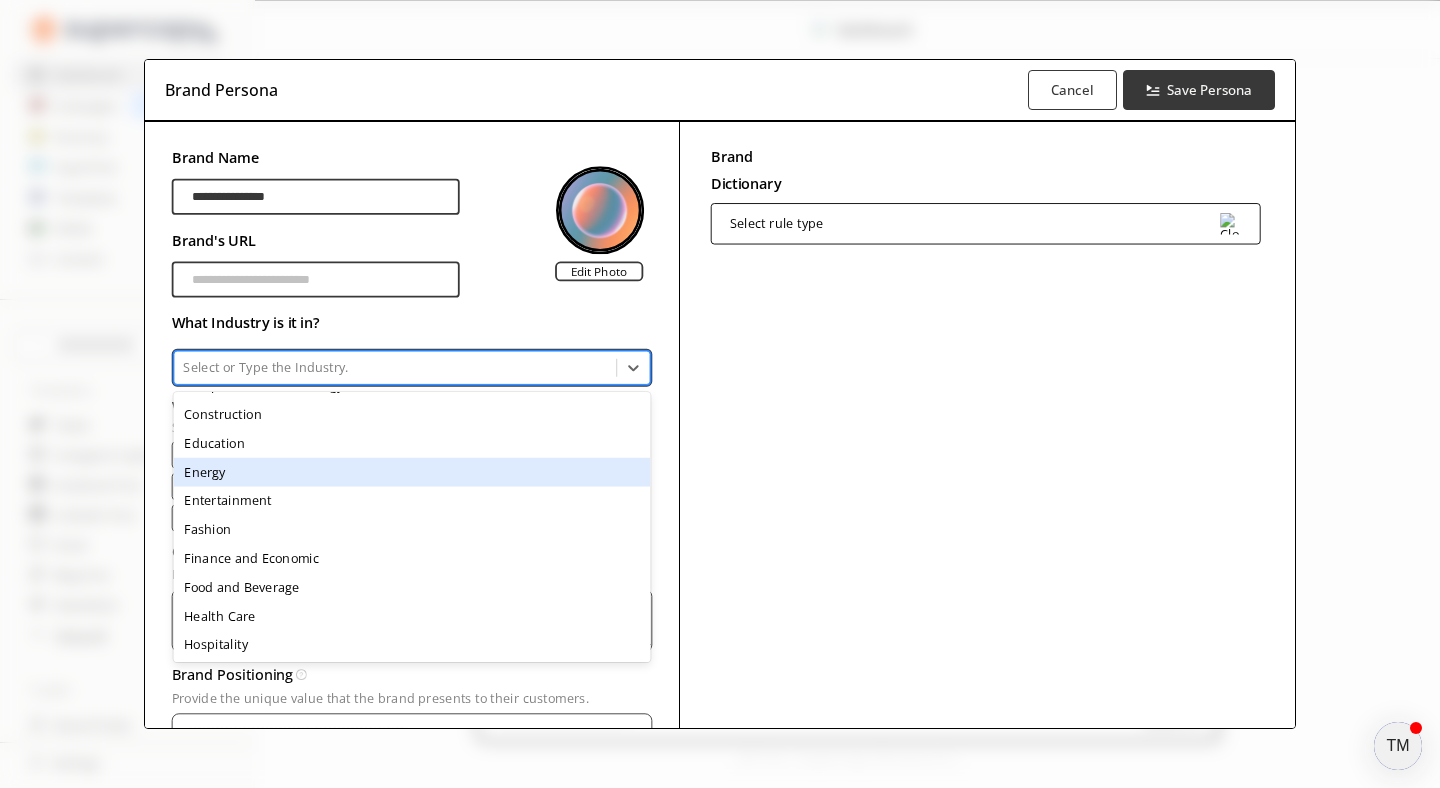 scroll, scrollTop: 139, scrollLeft: 0, axis: vertical 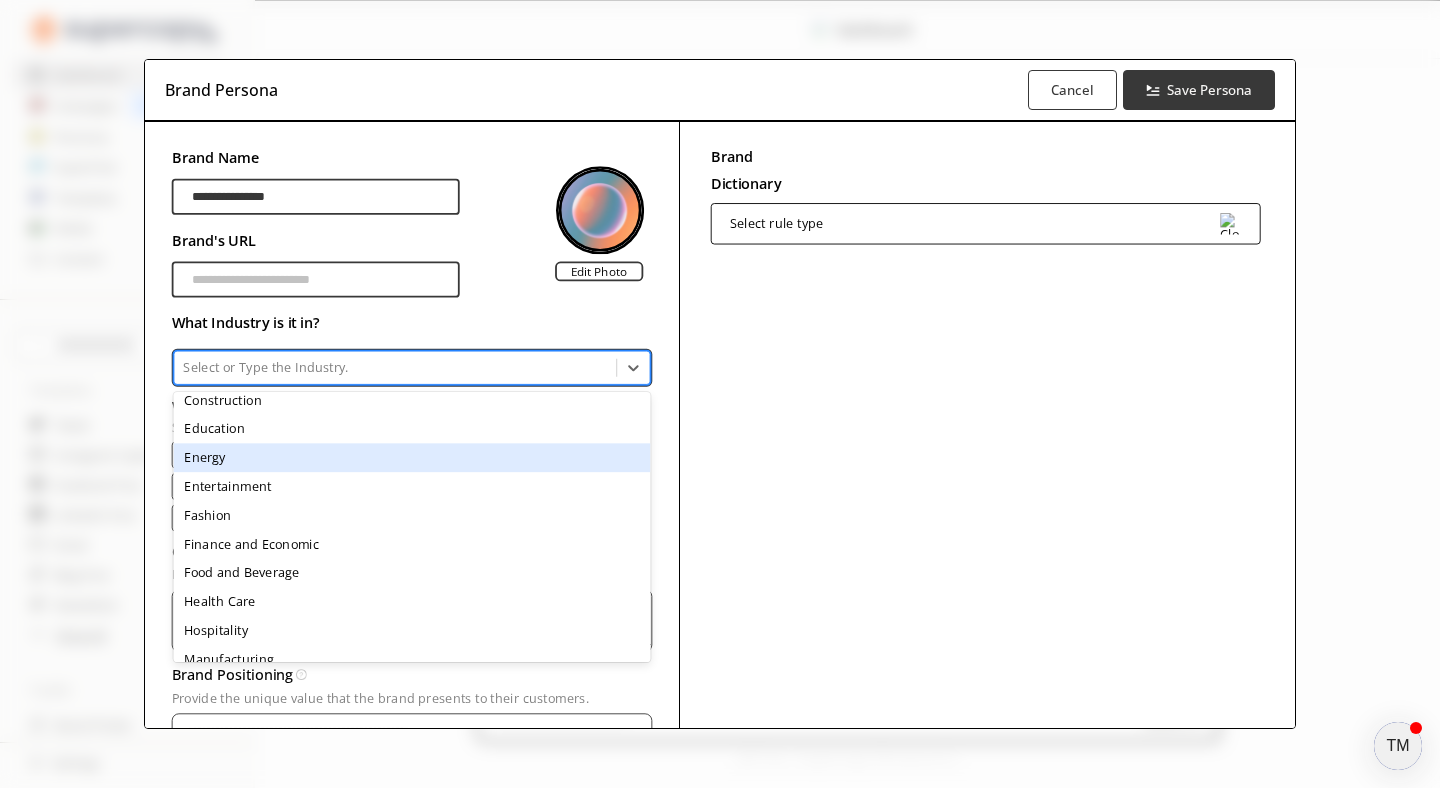 click on "Energy" at bounding box center (412, 457) 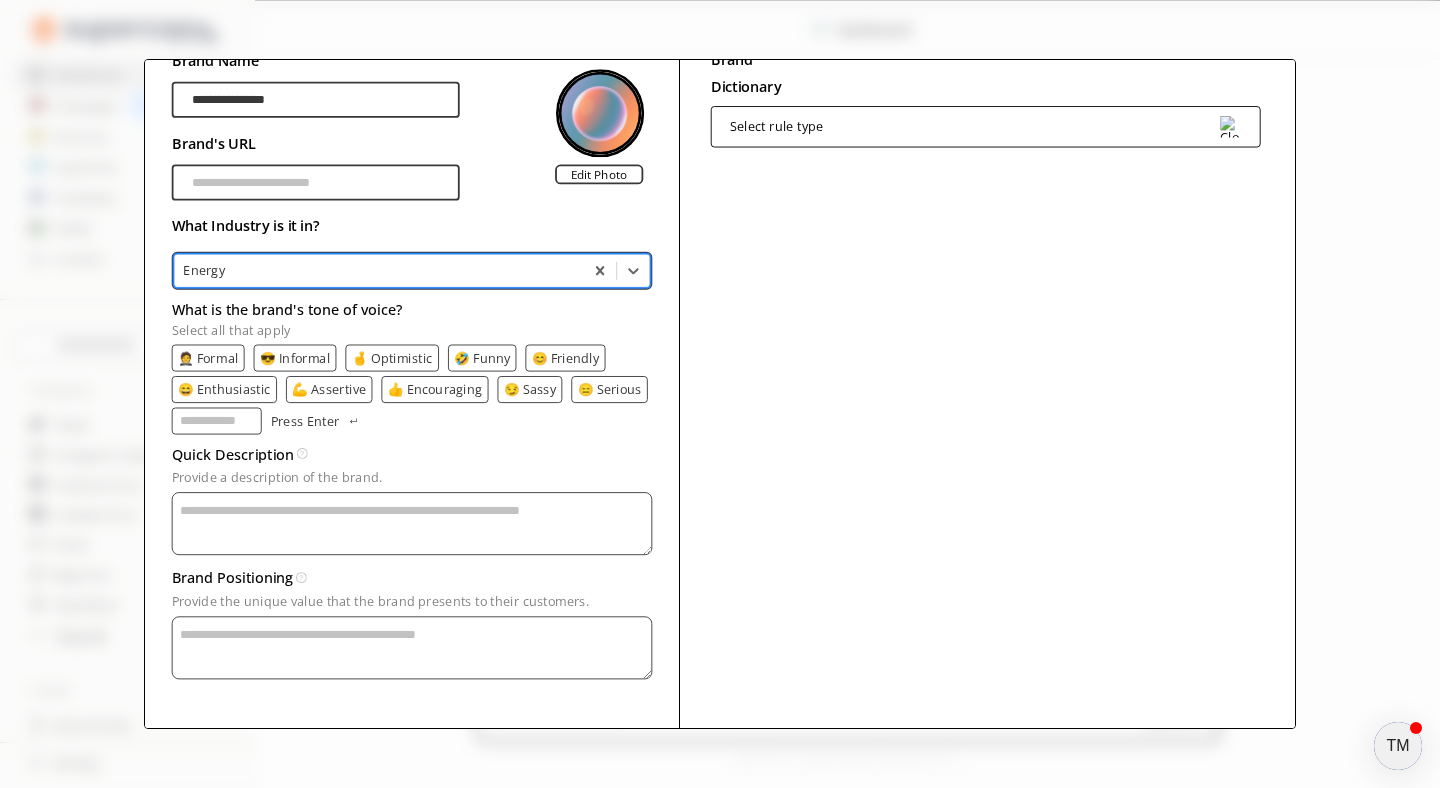scroll, scrollTop: 100, scrollLeft: 0, axis: vertical 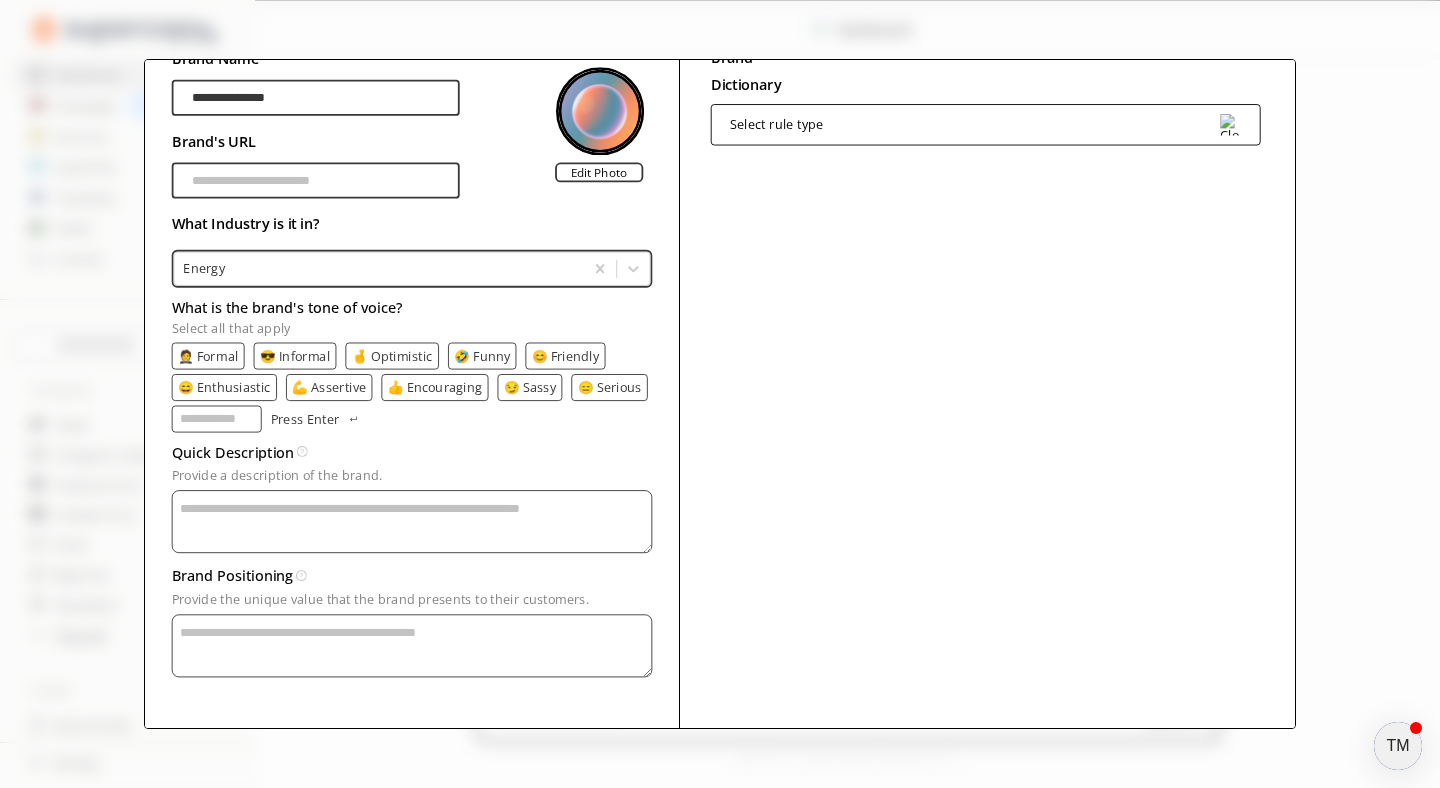 click on "😊 Friendly" at bounding box center [566, 356] 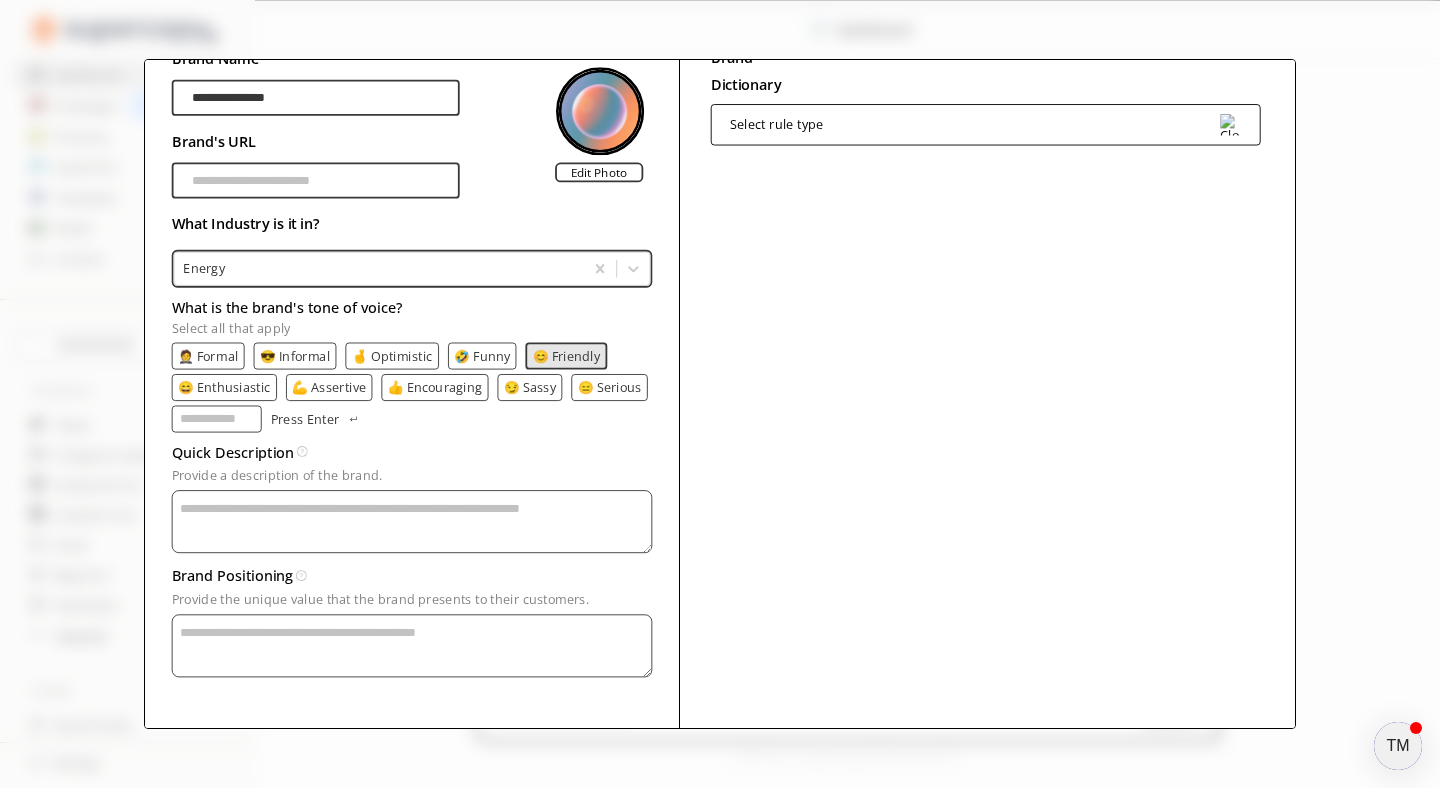 click on "😎 Informal" at bounding box center [295, 356] 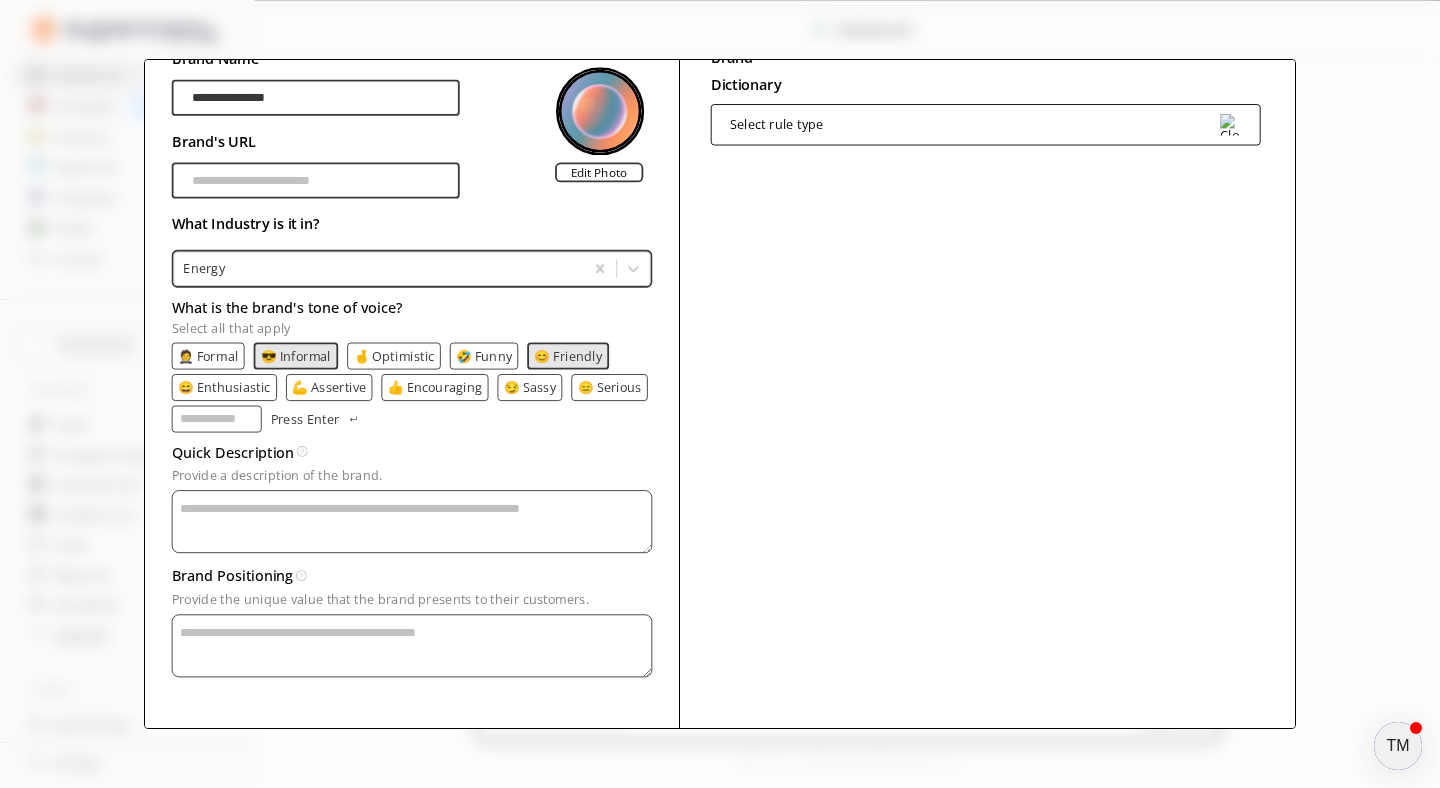 type 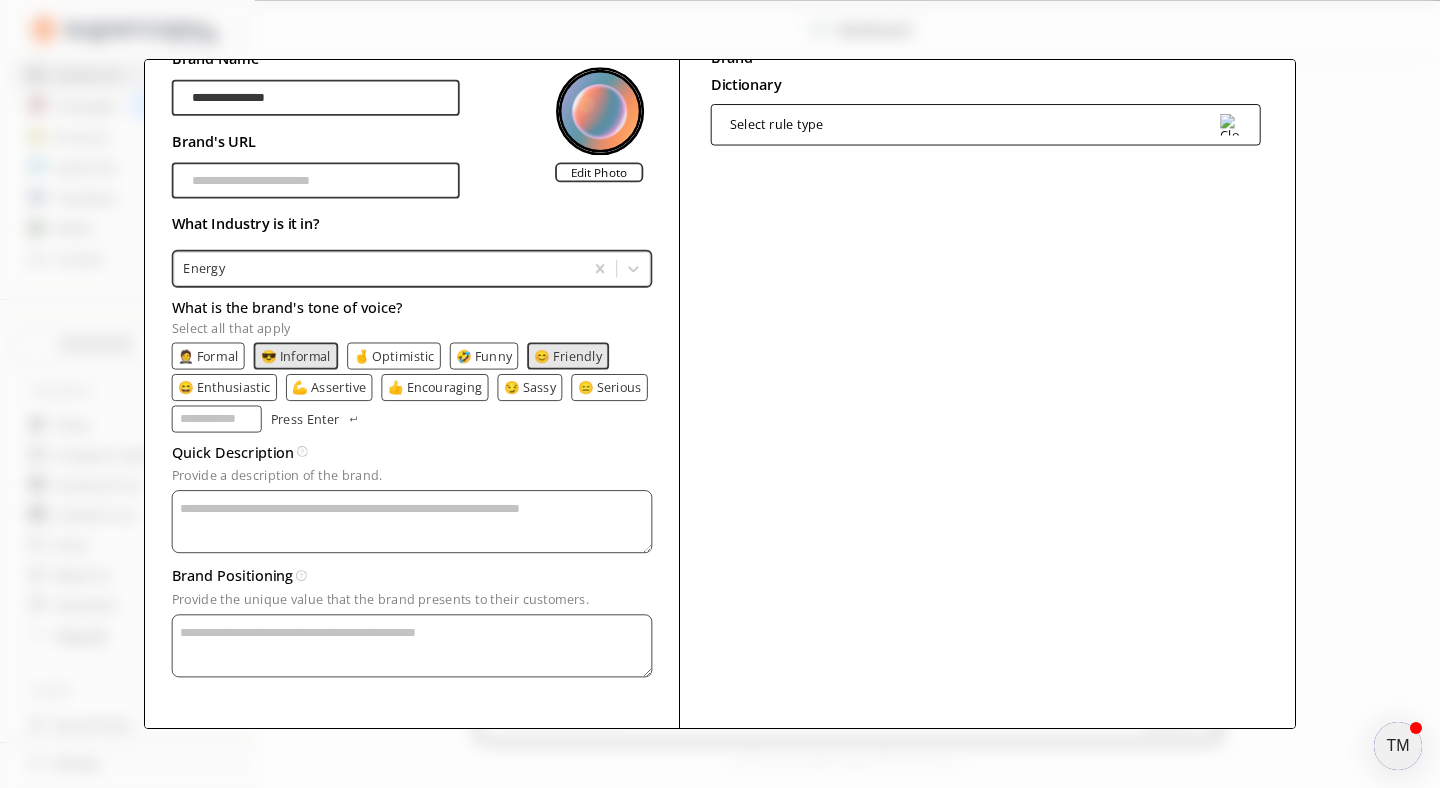 click on "🤵 Formal" at bounding box center [208, 356] 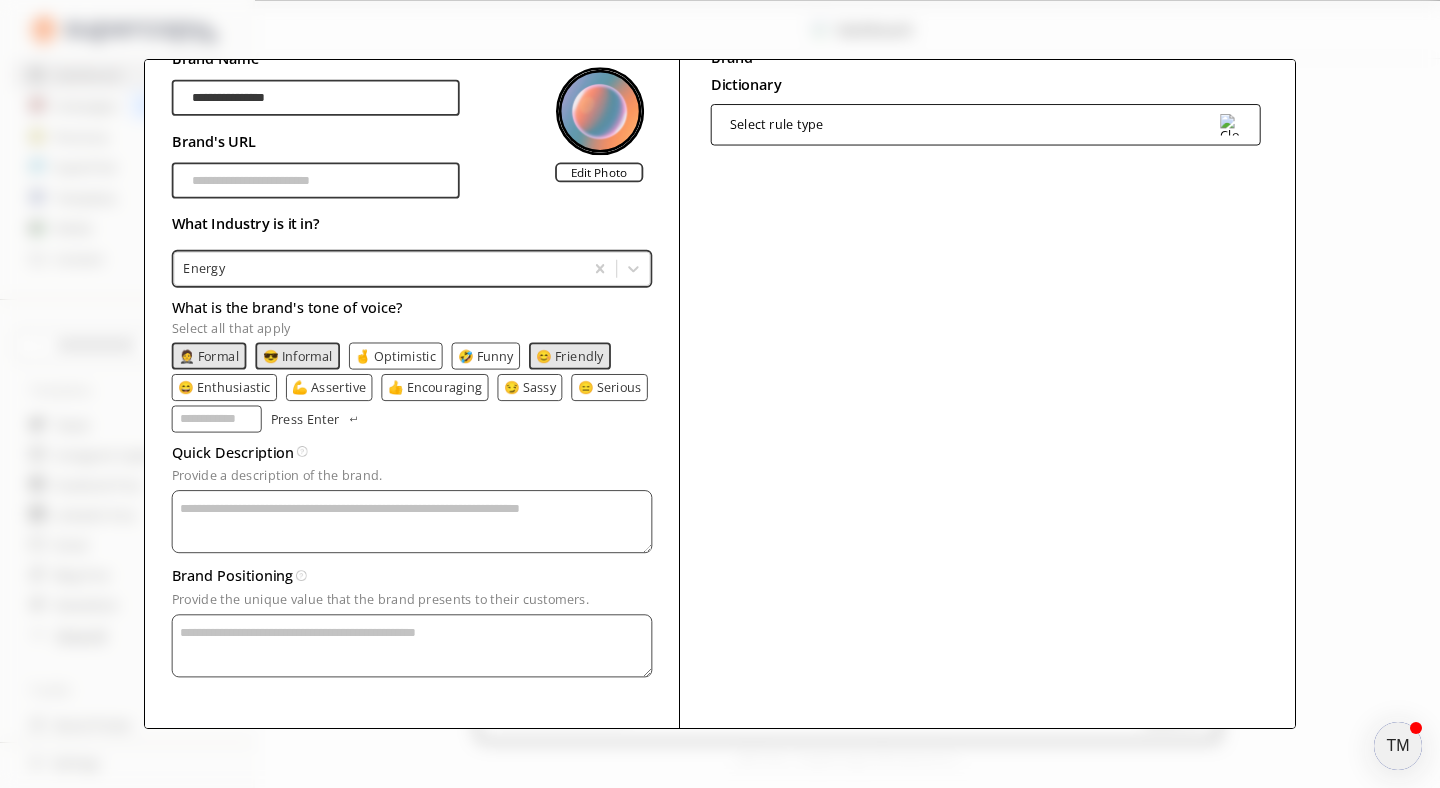 click on "😄 Enthusiastic" at bounding box center [224, 387] 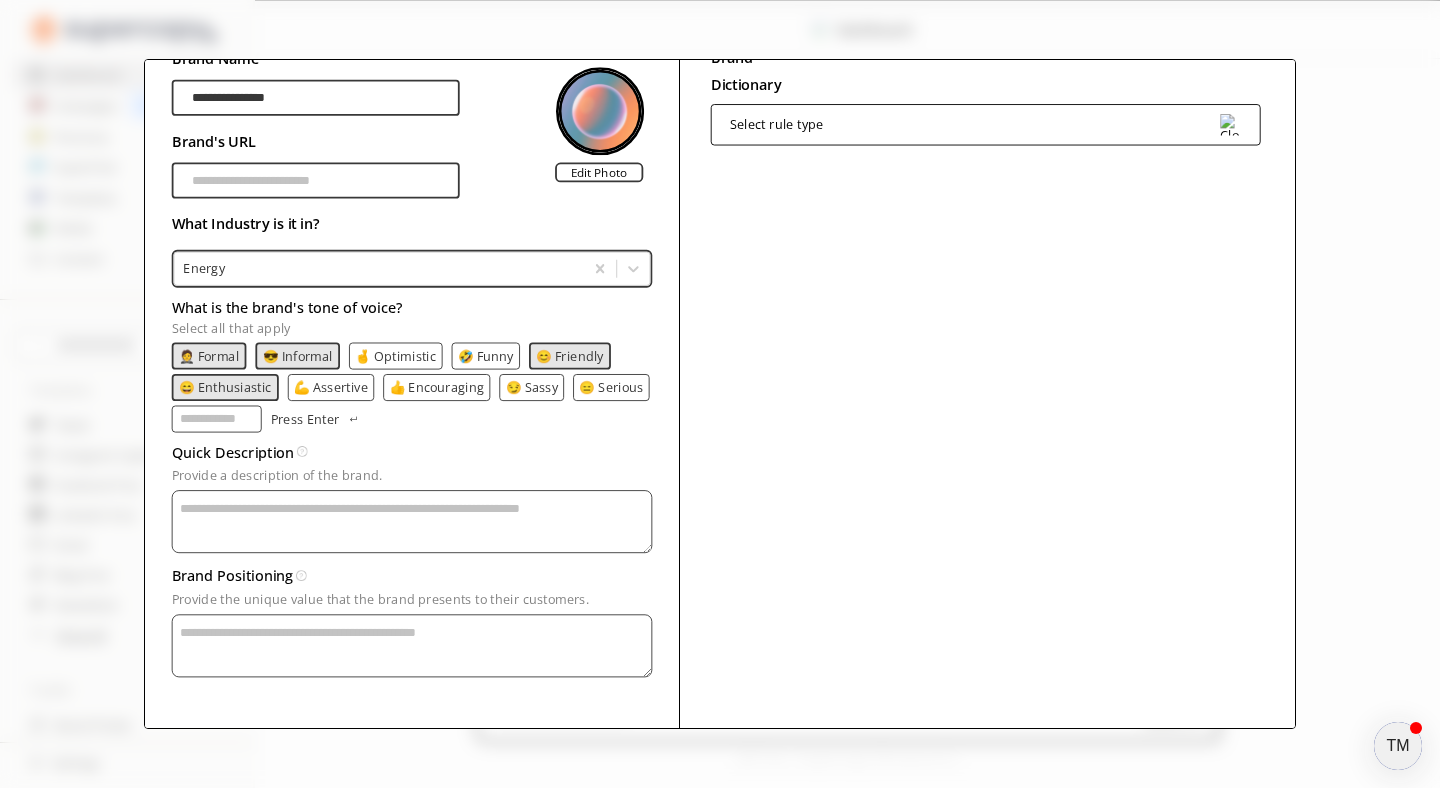 click on "💪 Assertive" at bounding box center (331, 387) 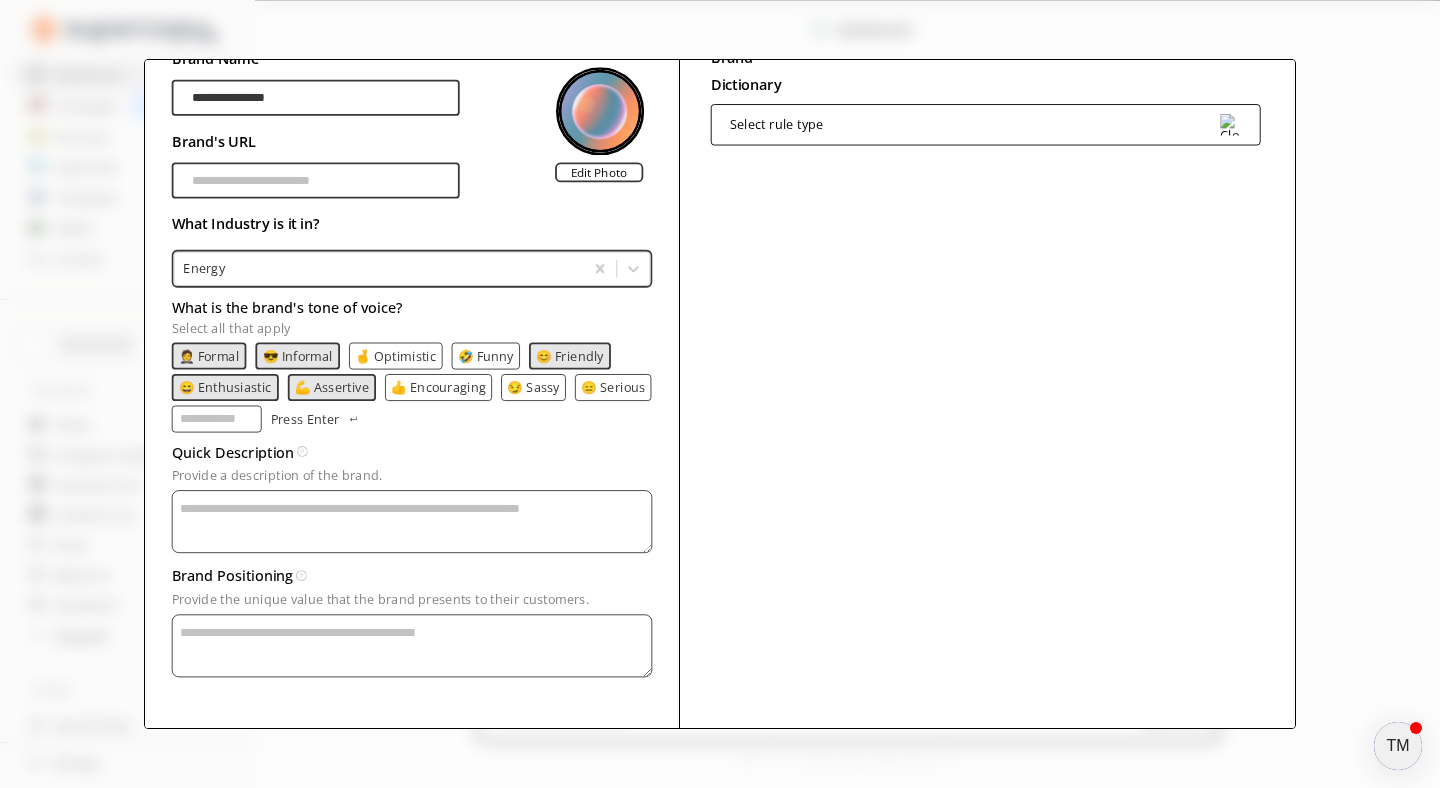 click on "😑 Serious" at bounding box center [613, 387] 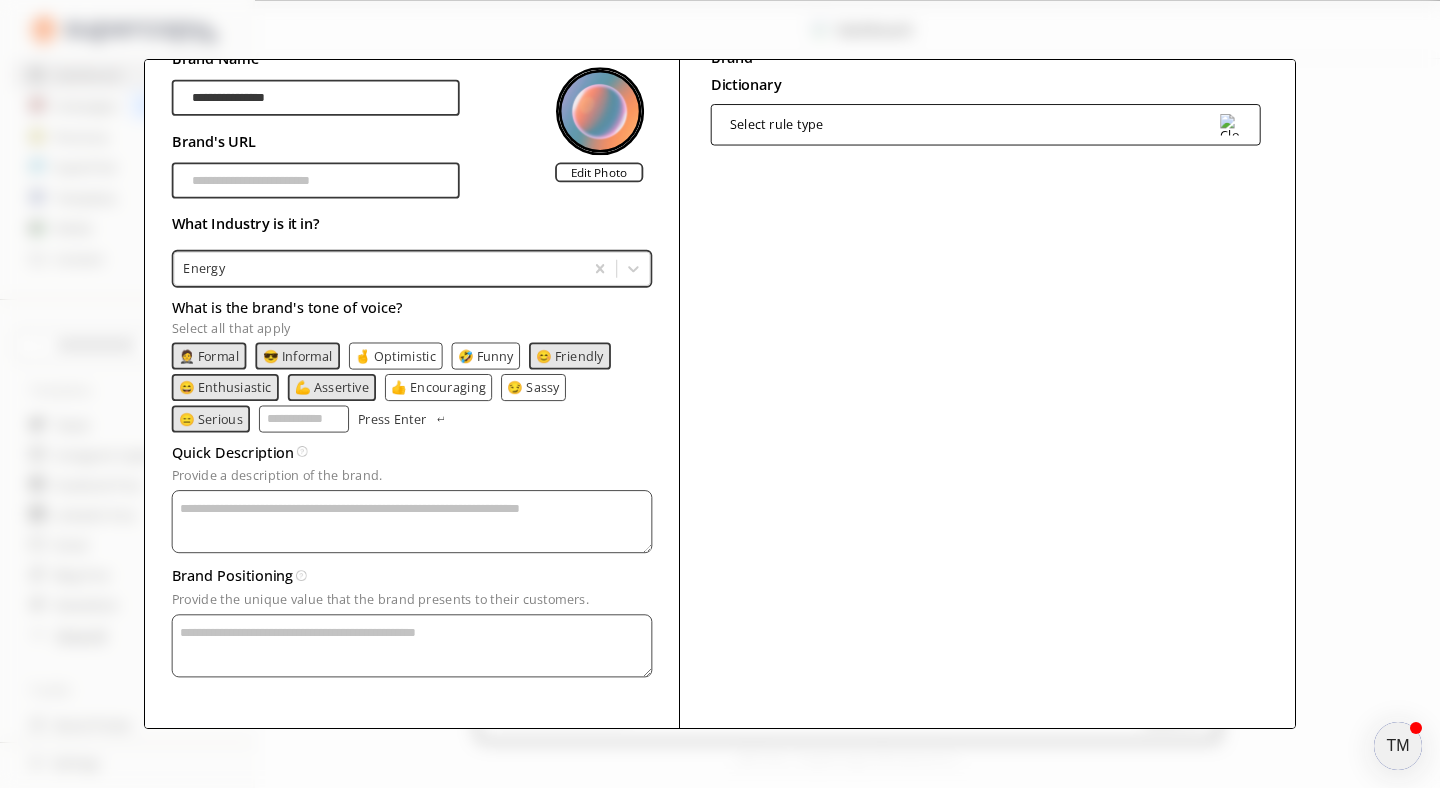 click on "Provide a description of the brand." at bounding box center [412, 521] 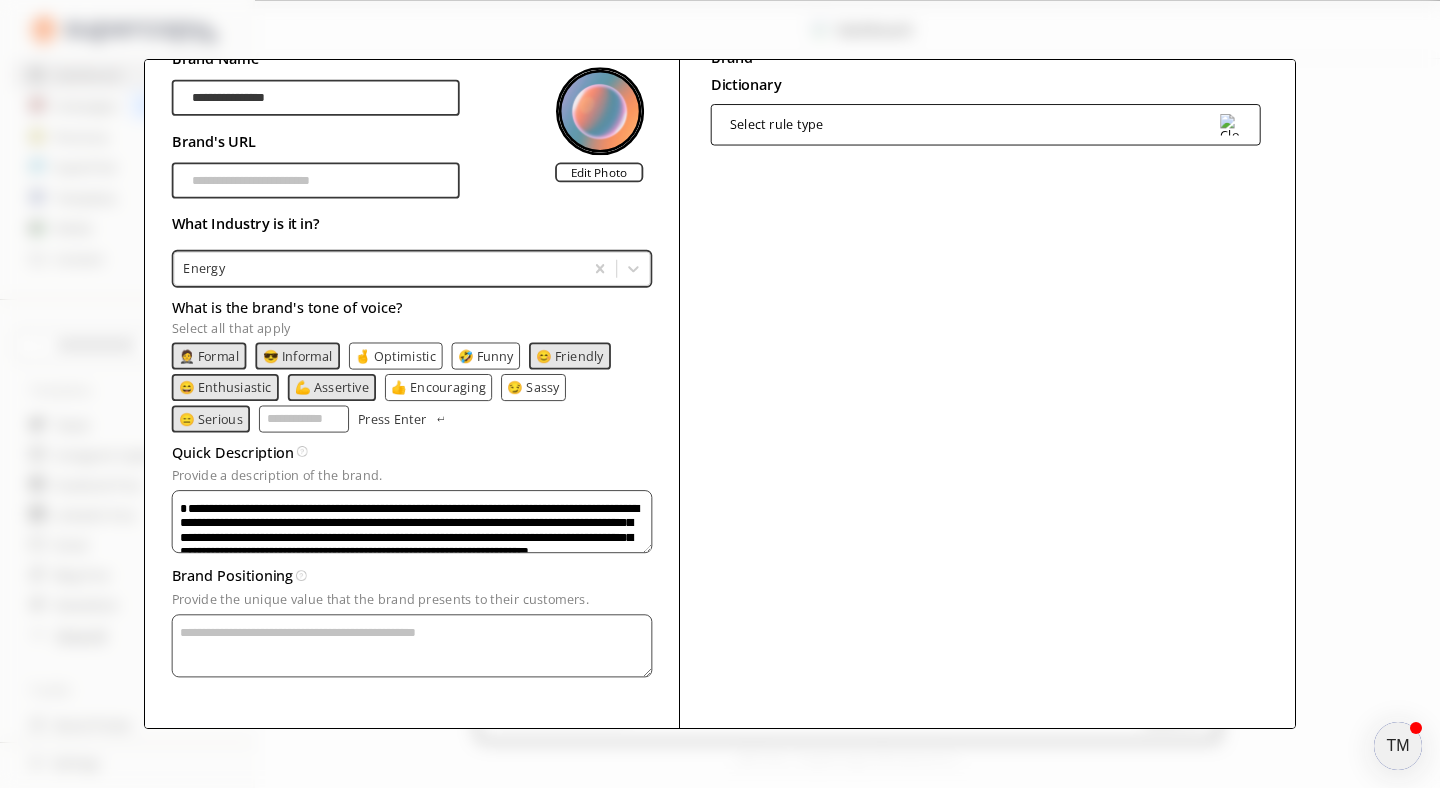 scroll, scrollTop: 101, scrollLeft: 0, axis: vertical 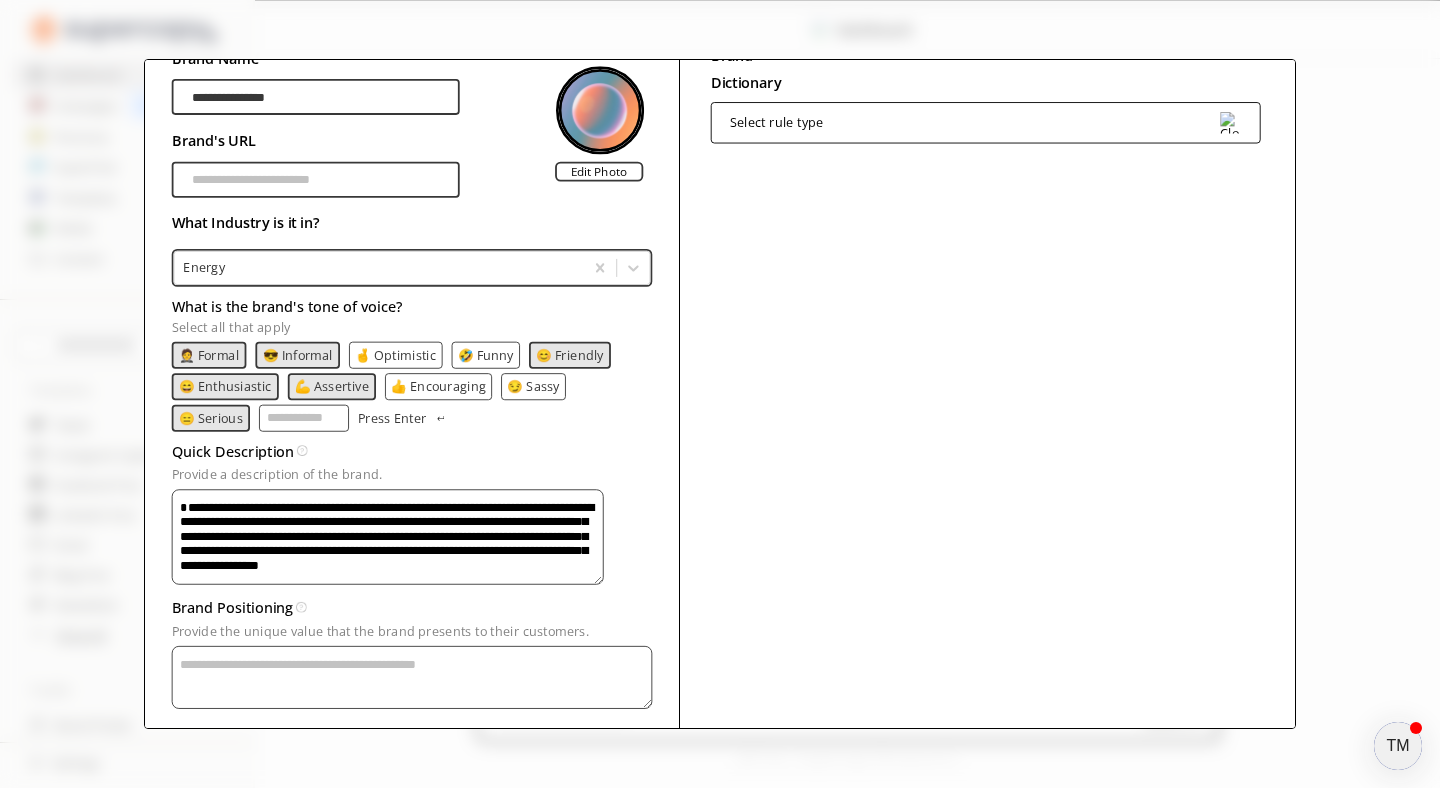 type on "**********" 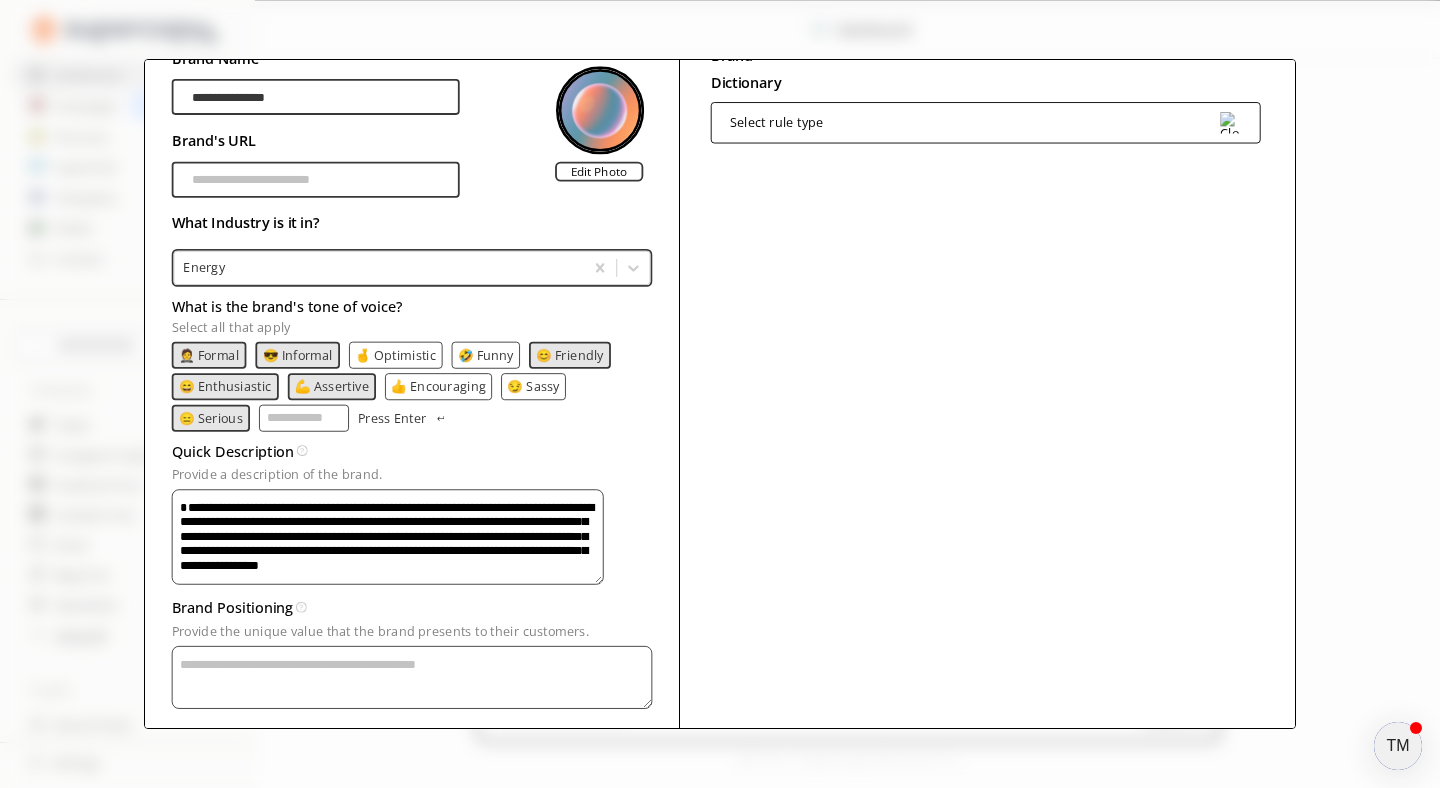 scroll, scrollTop: 148, scrollLeft: 0, axis: vertical 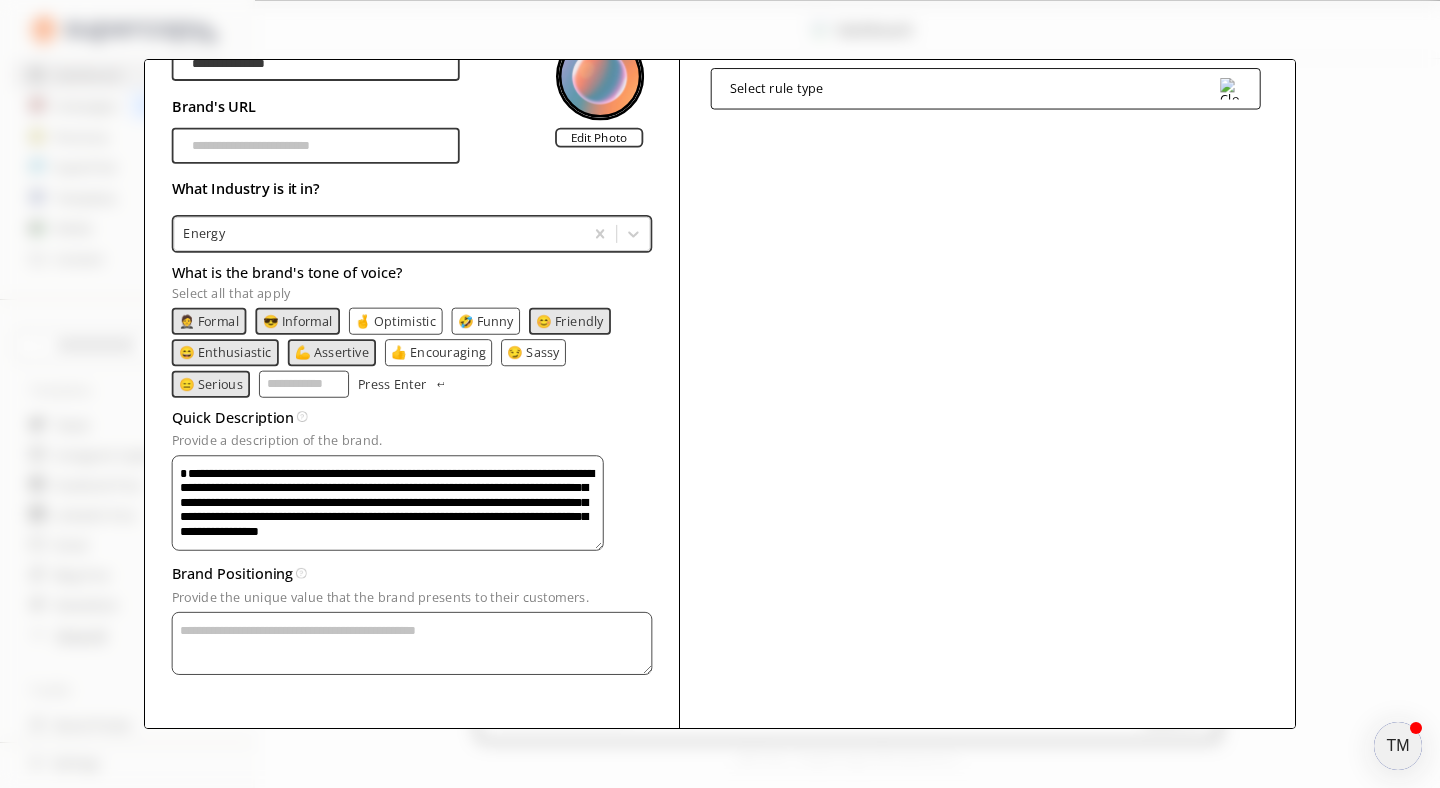 click on "Provide a description of the brand." at bounding box center [388, 503] 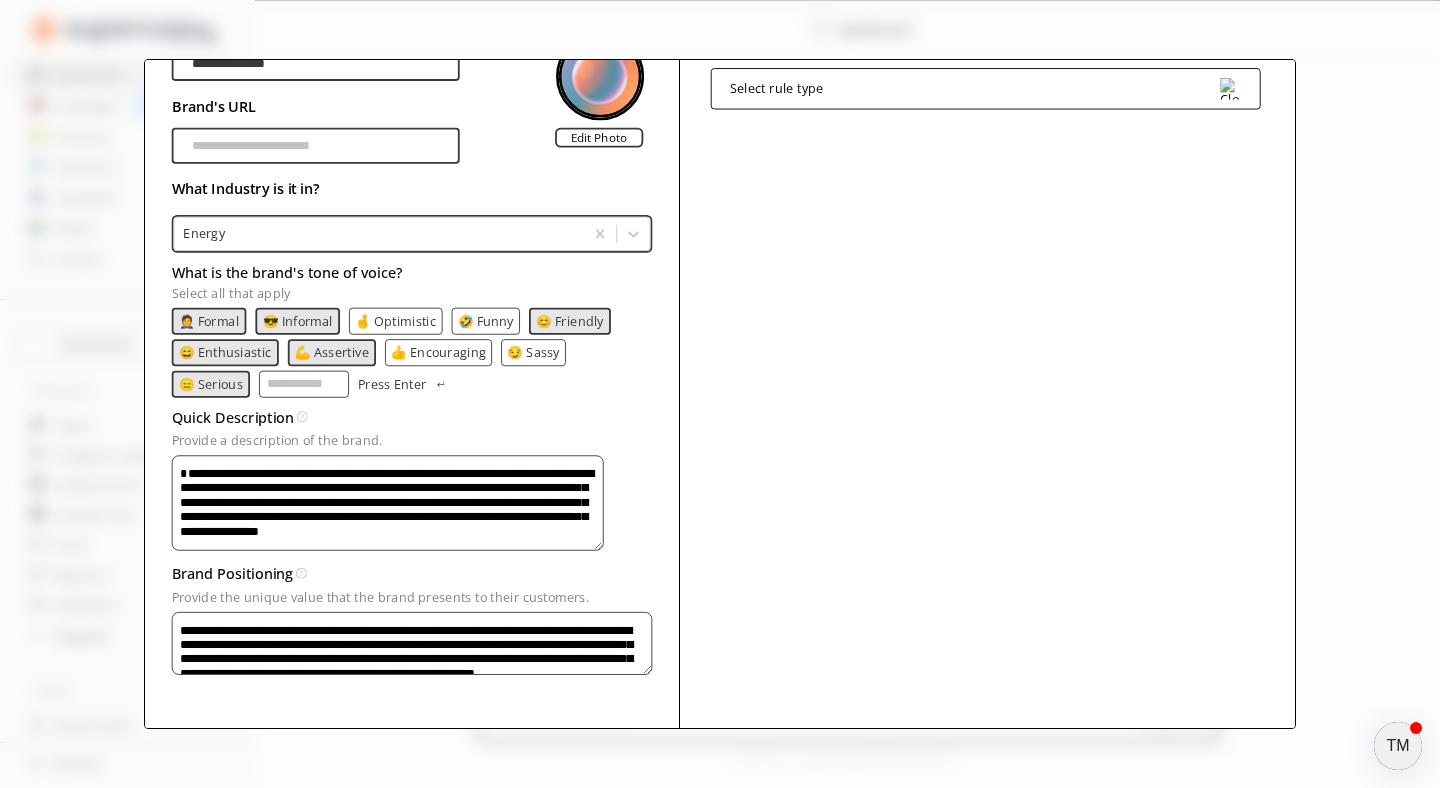 scroll, scrollTop: 25, scrollLeft: 0, axis: vertical 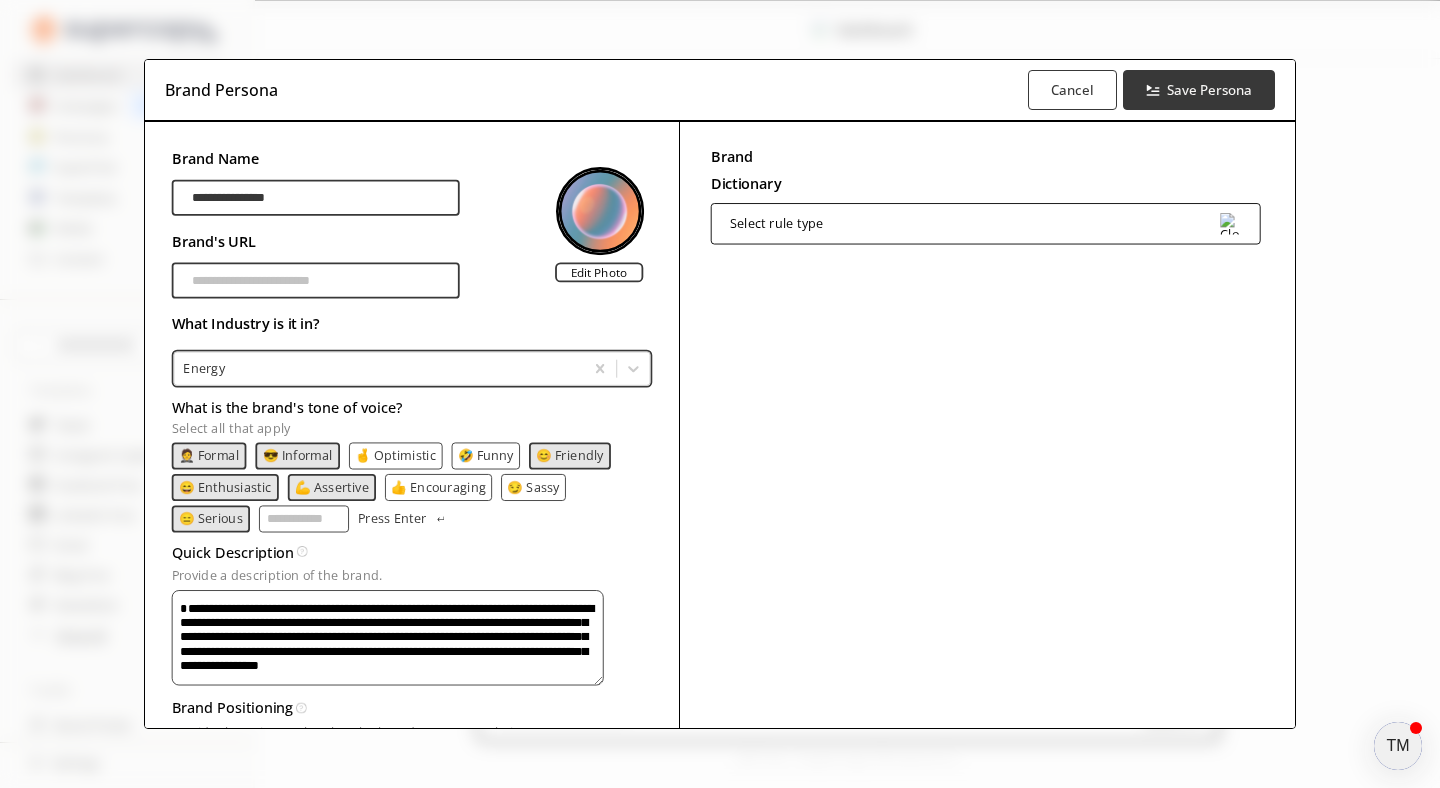 type on "**********" 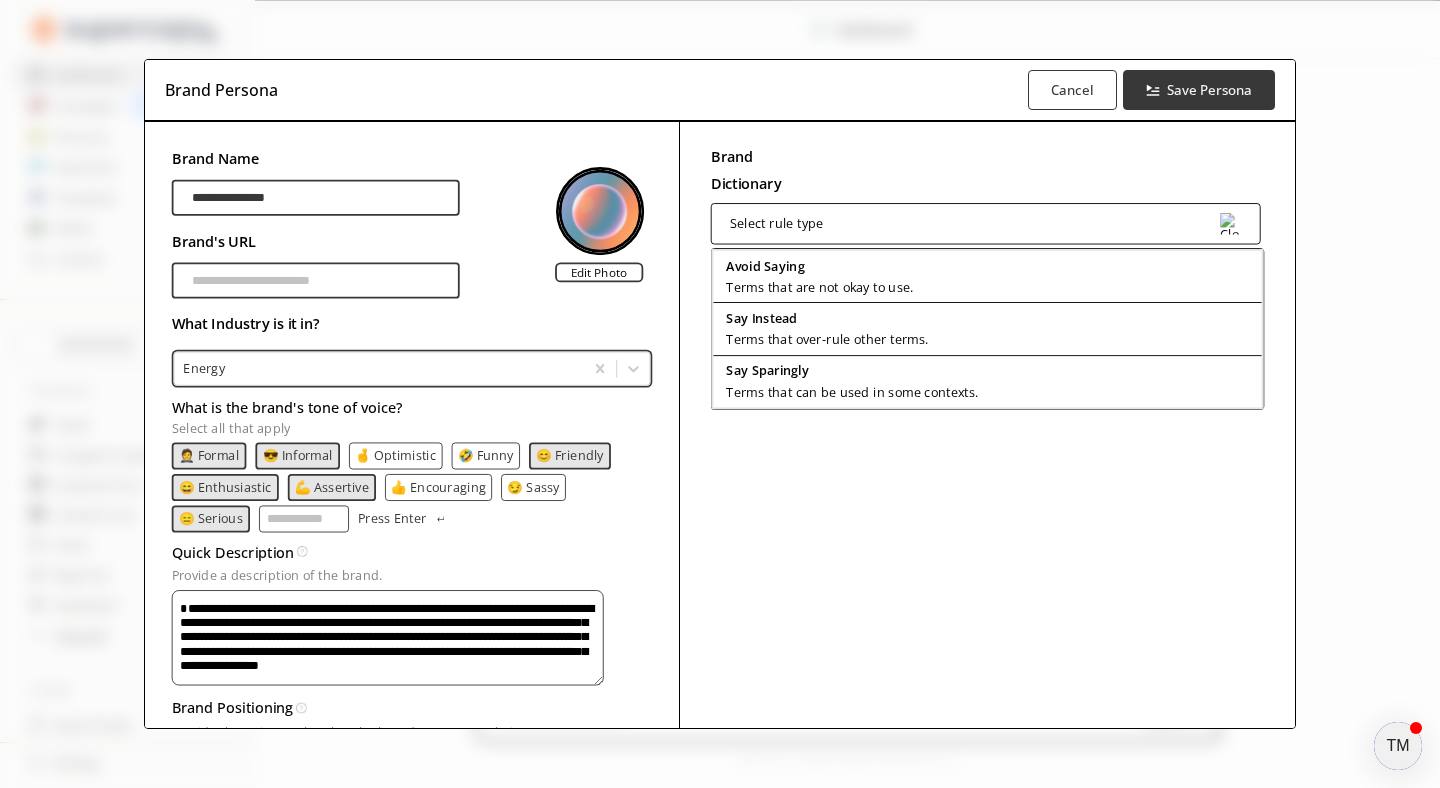 click on "Select rule type" at bounding box center [777, 224] 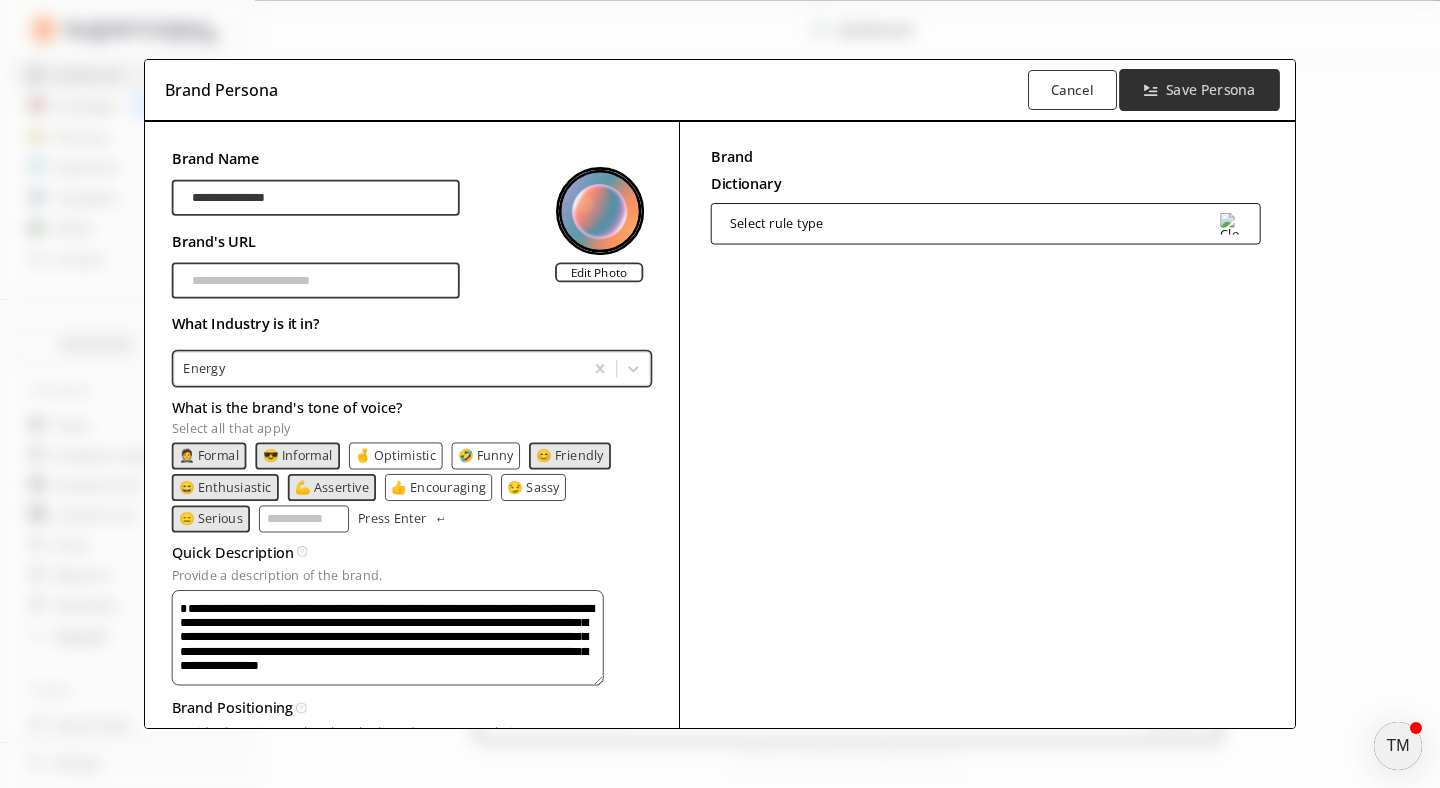 click on "Save Persona" at bounding box center [1199, 90] 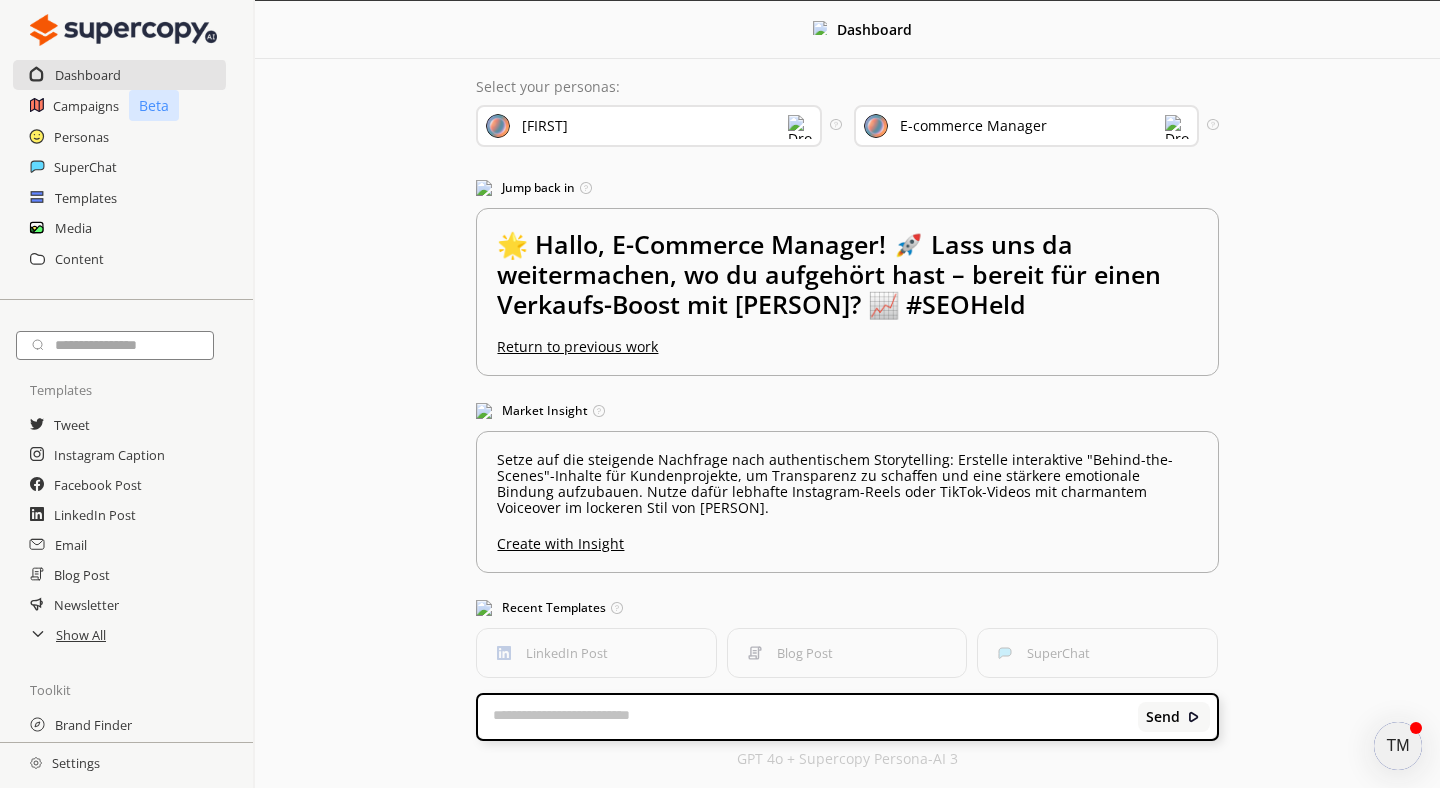 click on "[FIRST]" at bounding box center (649, 126) 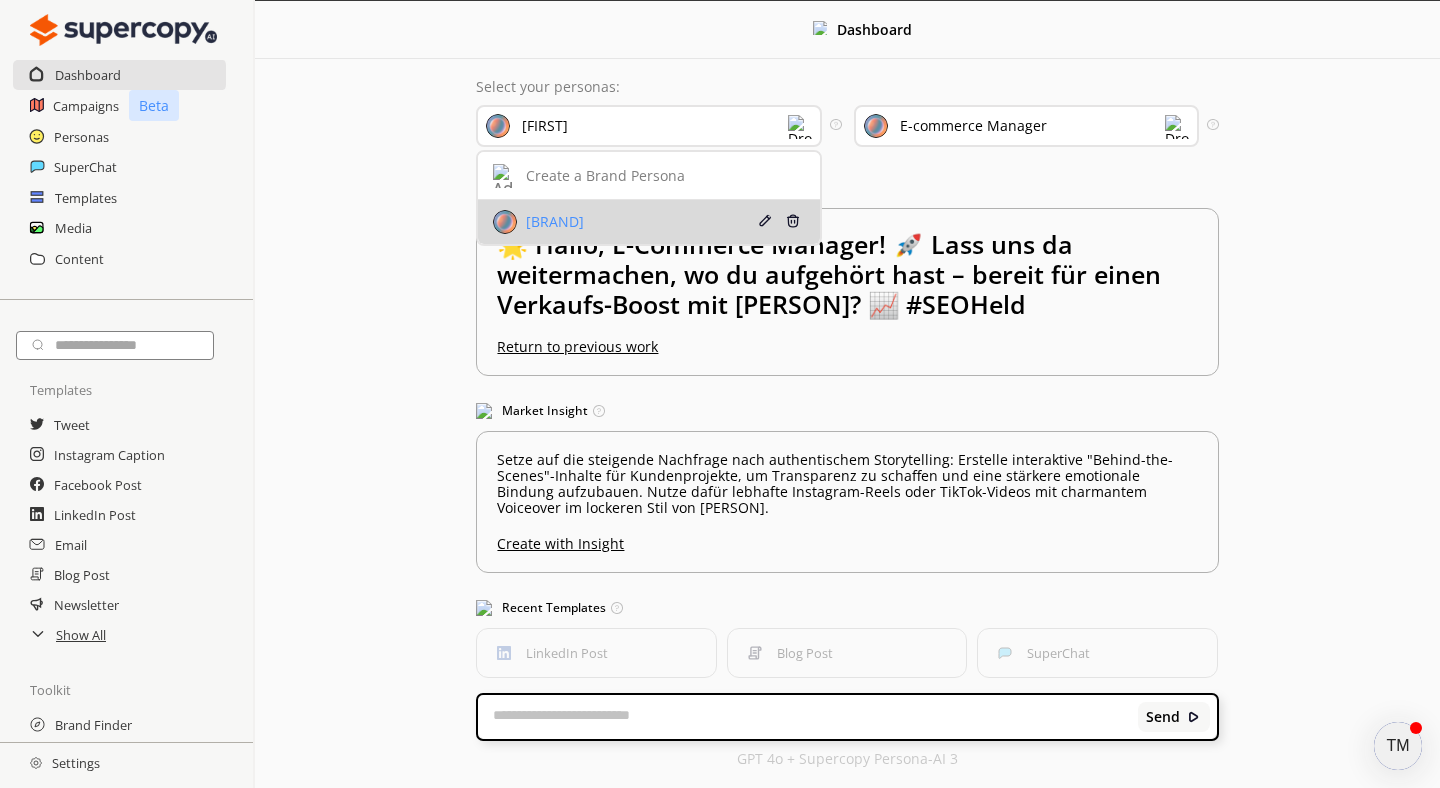 click on "[BRAND]" at bounding box center [623, 222] 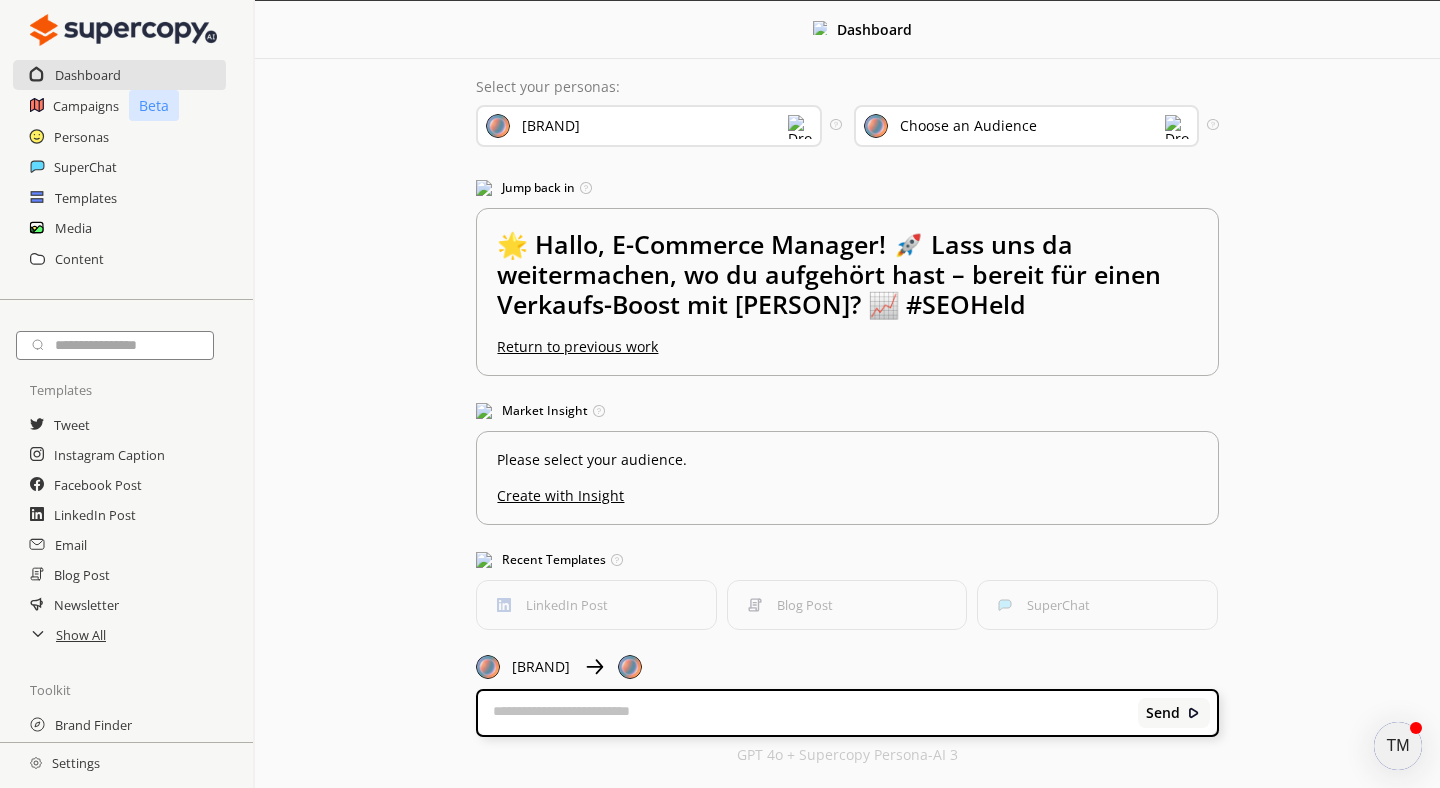 click on "Choose an Audience" at bounding box center [968, 126] 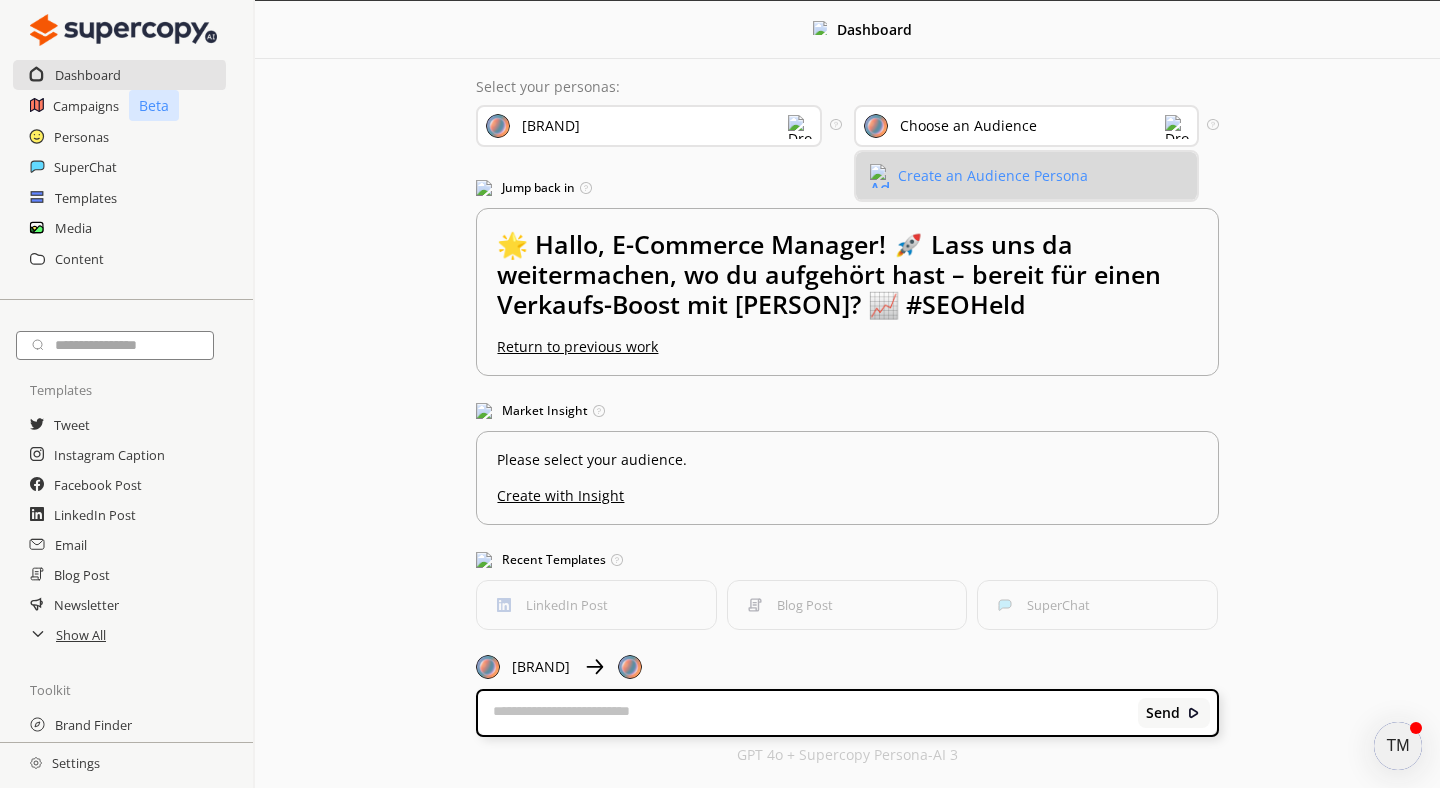 click on "Create an Audience Persona" at bounding box center (993, 176) 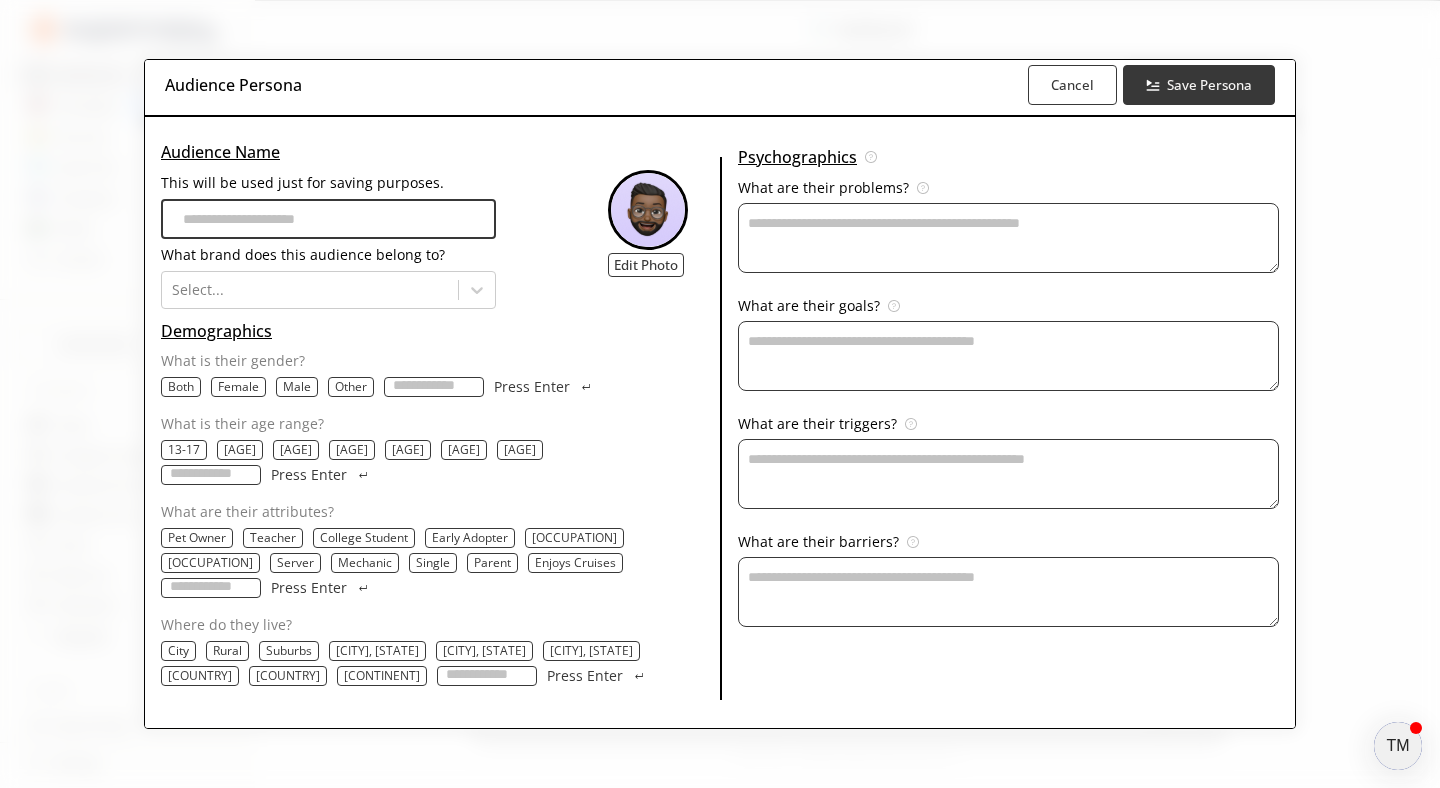 scroll, scrollTop: 0, scrollLeft: 0, axis: both 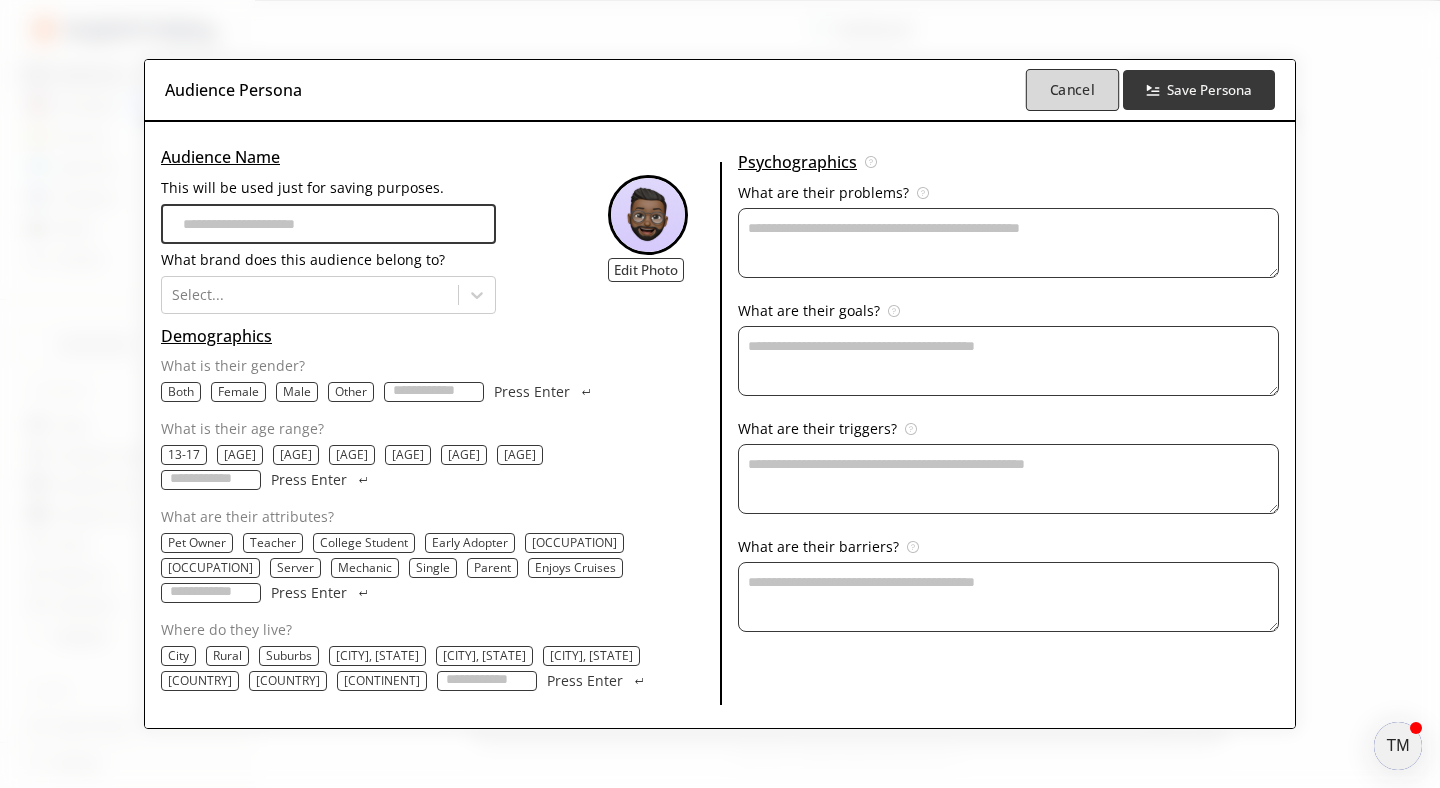 click on "Cancel" at bounding box center (1071, 90) 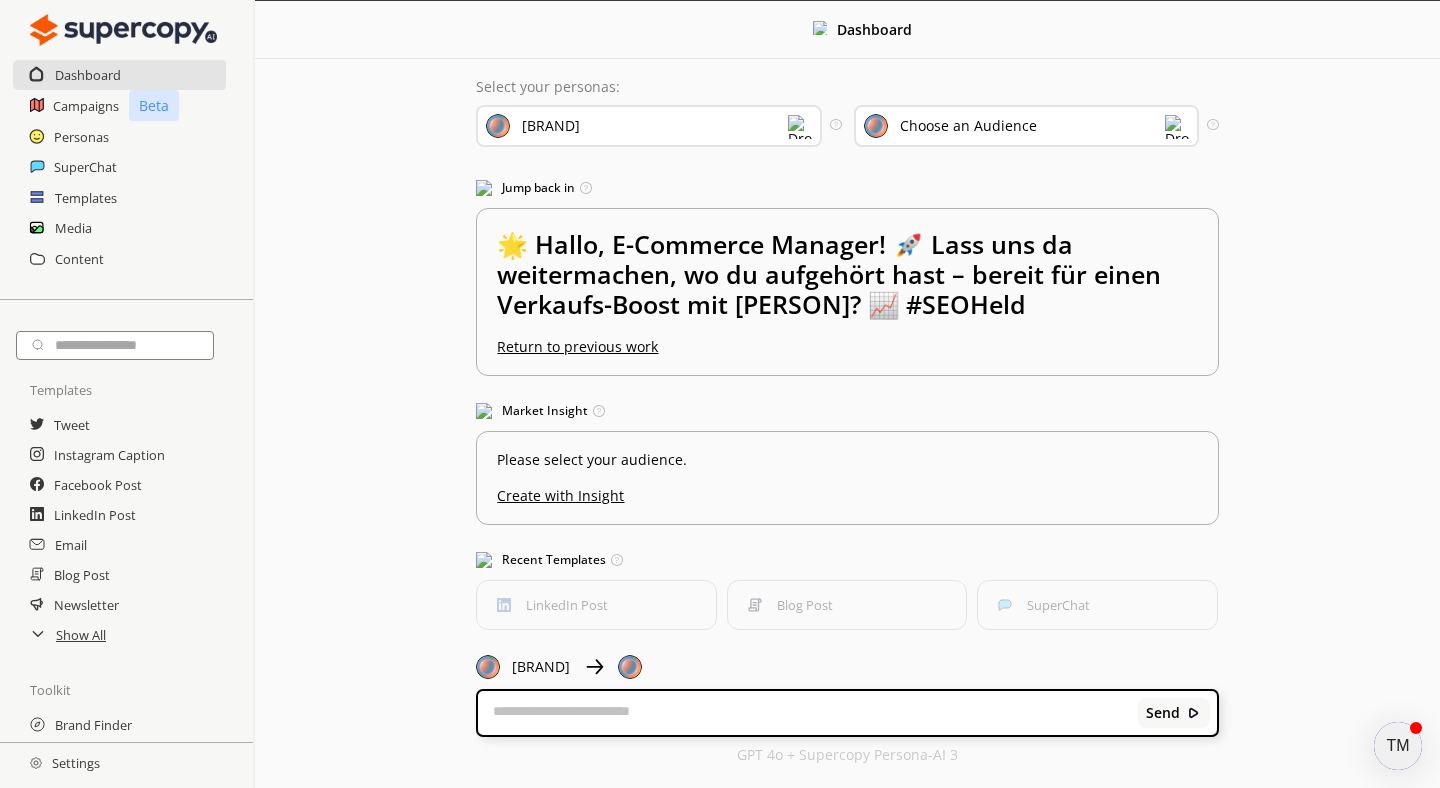 click on "Dashboard" at bounding box center (874, 29) 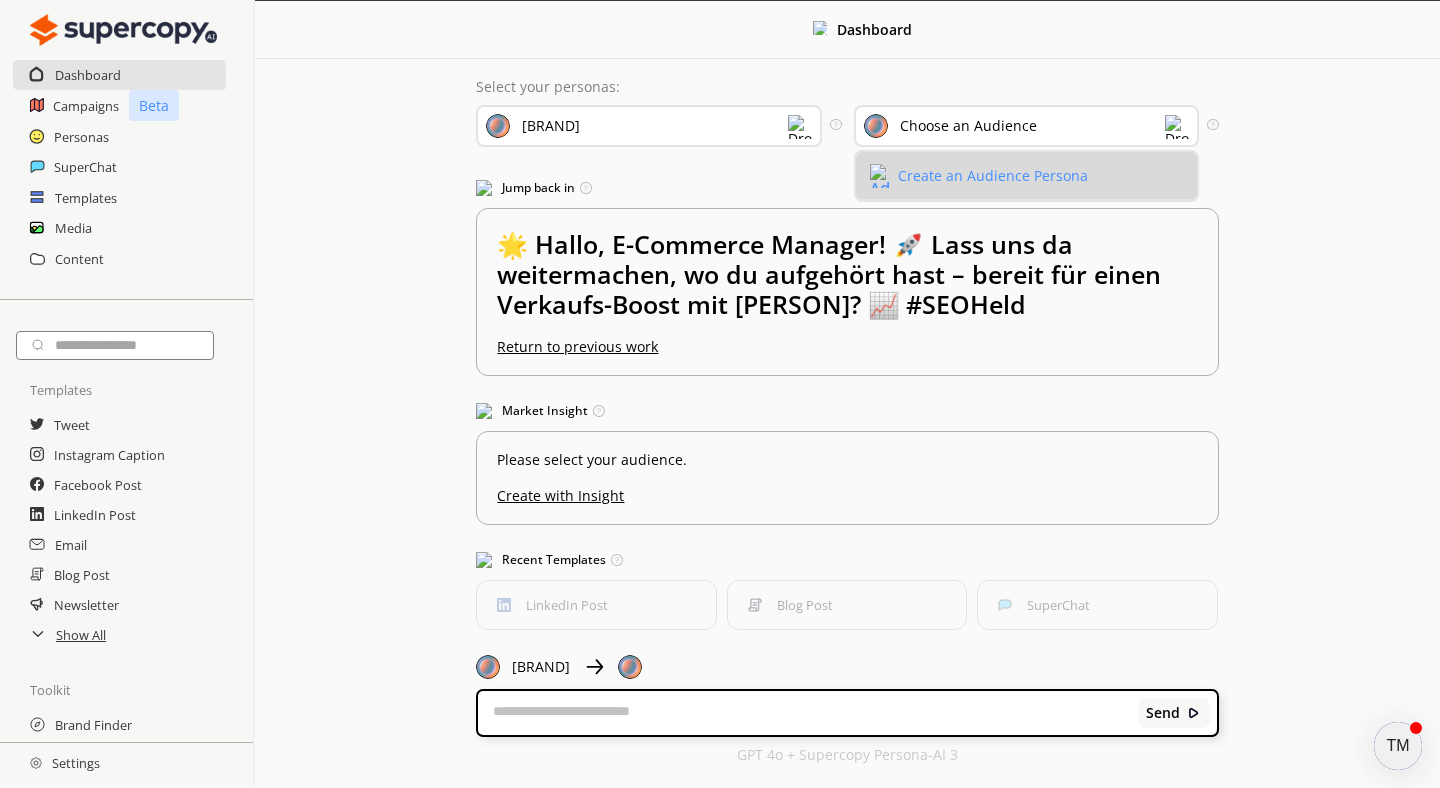 click at bounding box center [896, 176] 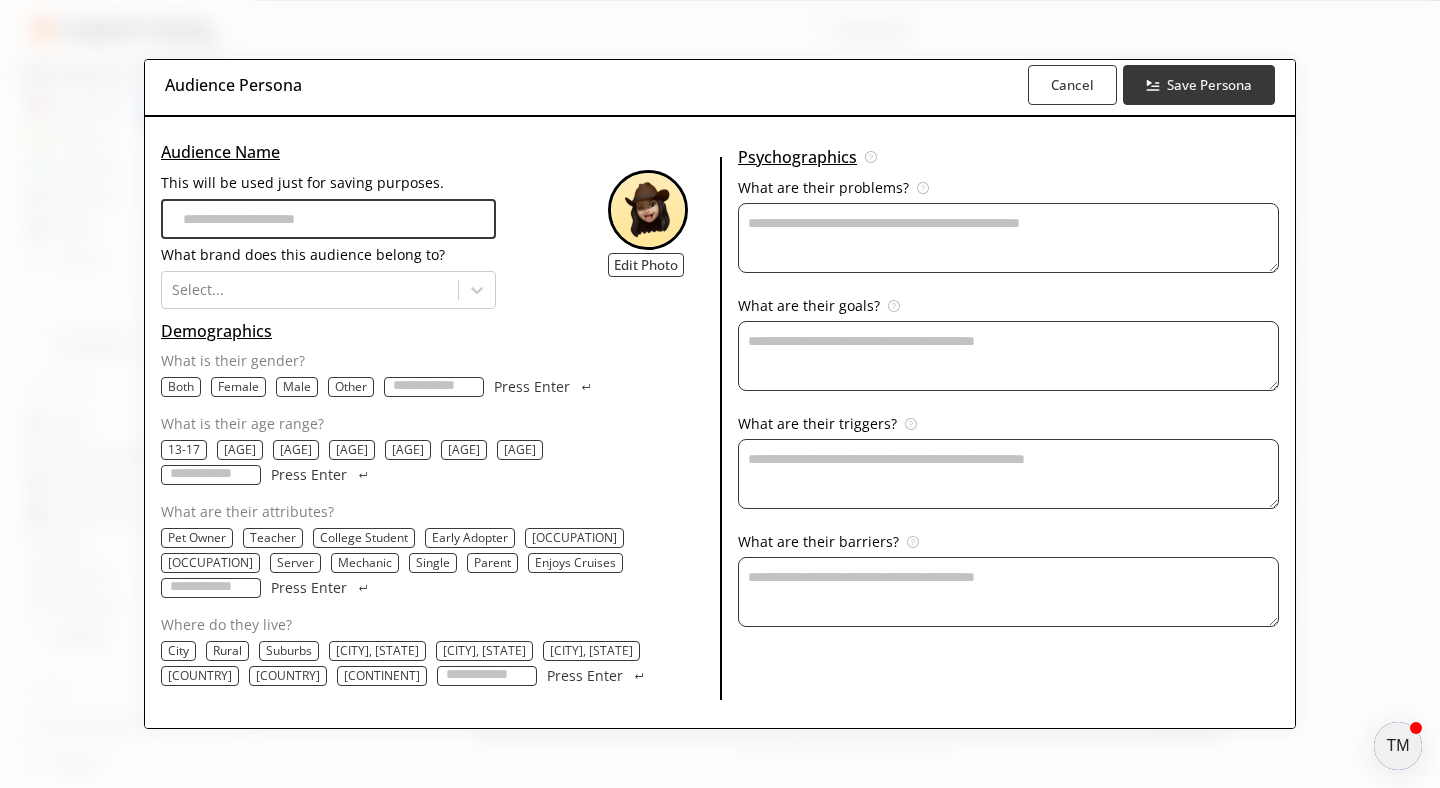 scroll, scrollTop: 0, scrollLeft: 0, axis: both 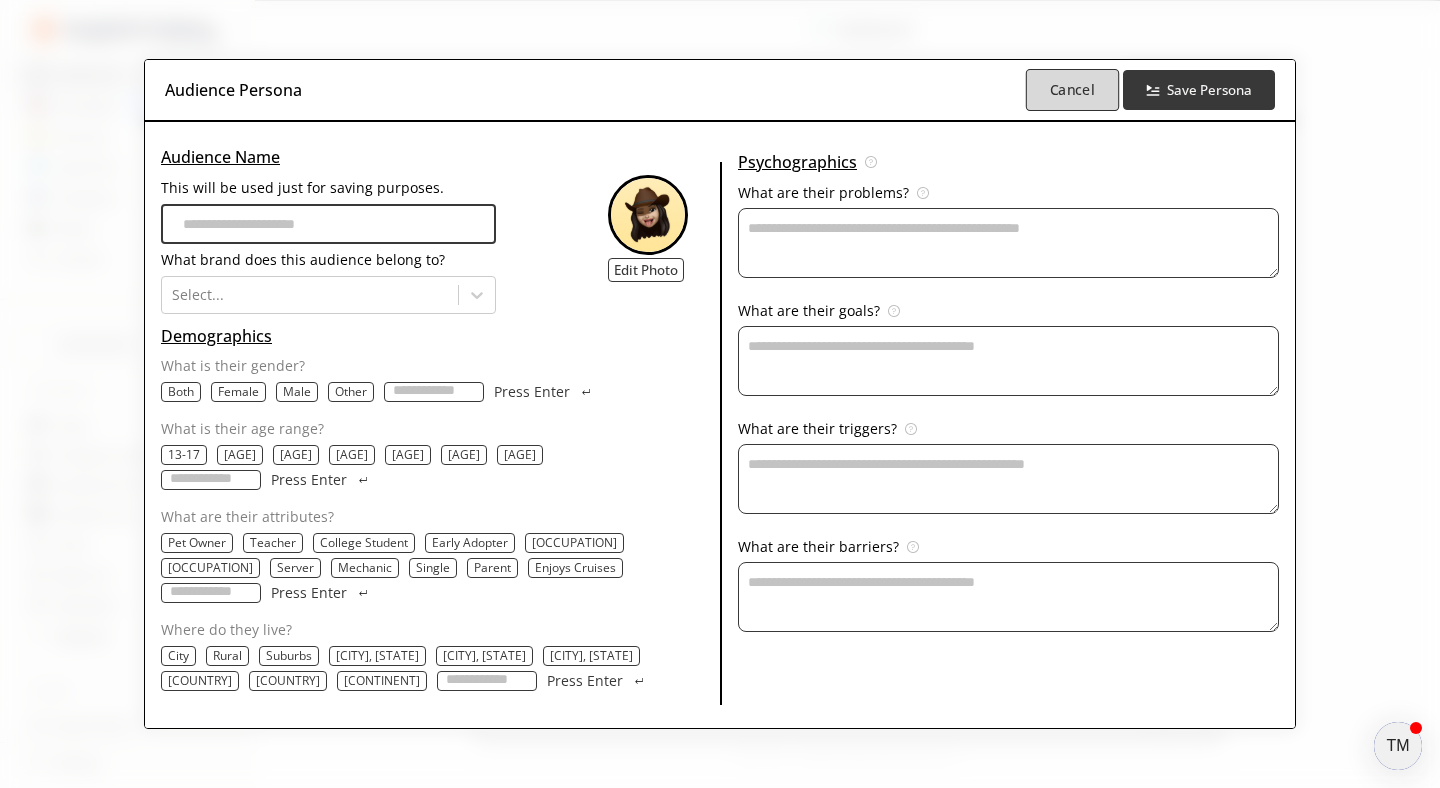 click on "Cancel" at bounding box center [1071, 90] 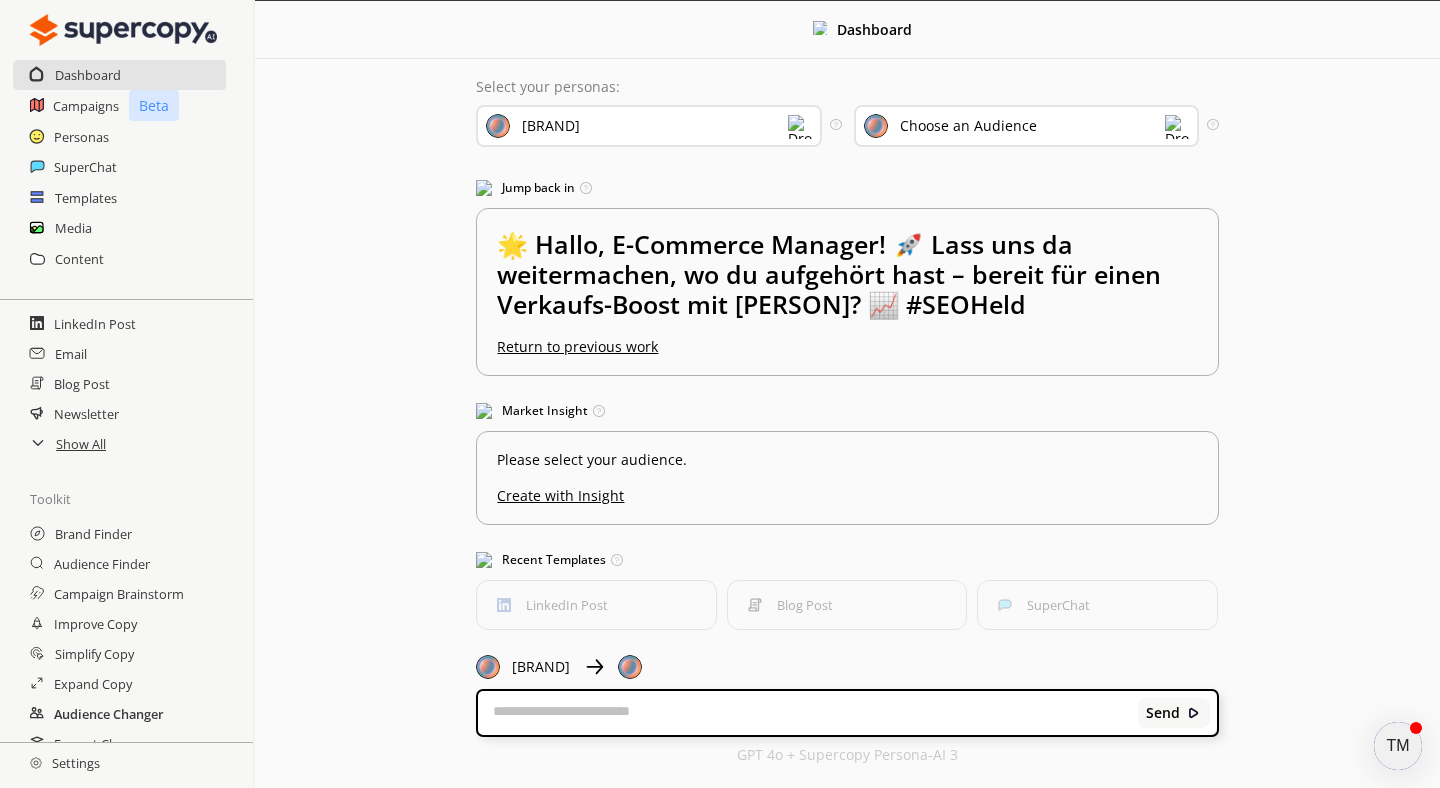 scroll, scrollTop: 203, scrollLeft: 0, axis: vertical 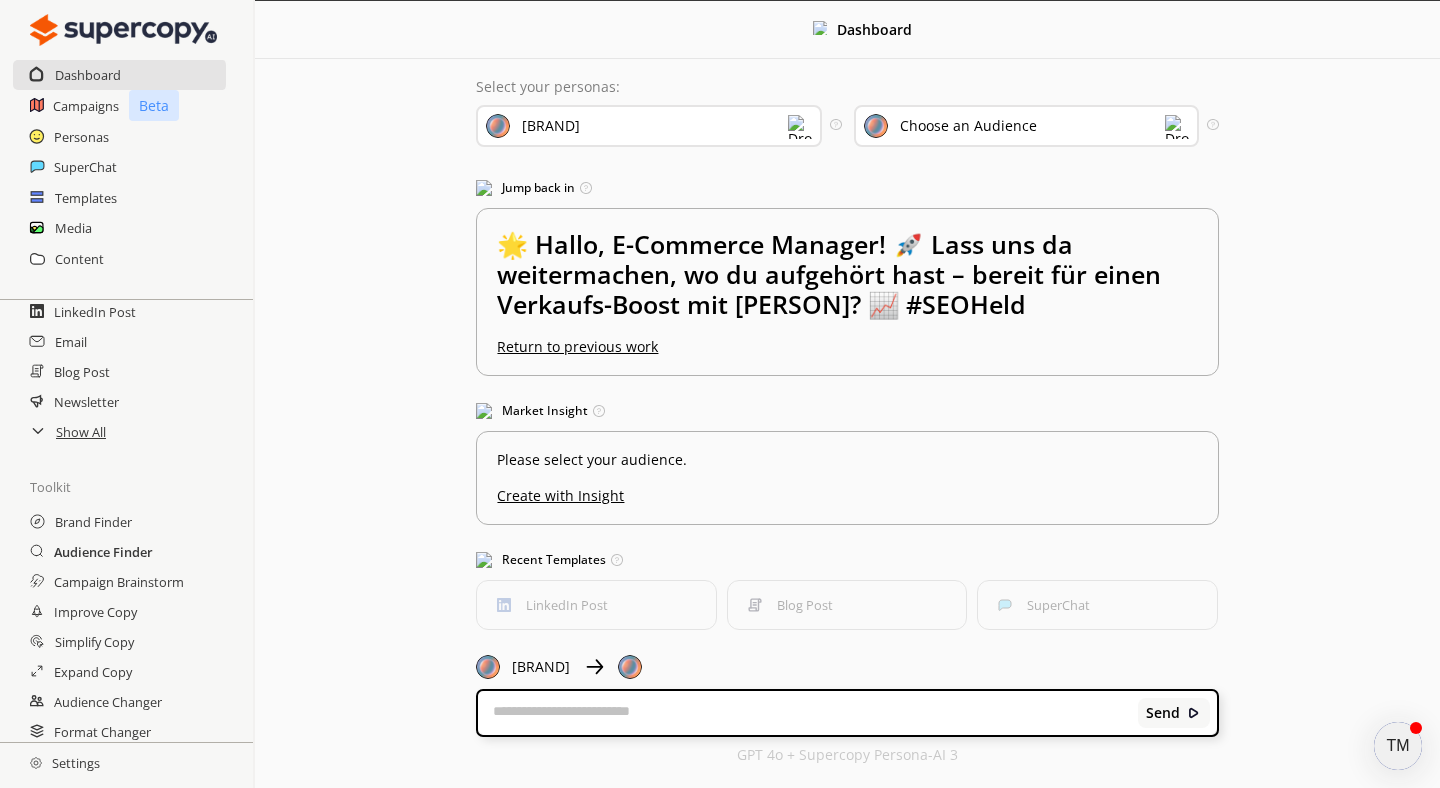 click on "Audience Finder" at bounding box center [103, 552] 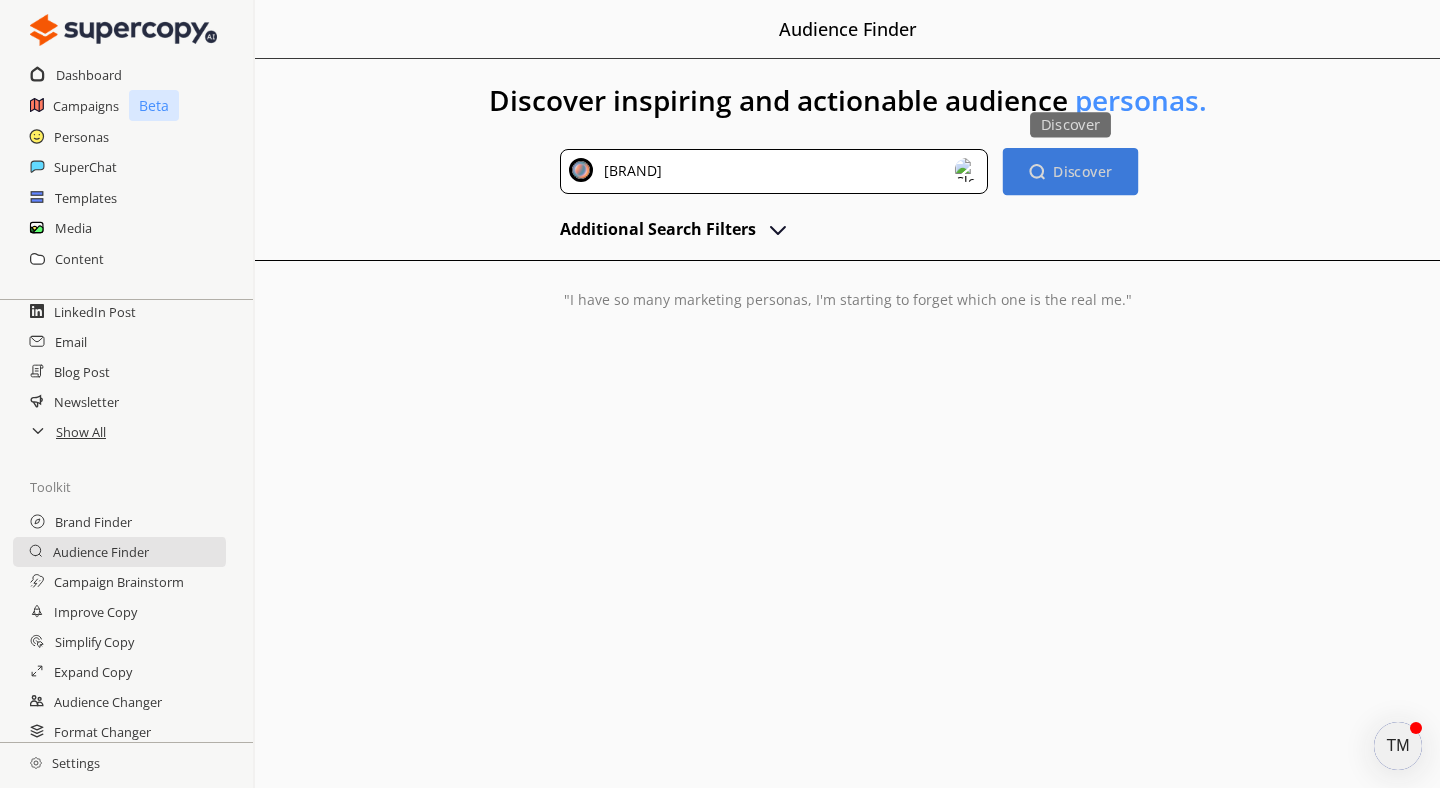 click on "Discover Discover" at bounding box center (1070, 171) 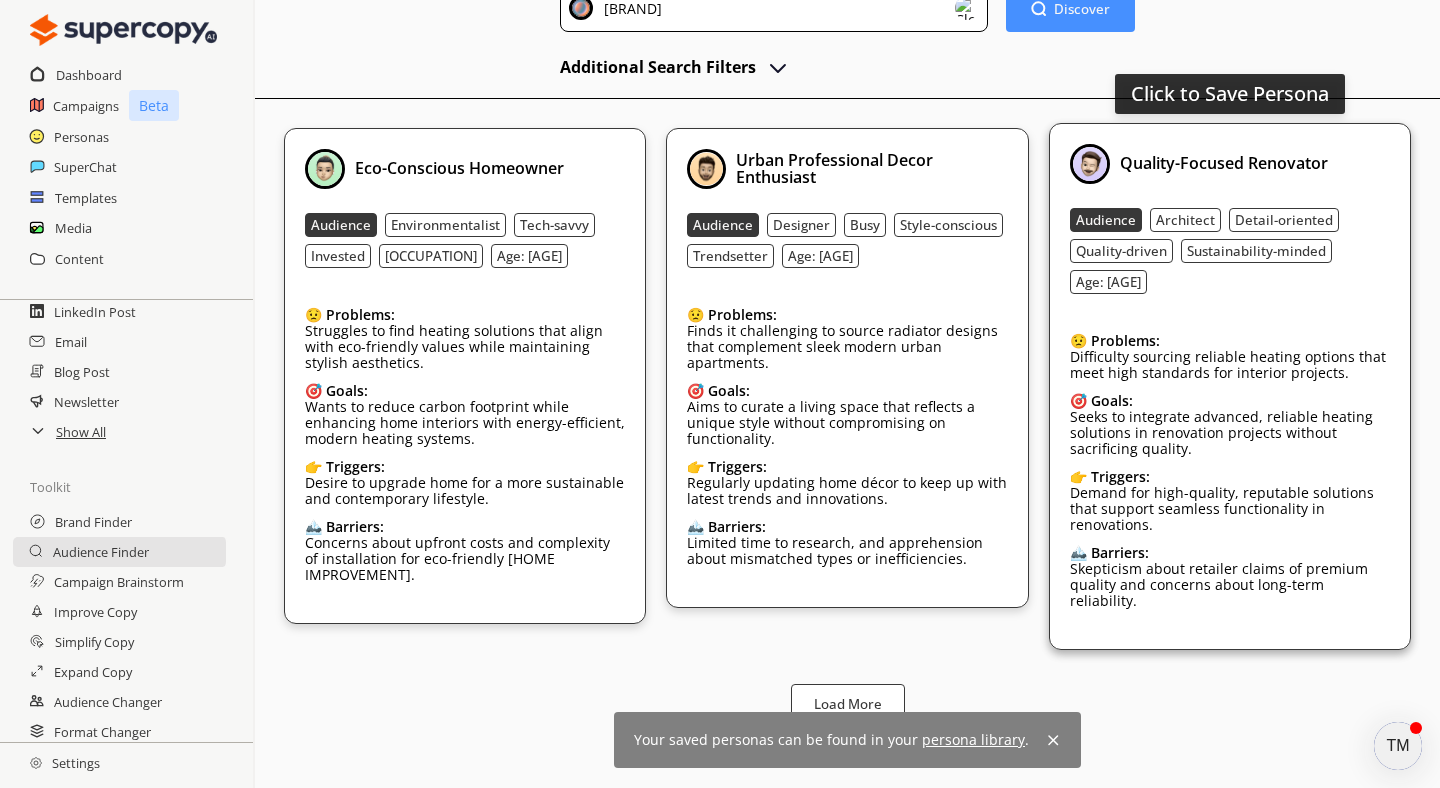 scroll, scrollTop: 102, scrollLeft: 0, axis: vertical 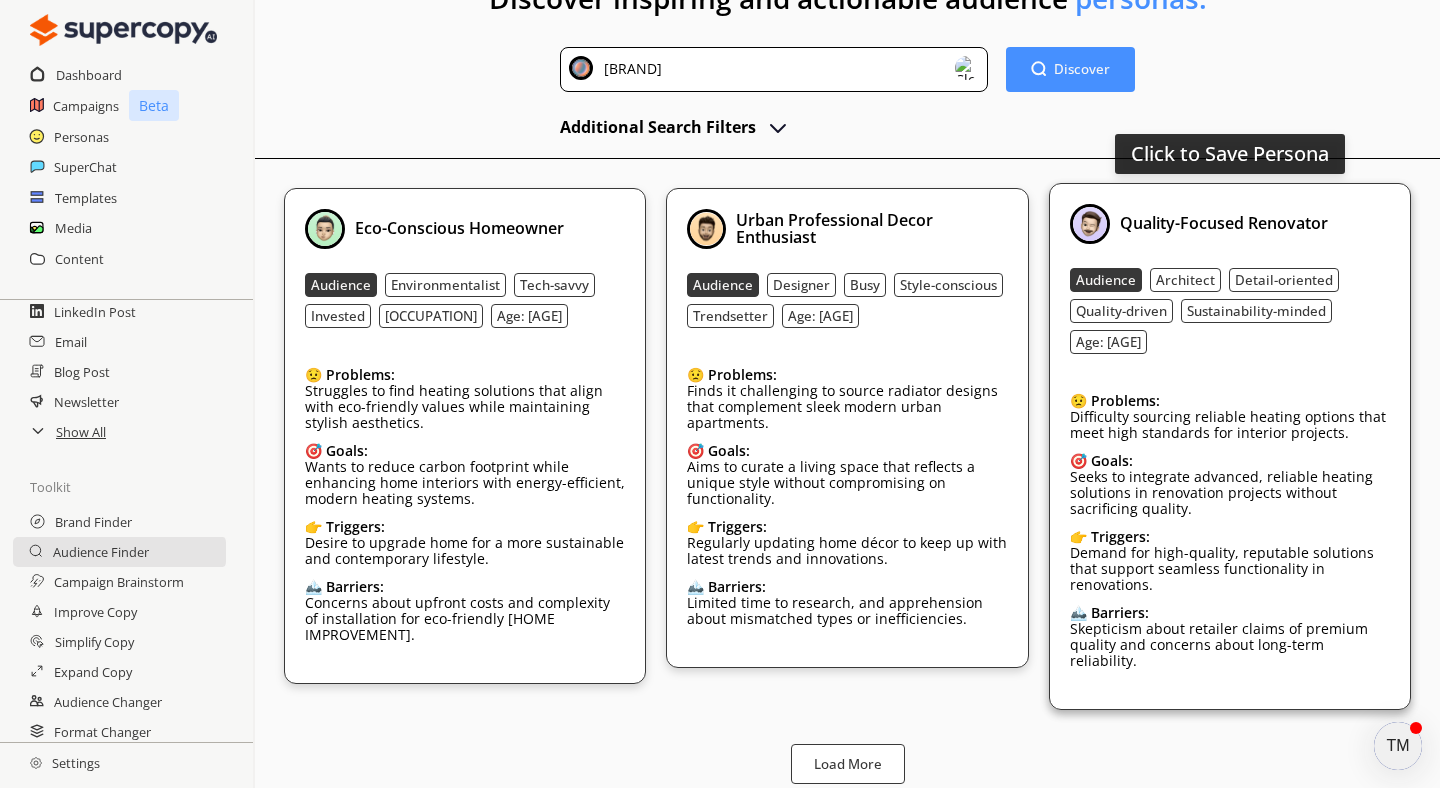 click on "Quality-Focused Renovator Audience Architect Detail-oriented Quality-driven Sustainability-minded Age: [AGE] 😟     Problems: Difficulty sourcing reliable heating options that meet high standards for interior projects. 🎯    Goals: Seeks to integrate advanced, reliable heating solutions in renovation projects without sacrificing quality. 👉    Triggers: Demand for high-quality, reputable solutions that support seamless functionality in renovations. 🏔️    Barriers: Skepticism about retailer claims of premium quality and concerns about long-term reliability." at bounding box center (1230, 446) 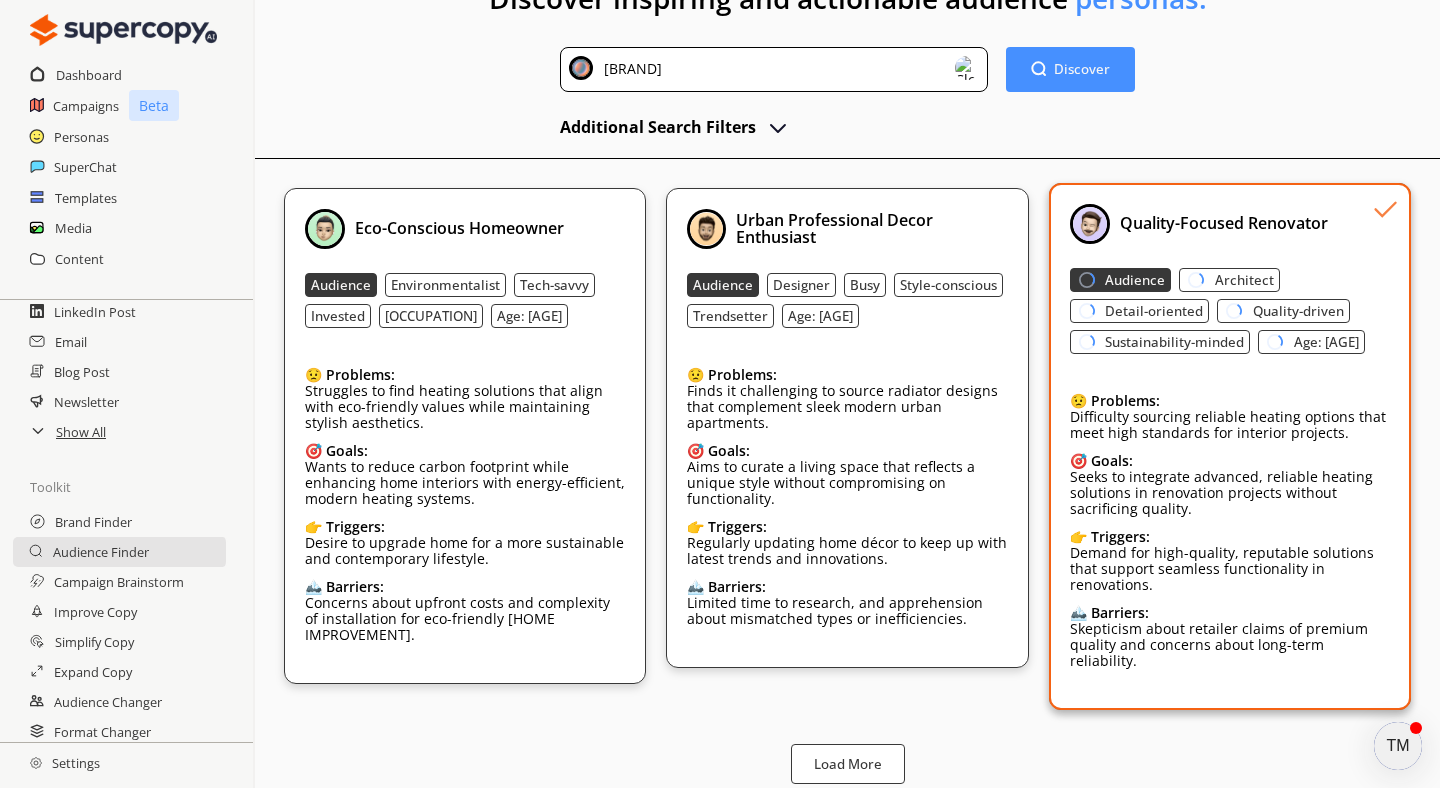 click on "Quality-Focused Renovator Audience Architect Detail-oriented Quality-driven Sustainability-minded Age: [AGE] 😟     Problems: Difficulty sourcing reliable heating options that meet high standards for interior projects. 🎯    Goals: Seeks to integrate advanced, reliable heating solutions in renovation projects without sacrificing quality. 👉    Triggers: Demand for high-quality, reputable solutions that support seamless functionality in renovations. 🏔️    Barriers: Skepticism about retailer claims of premium quality and concerns about long-term reliability." at bounding box center (1230, 446) 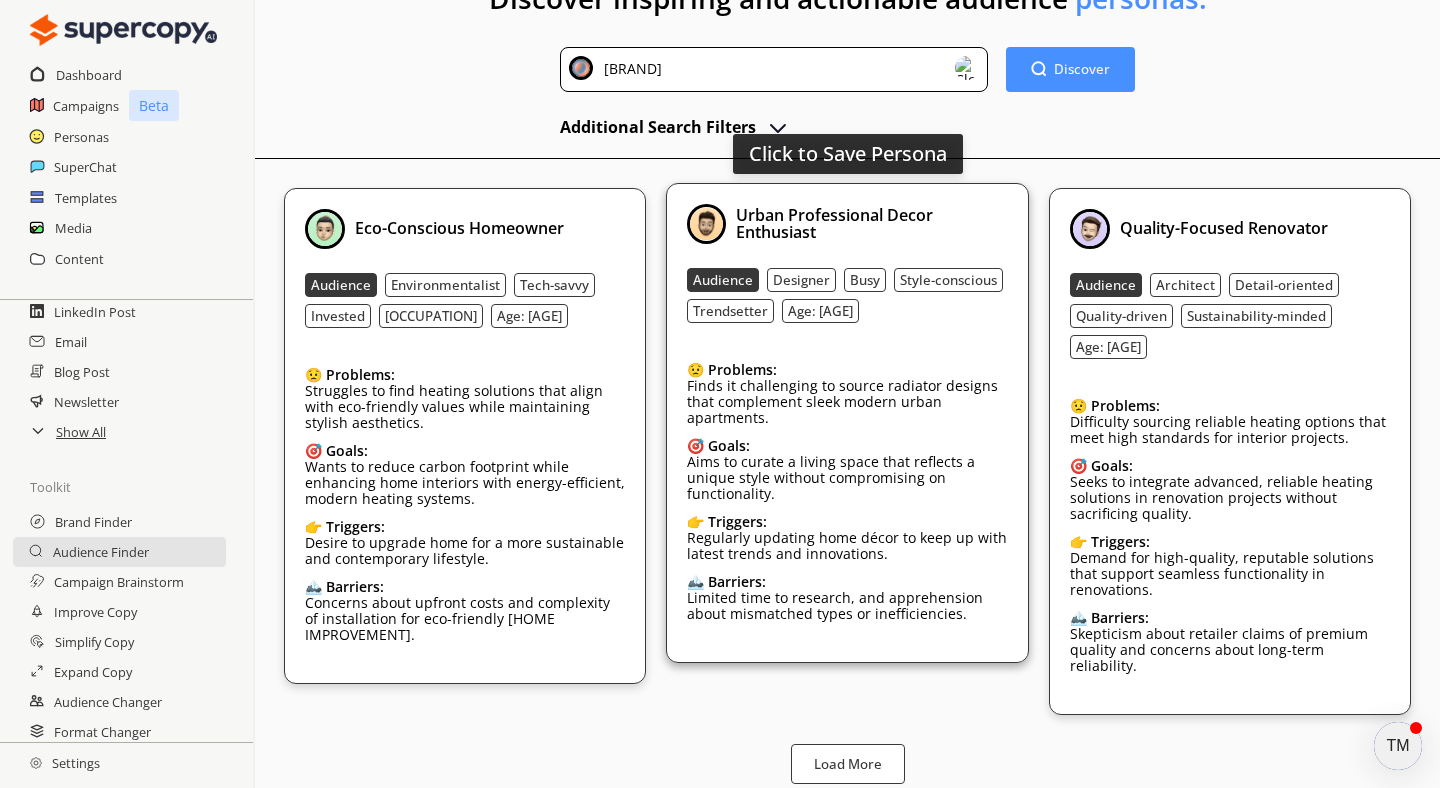 click on "Finds it challenging to source radiator designs that complement sleek modern urban apartments." at bounding box center [847, 402] 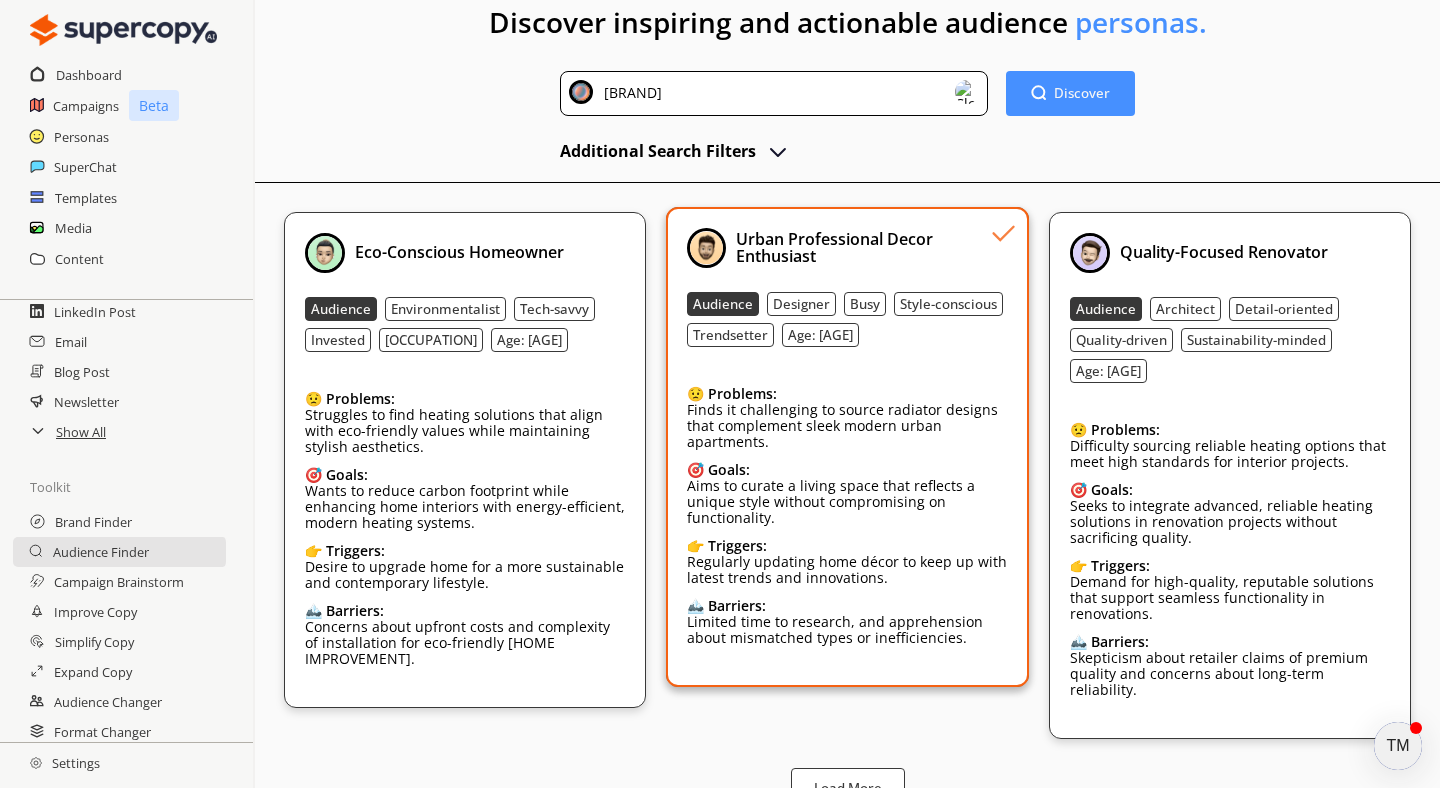 scroll, scrollTop: 102, scrollLeft: 0, axis: vertical 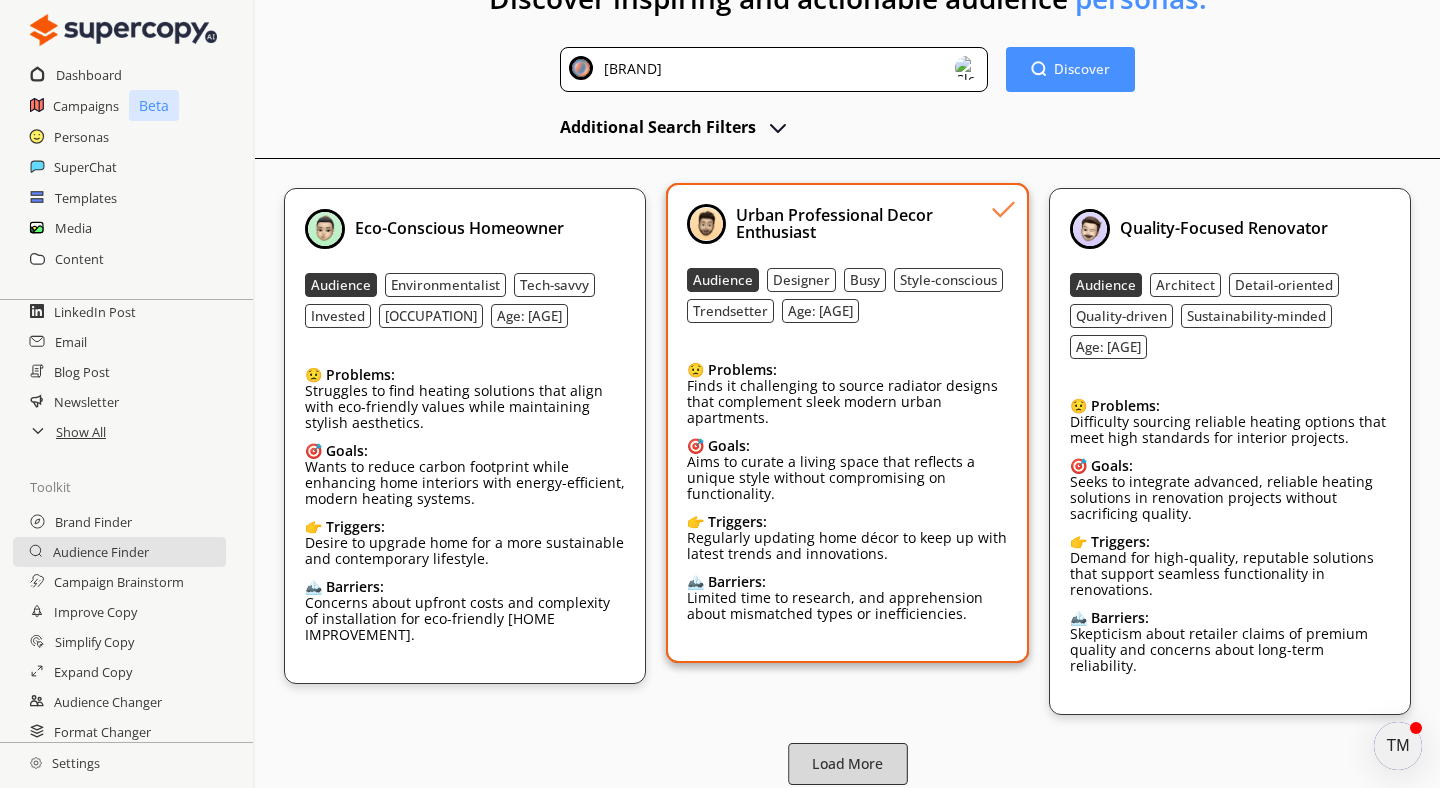 click on "Load More" at bounding box center (848, 764) 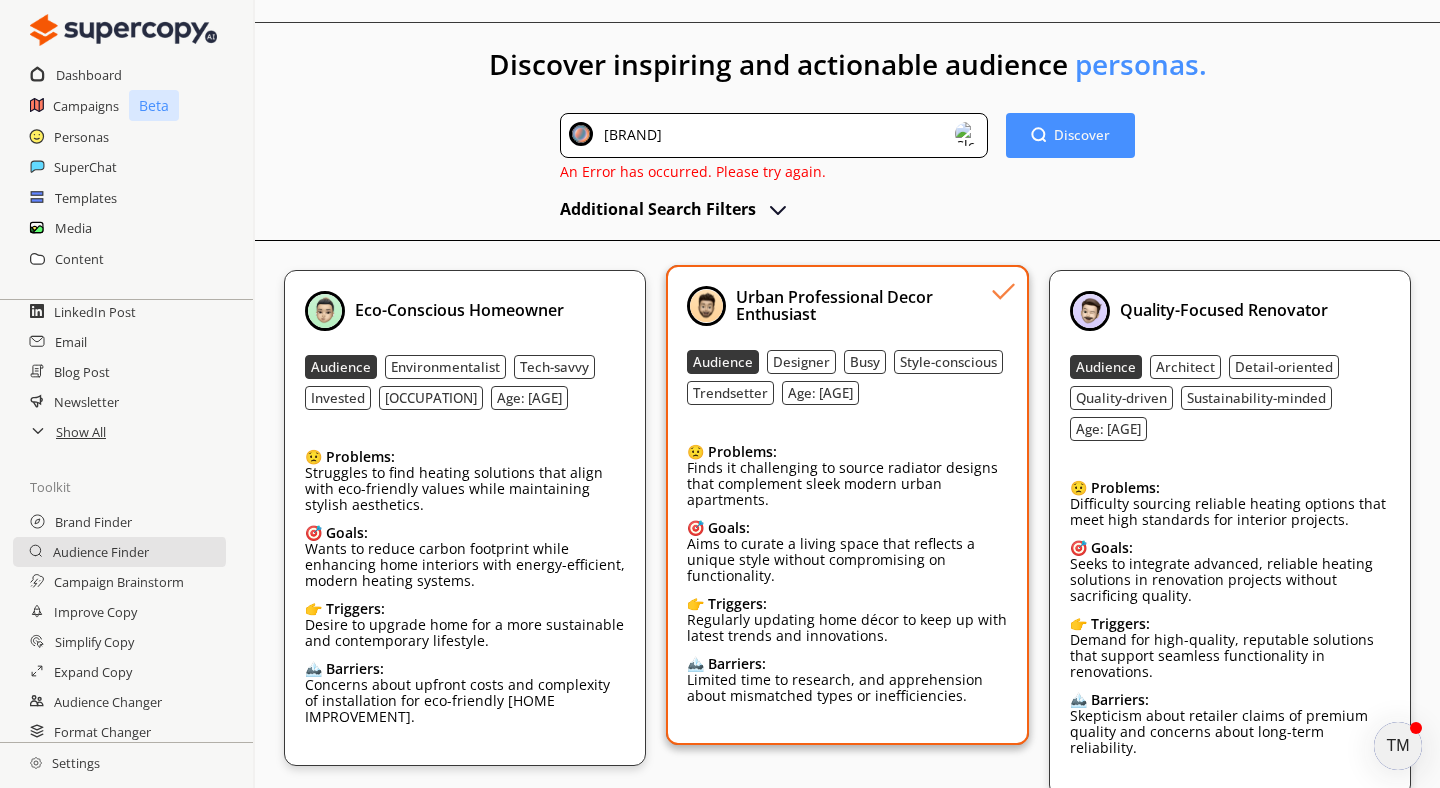 scroll, scrollTop: 0, scrollLeft: 0, axis: both 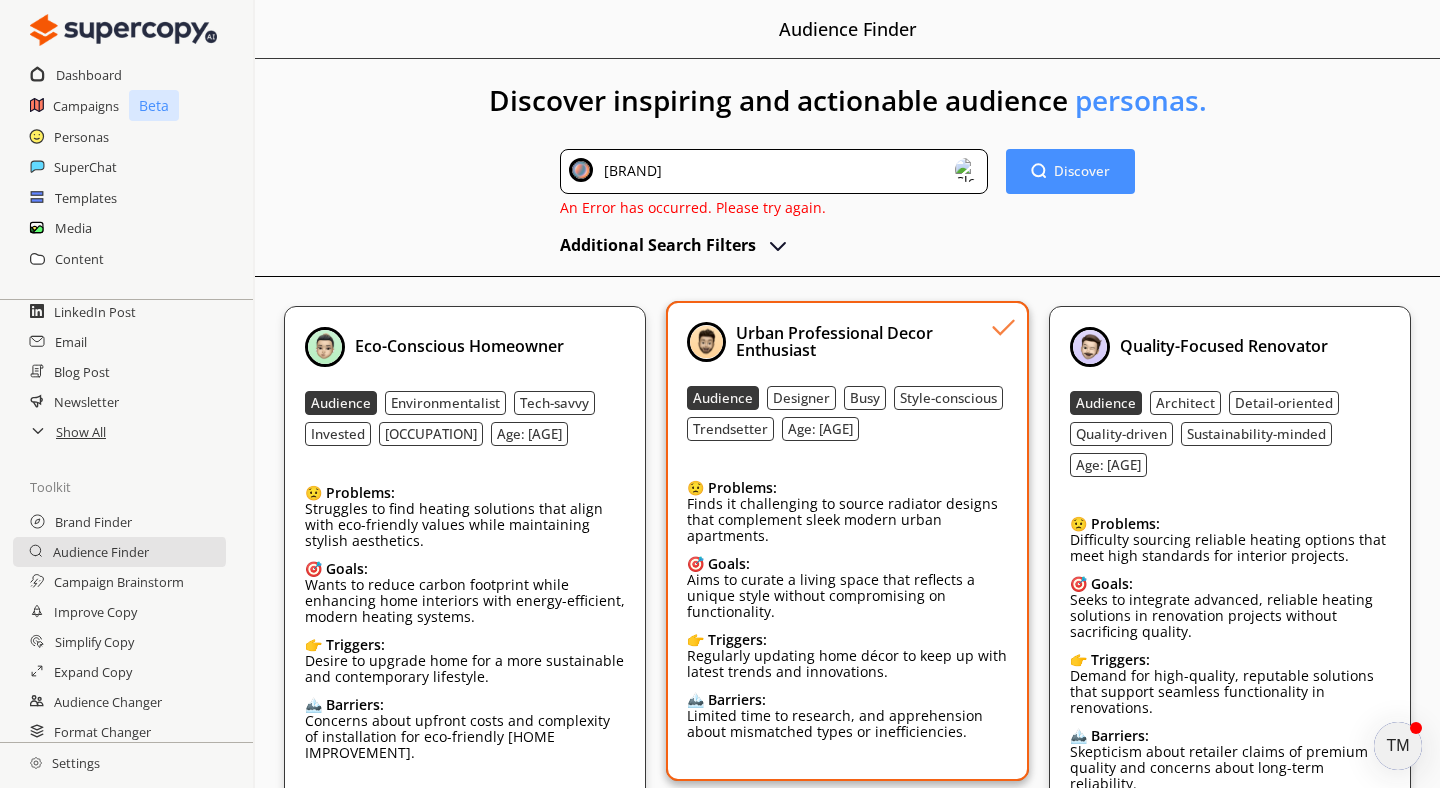 click on "Additional Search Filters" at bounding box center [658, 245] 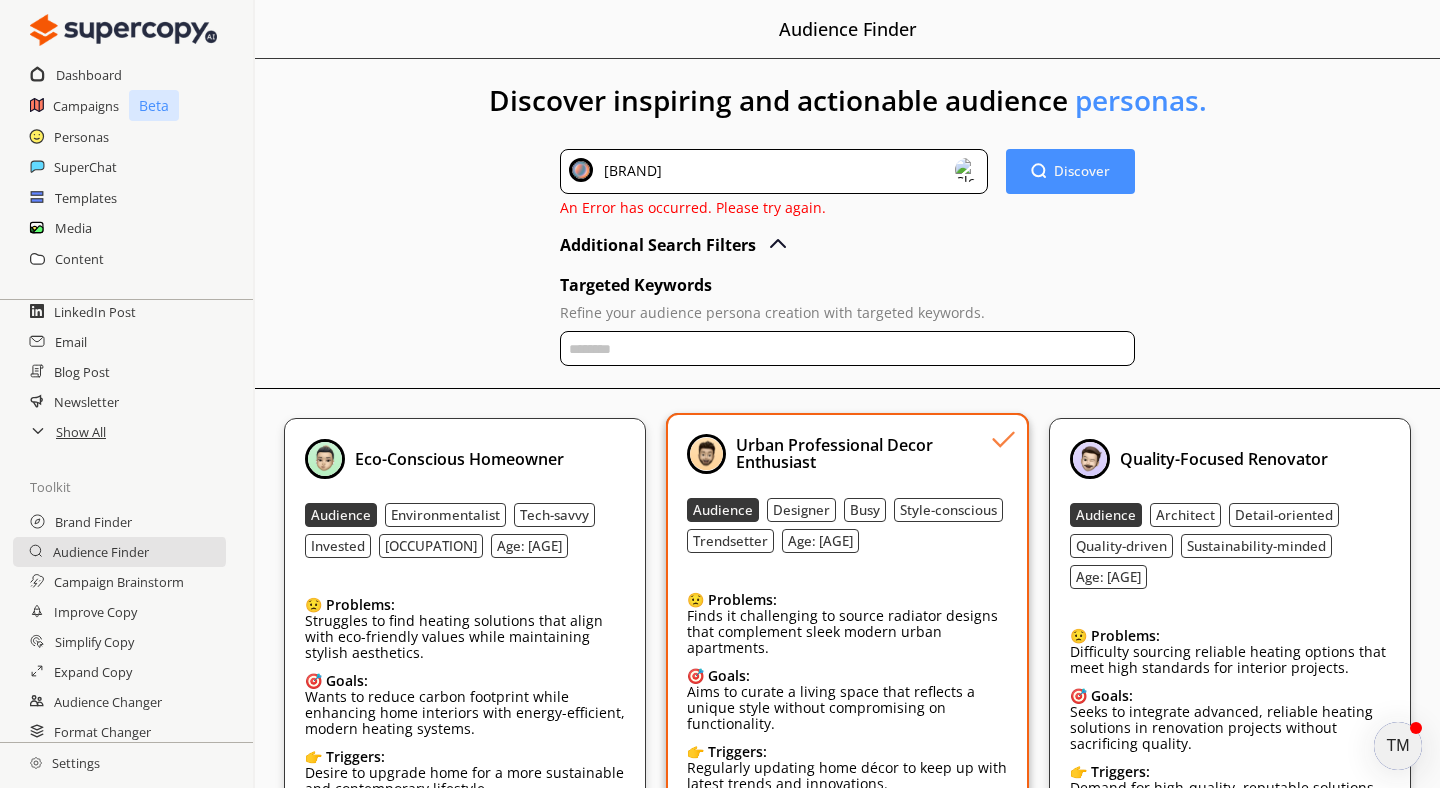 click on "Additional Search Filters" at bounding box center [658, 245] 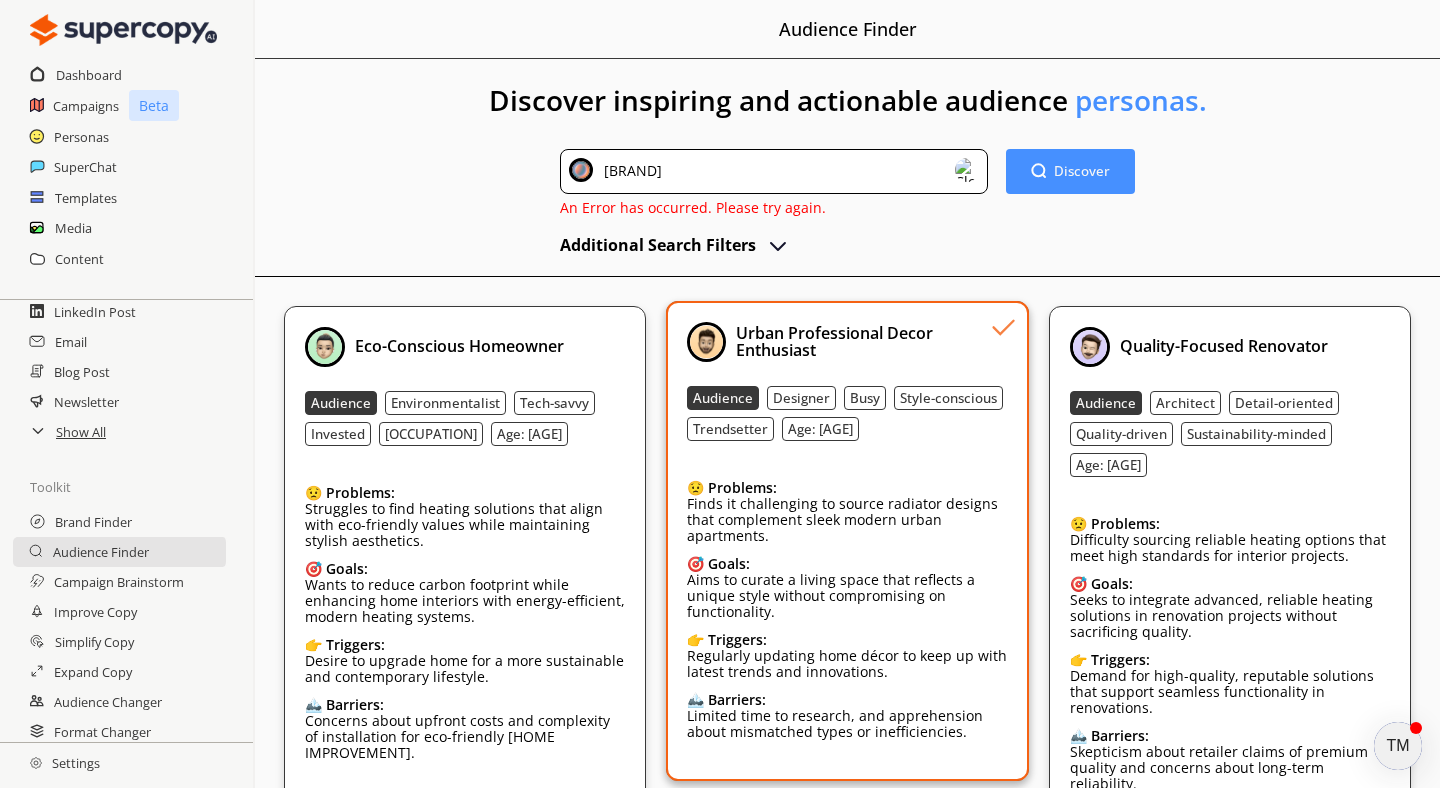 scroll, scrollTop: 118, scrollLeft: 0, axis: vertical 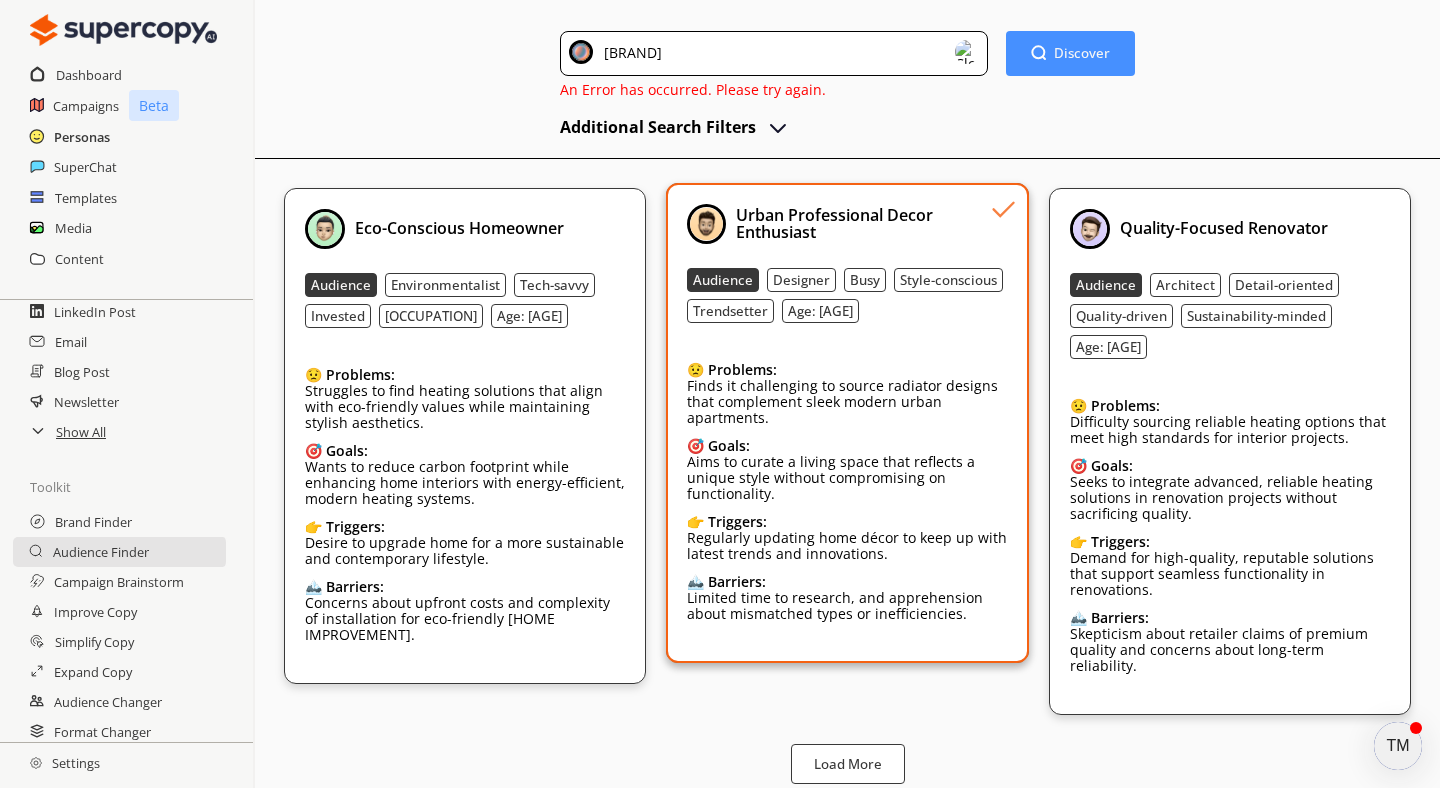 click on "Personas" at bounding box center (82, 137) 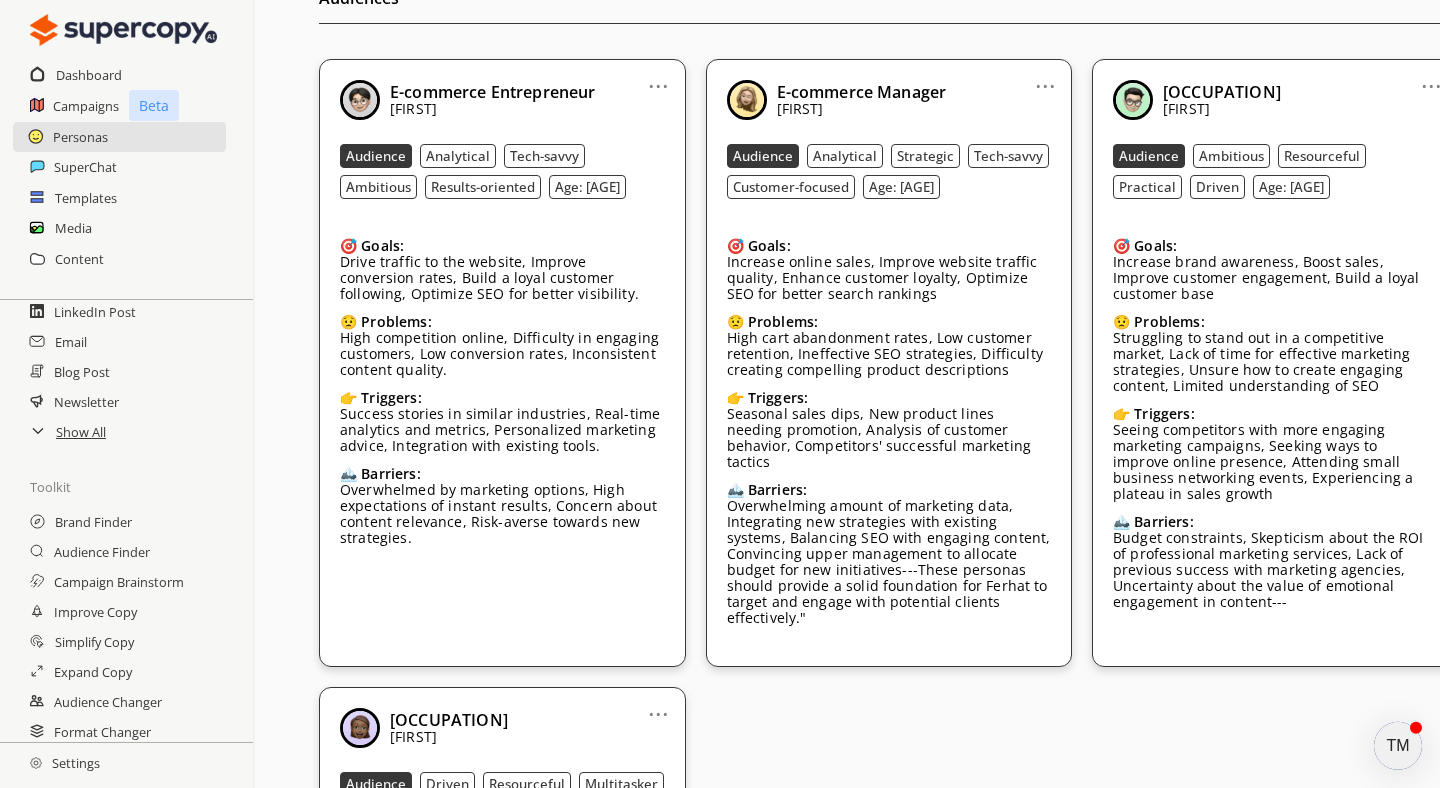 scroll, scrollTop: 543, scrollLeft: 0, axis: vertical 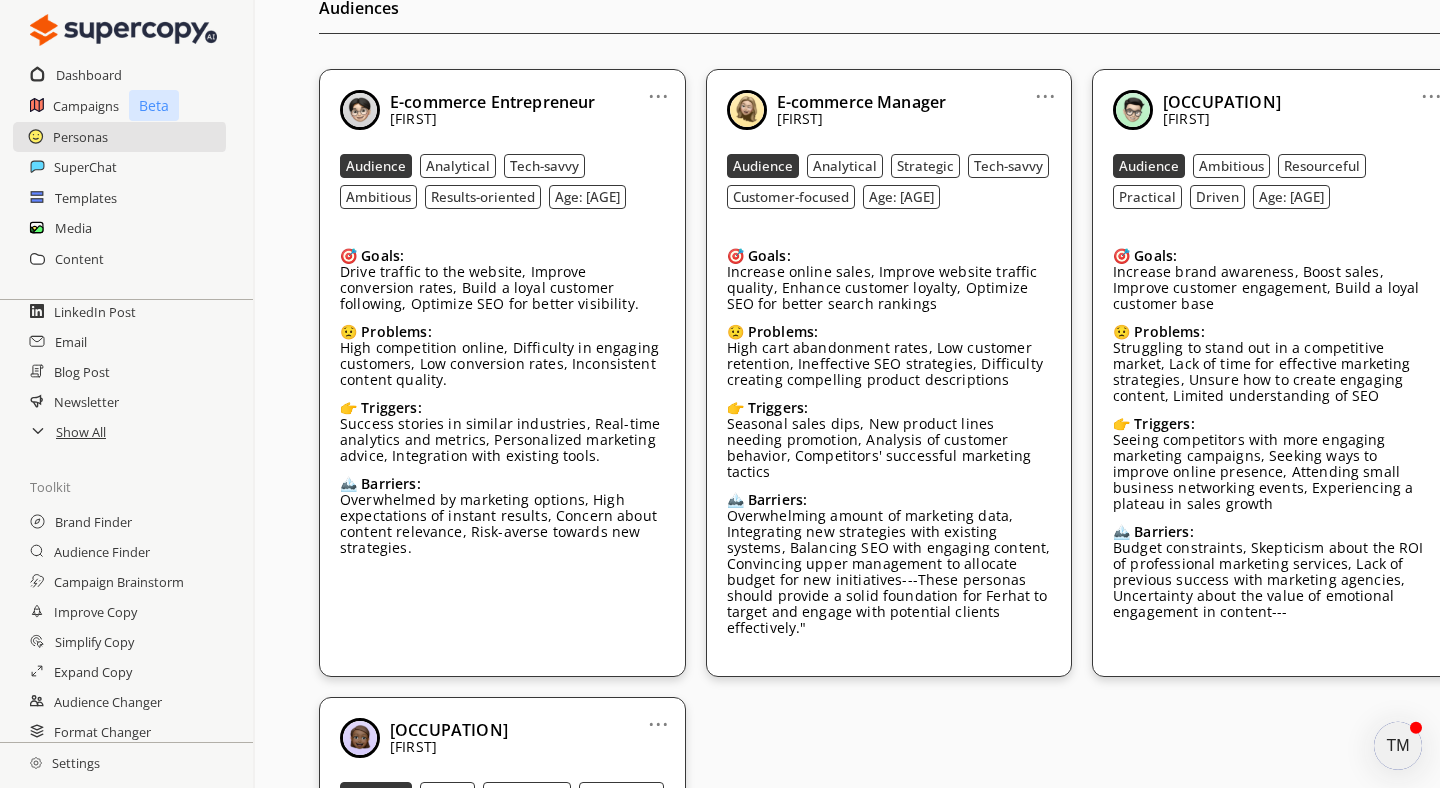 click on "..." at bounding box center [658, 88] 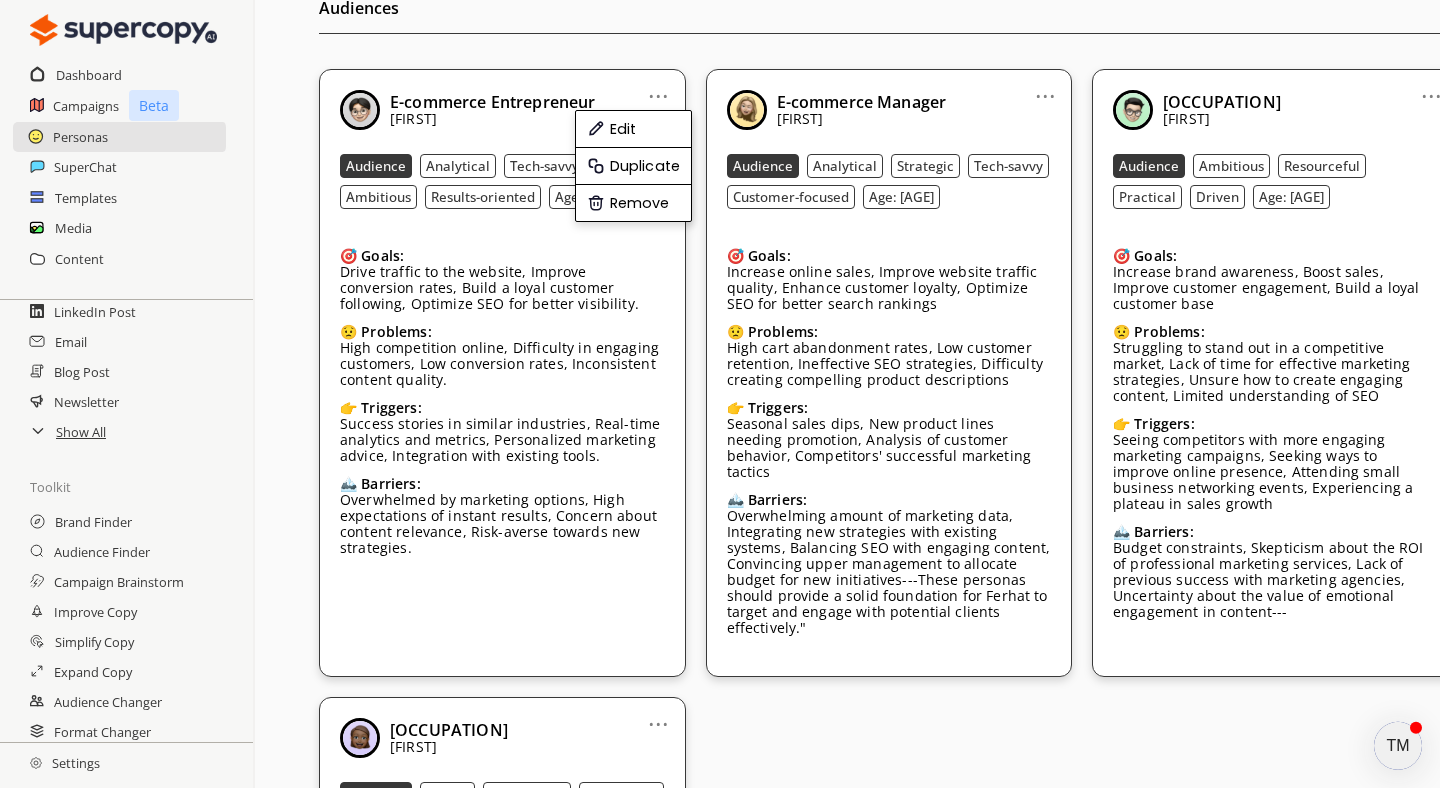 click on "Remove" at bounding box center (634, 203) 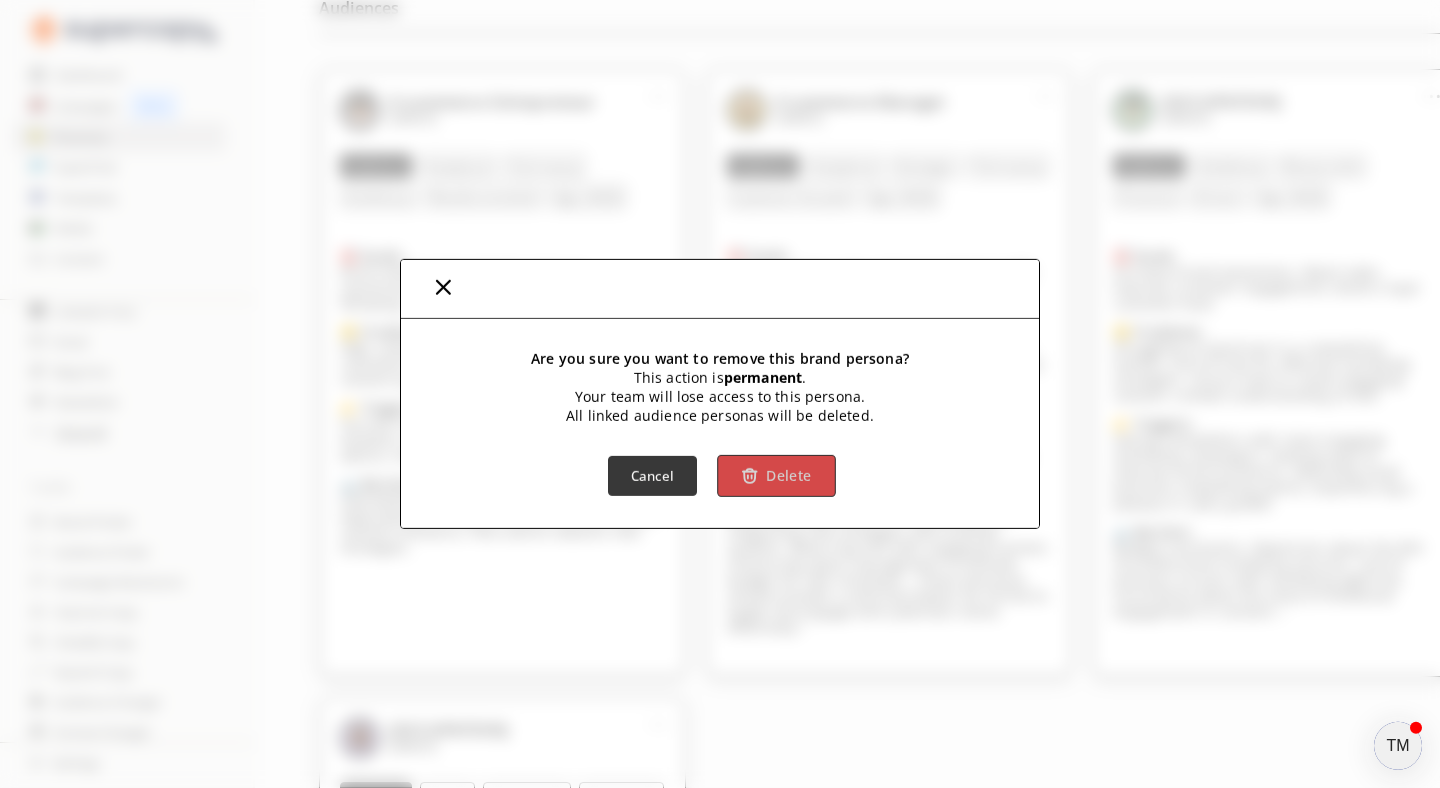 click on "Delete" at bounding box center [776, 476] 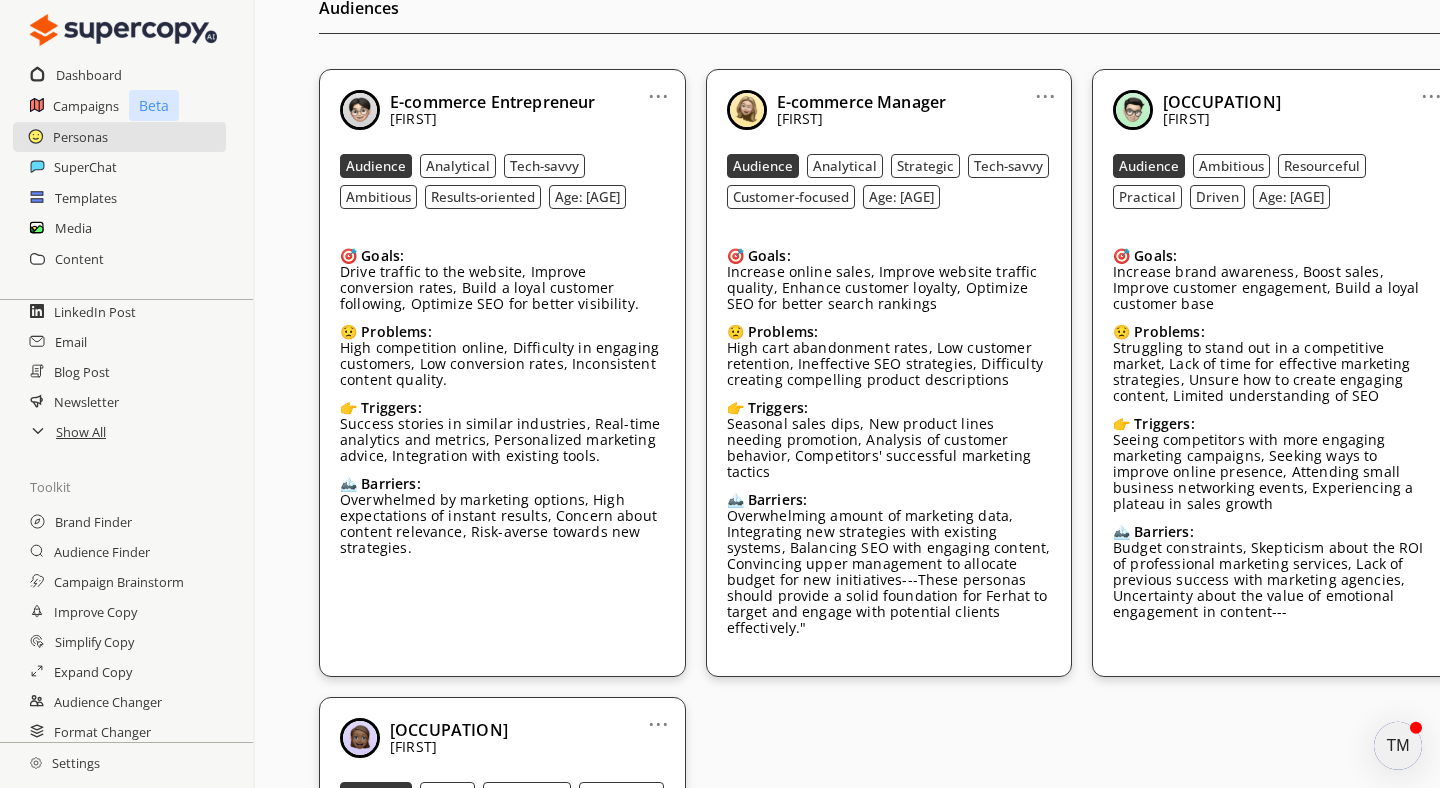 click on "..." at bounding box center (658, 88) 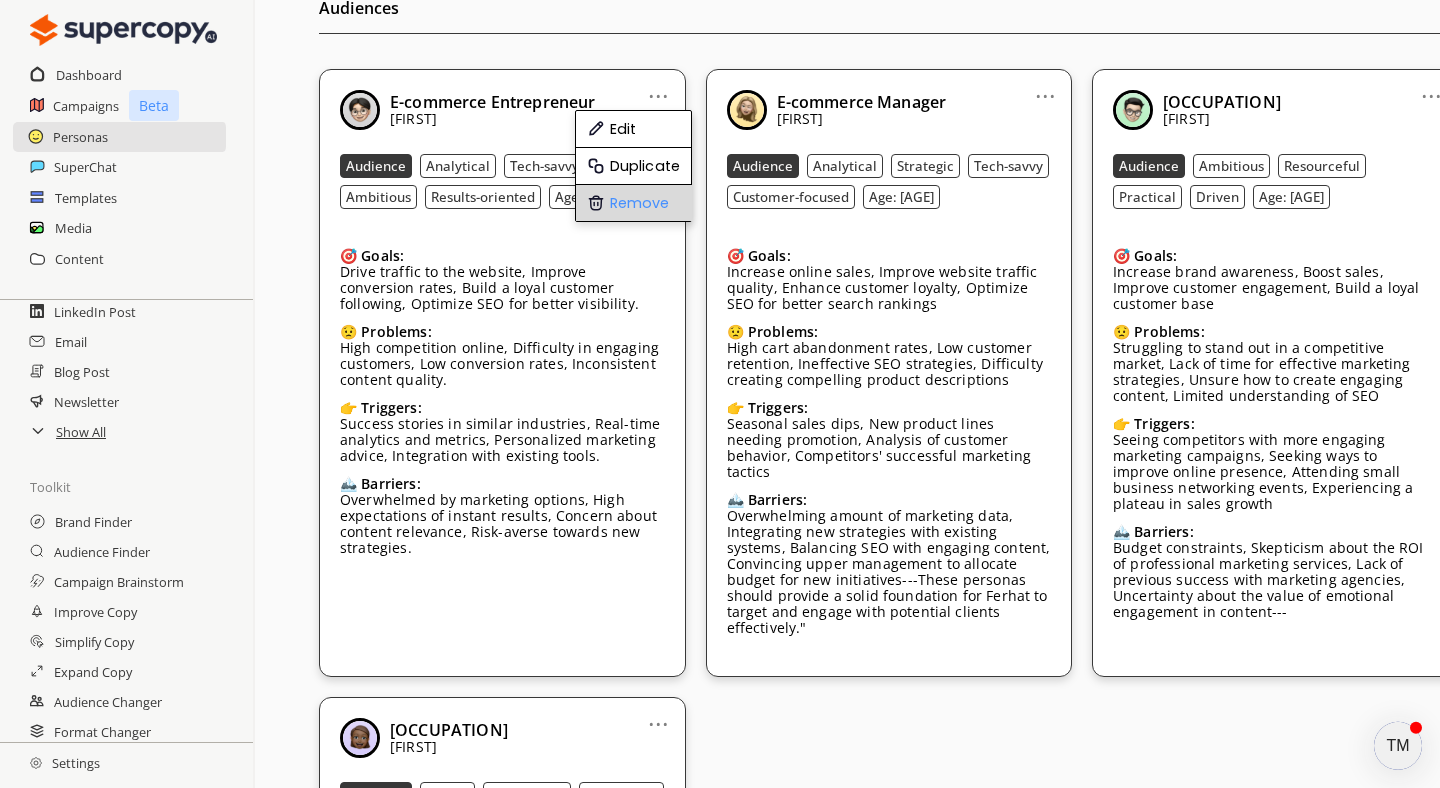click on "Remove" at bounding box center [634, 203] 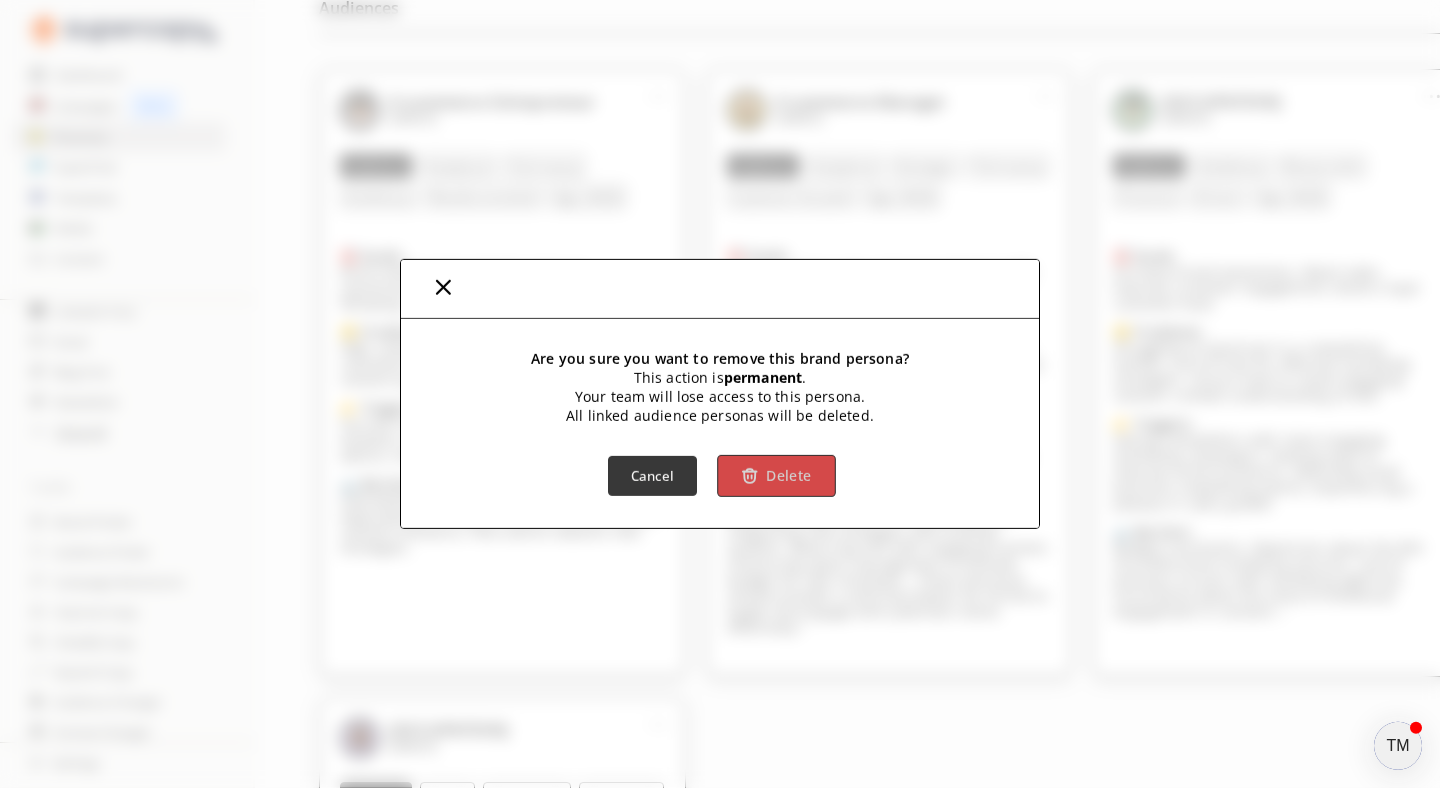 click on "Delete" at bounding box center [788, 475] 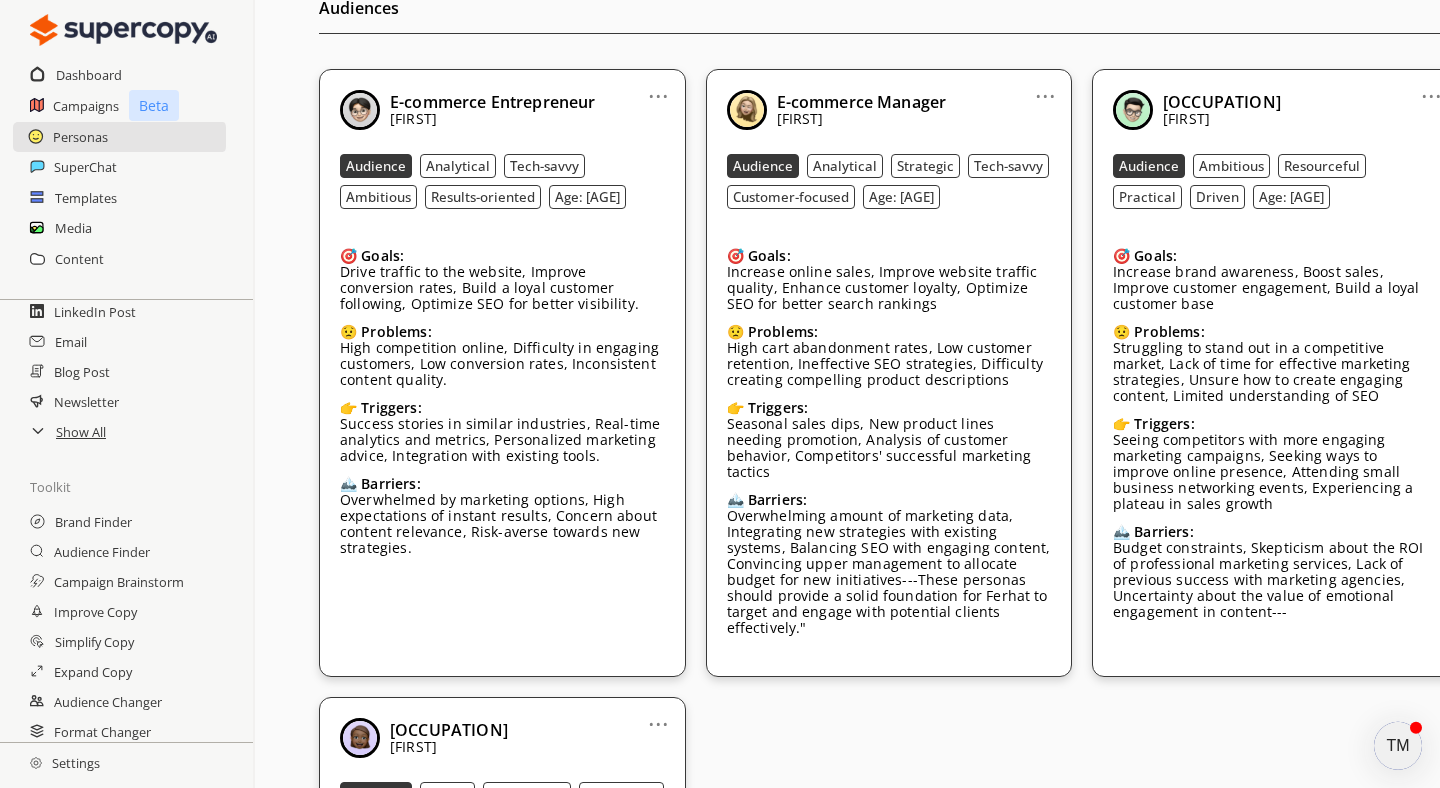 click on "..." at bounding box center [658, 88] 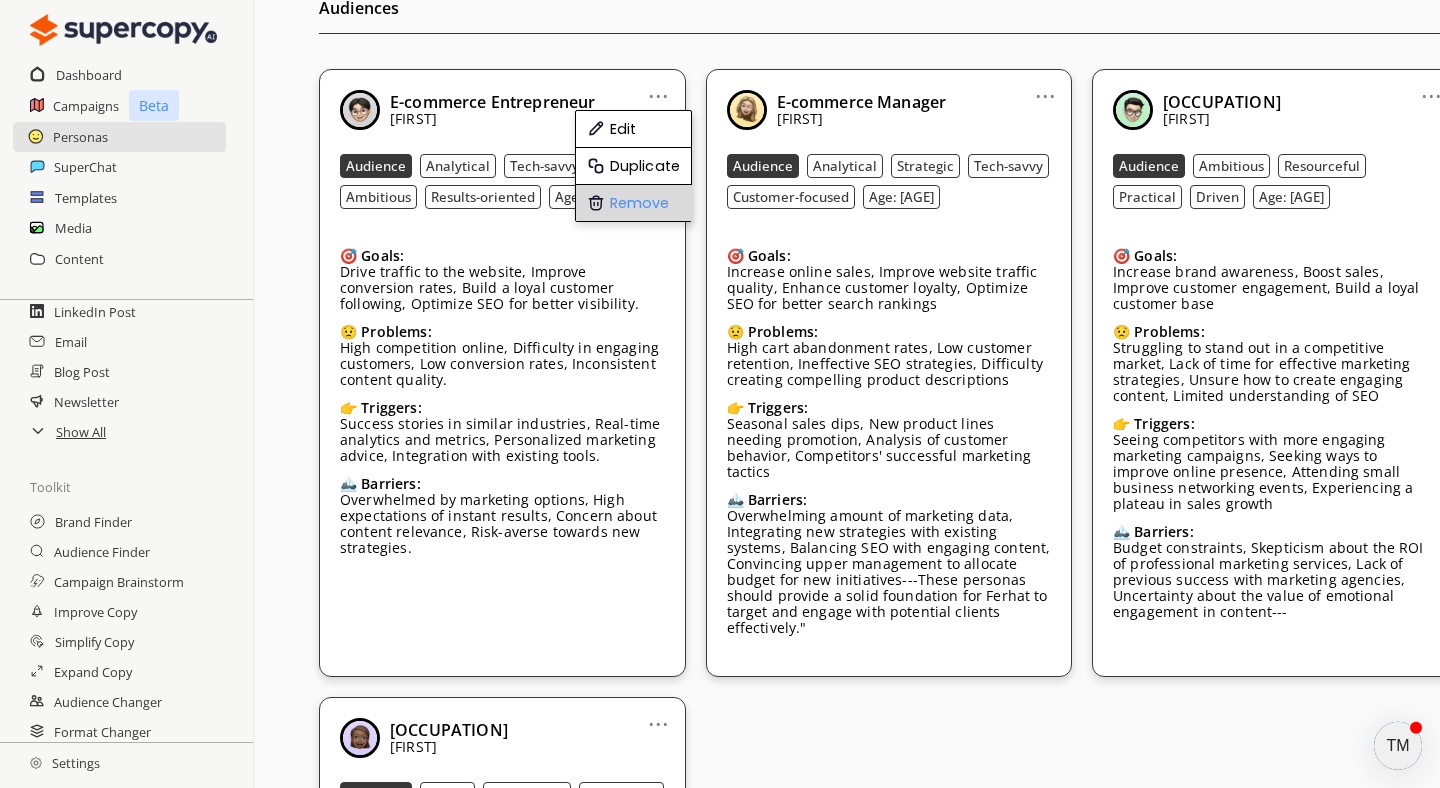 click on "Remove" at bounding box center (634, 203) 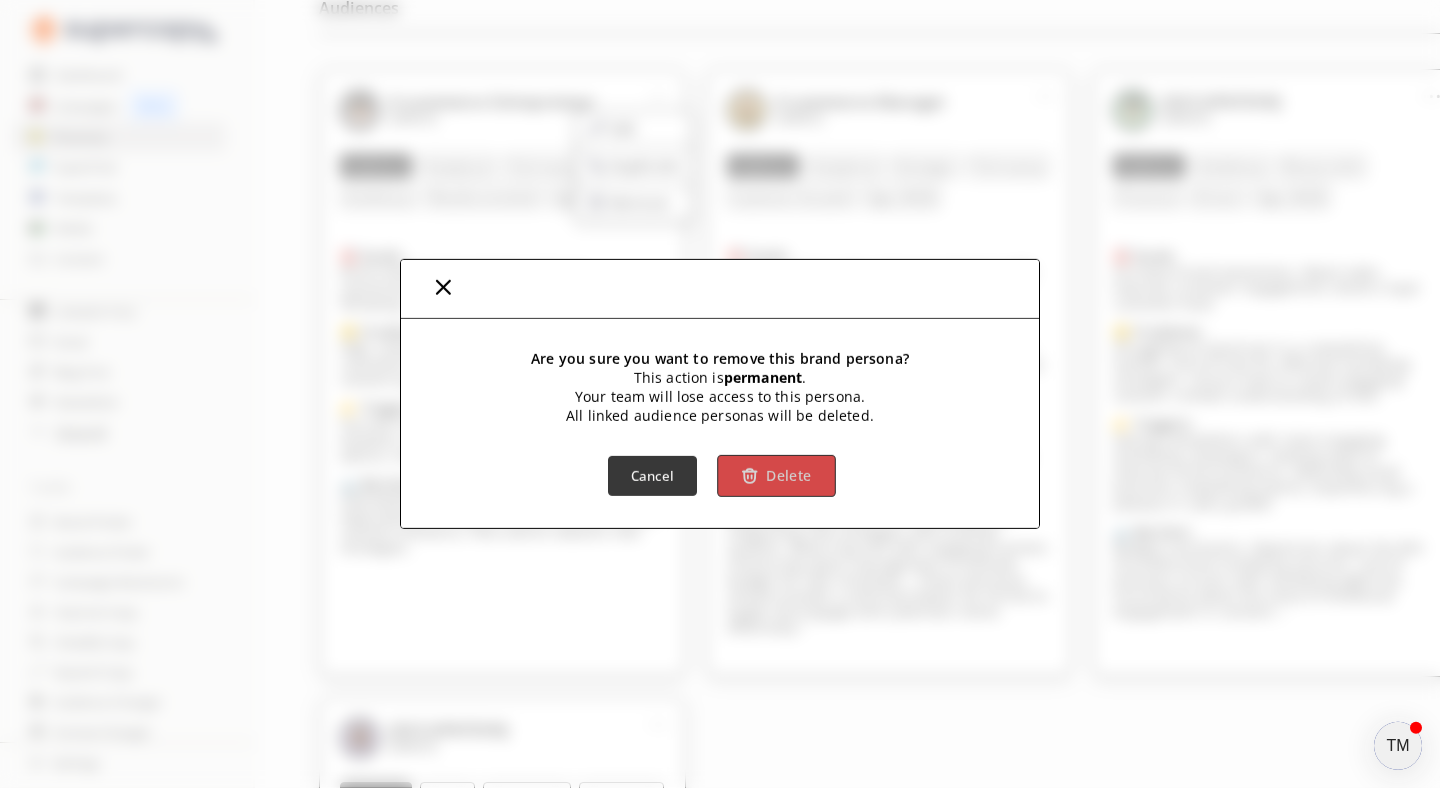click on "Delete" at bounding box center [776, 476] 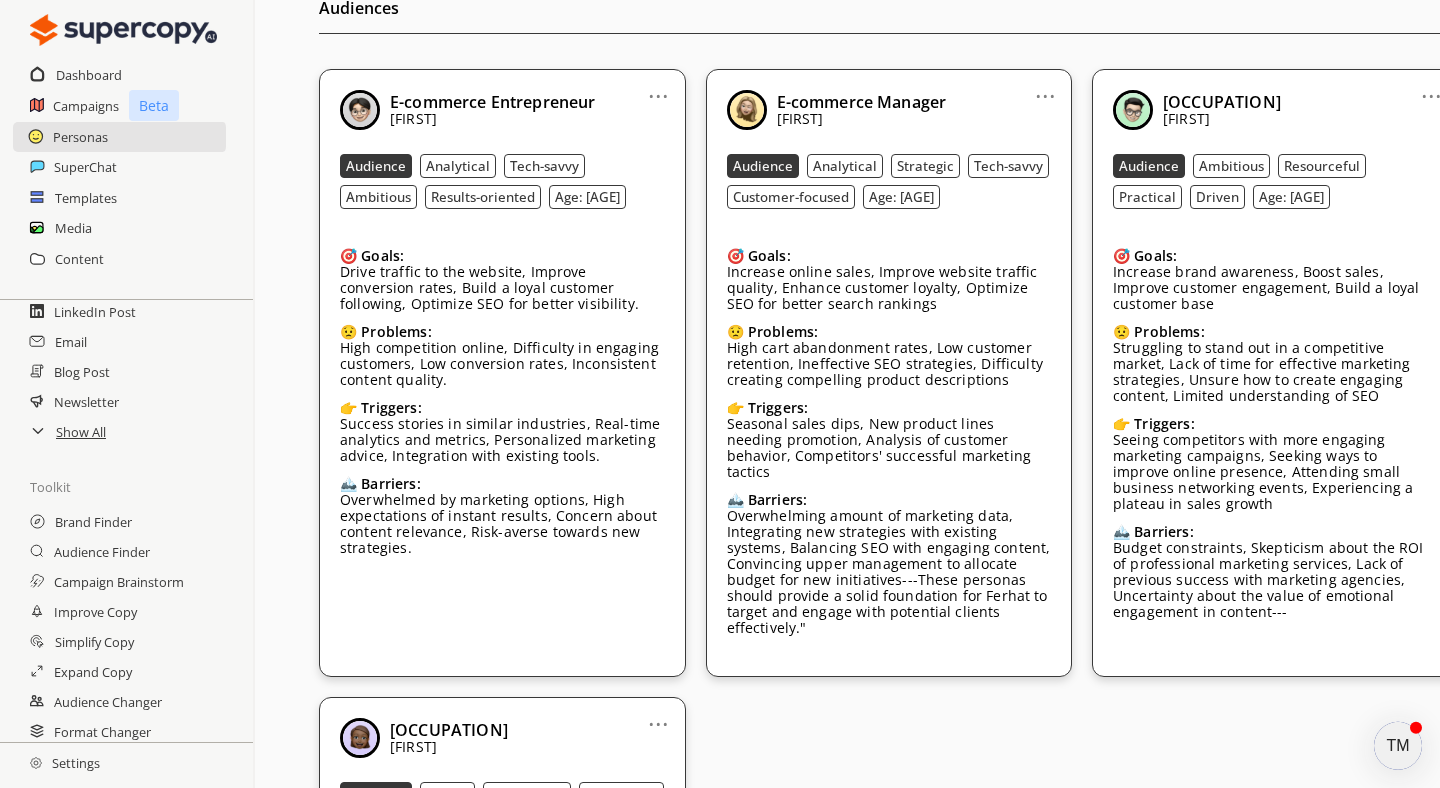 click on "..." at bounding box center [658, 88] 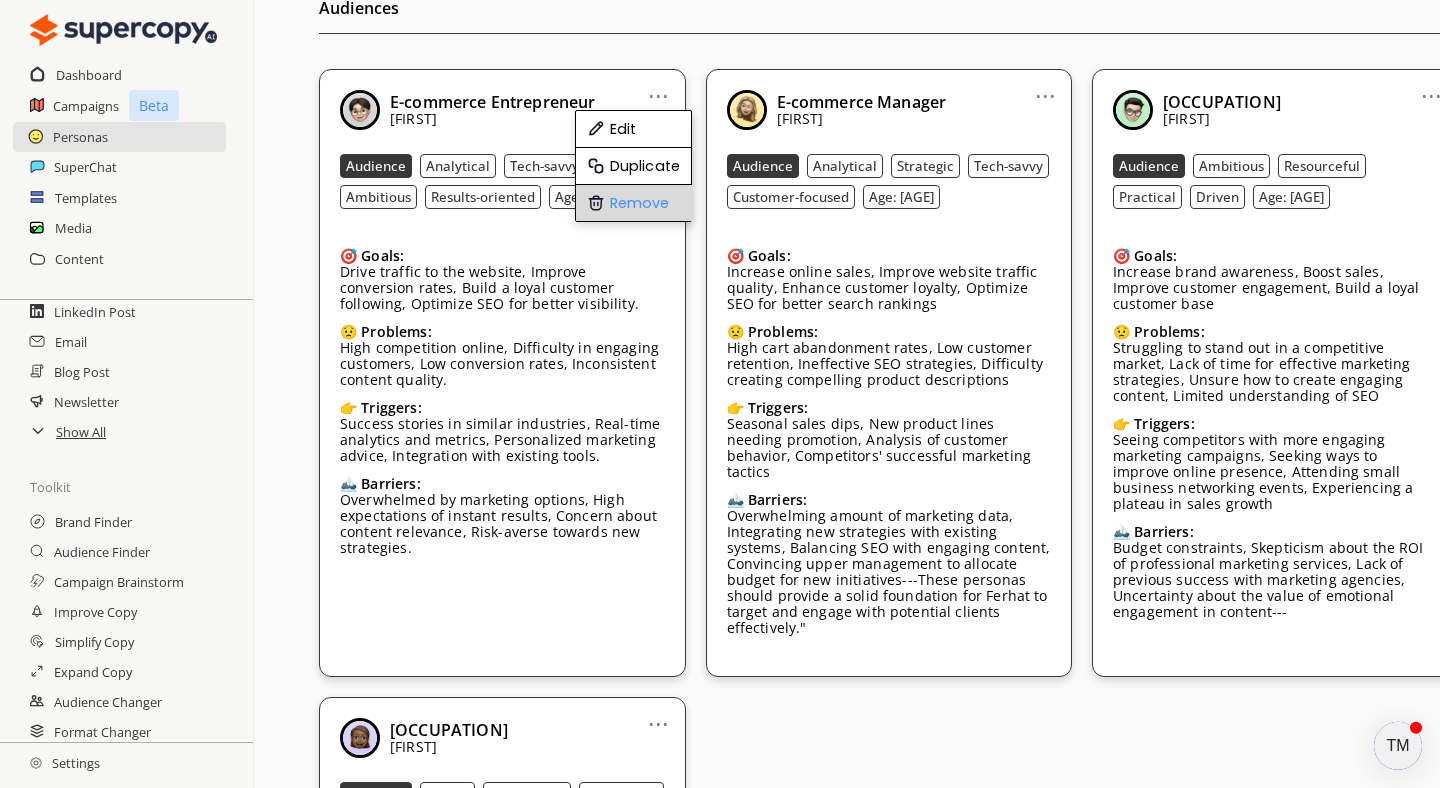 click on "Remove" at bounding box center (634, 203) 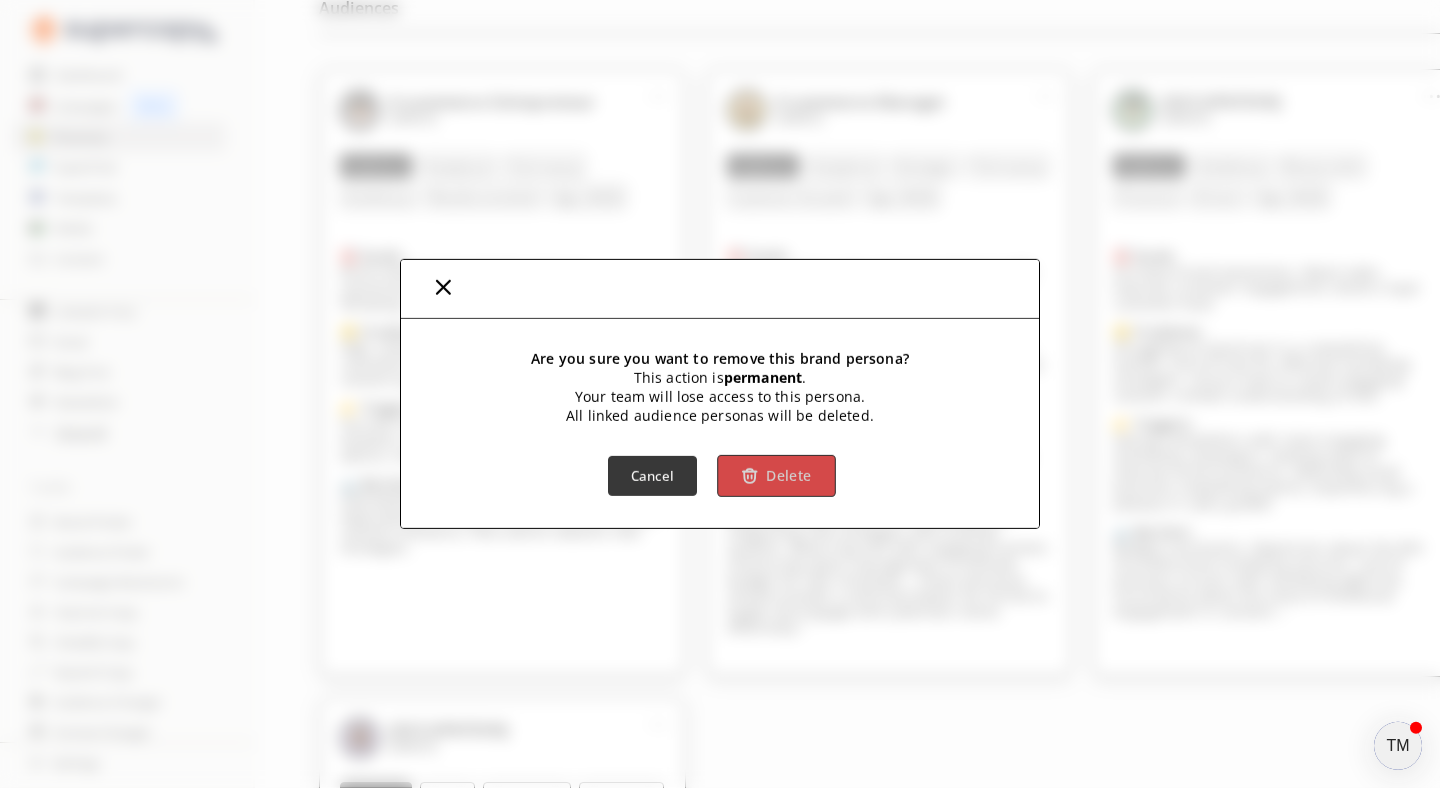 click on "Delete" at bounding box center (776, 476) 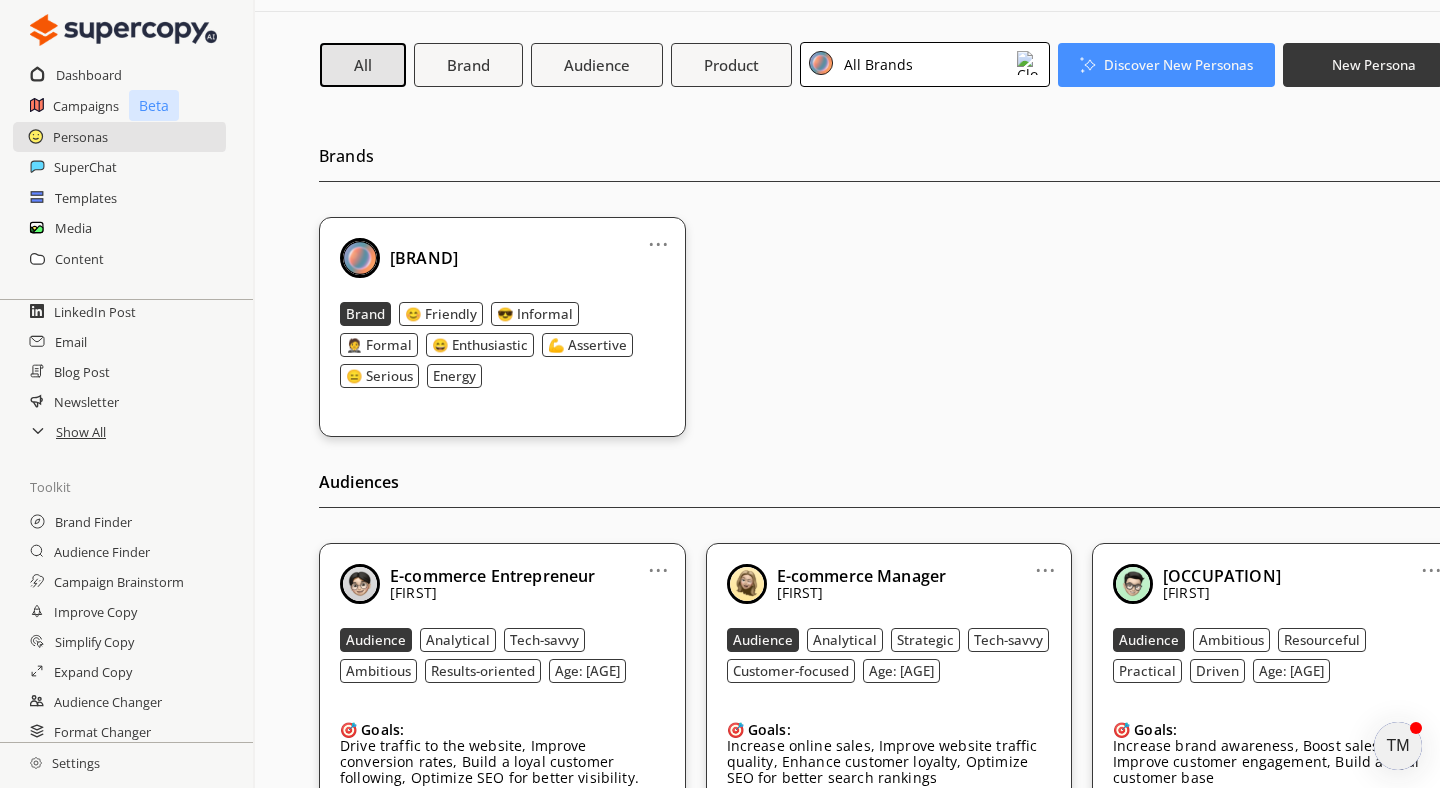 scroll, scrollTop: 0, scrollLeft: 0, axis: both 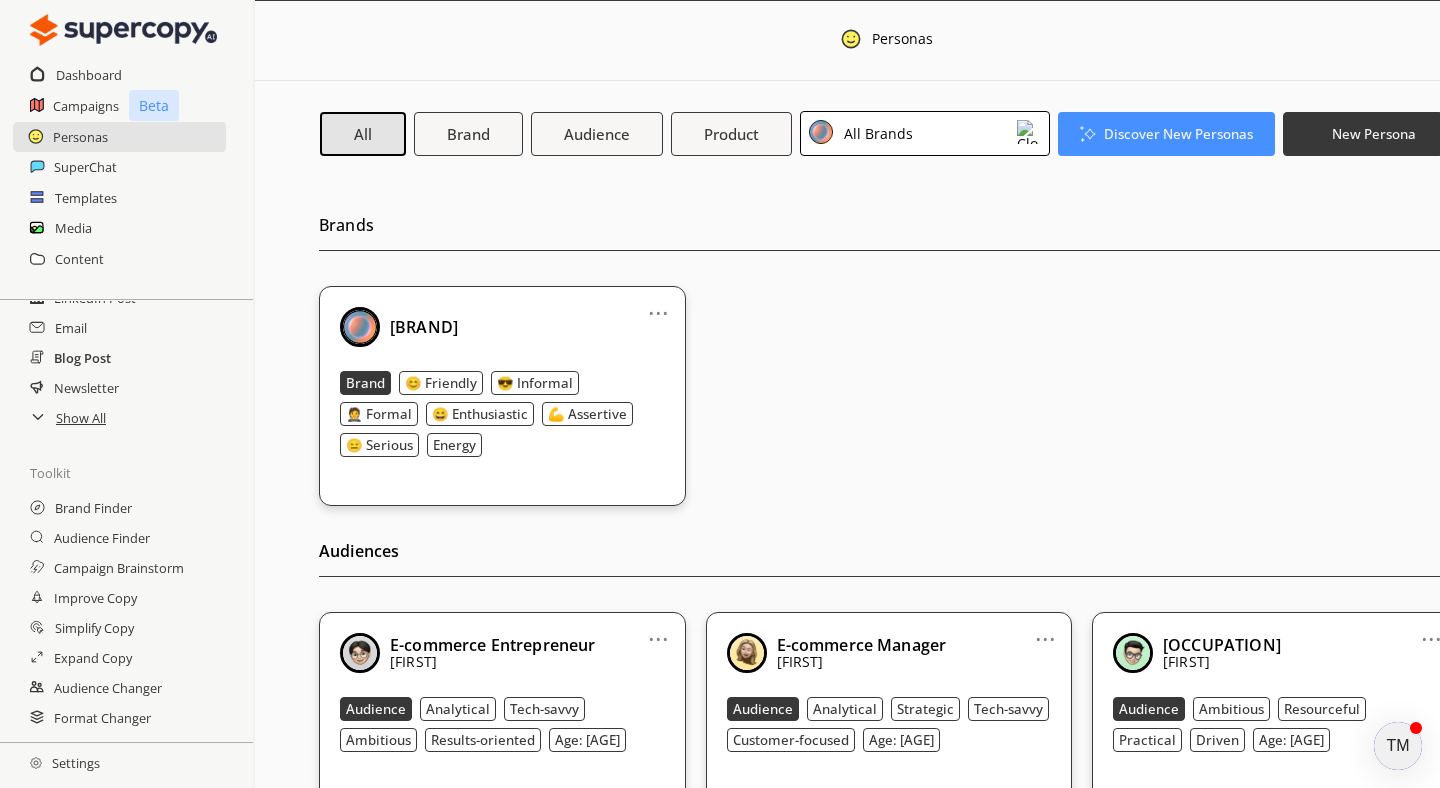 click on "Blog Post" at bounding box center [82, 358] 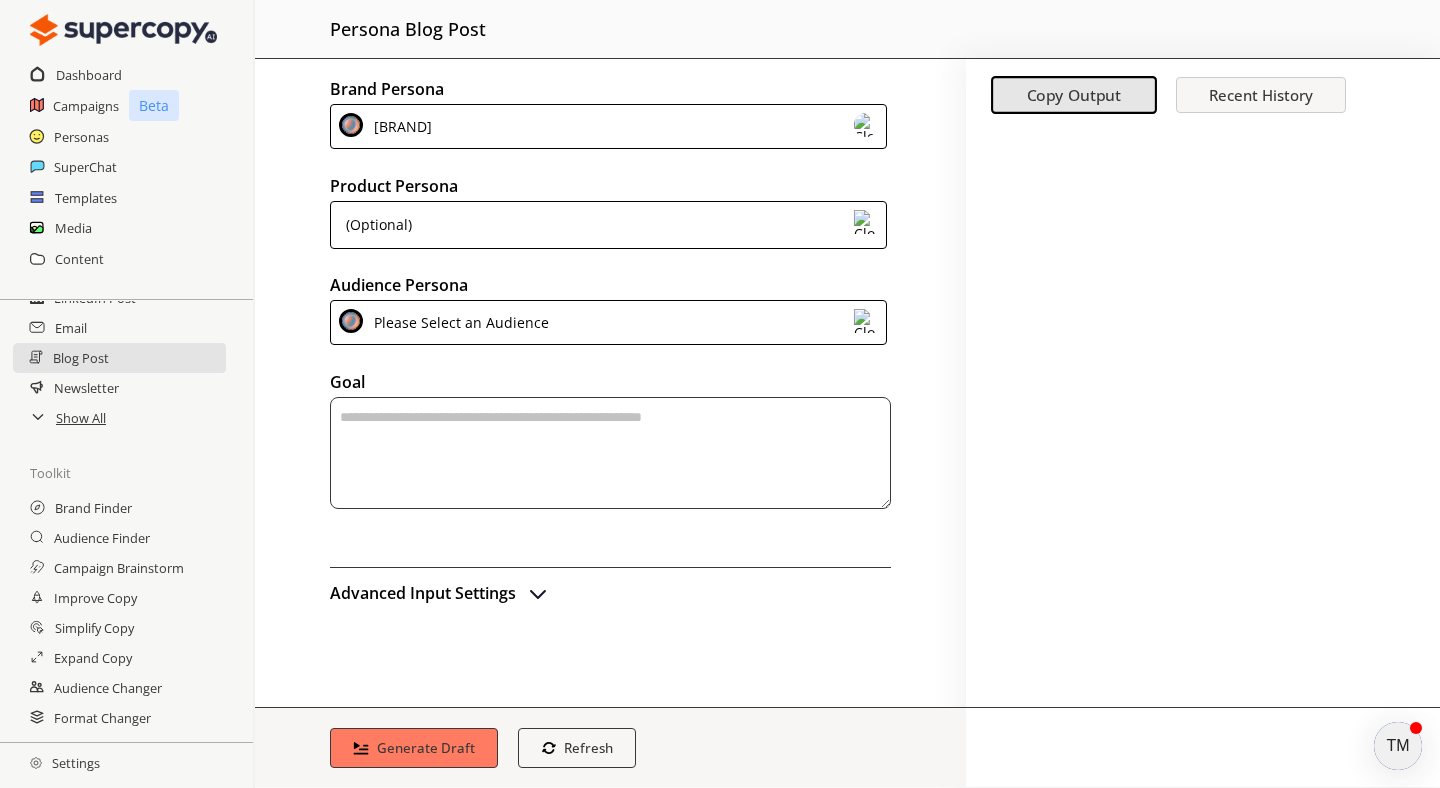 click on "(Optional)" at bounding box center (608, 225) 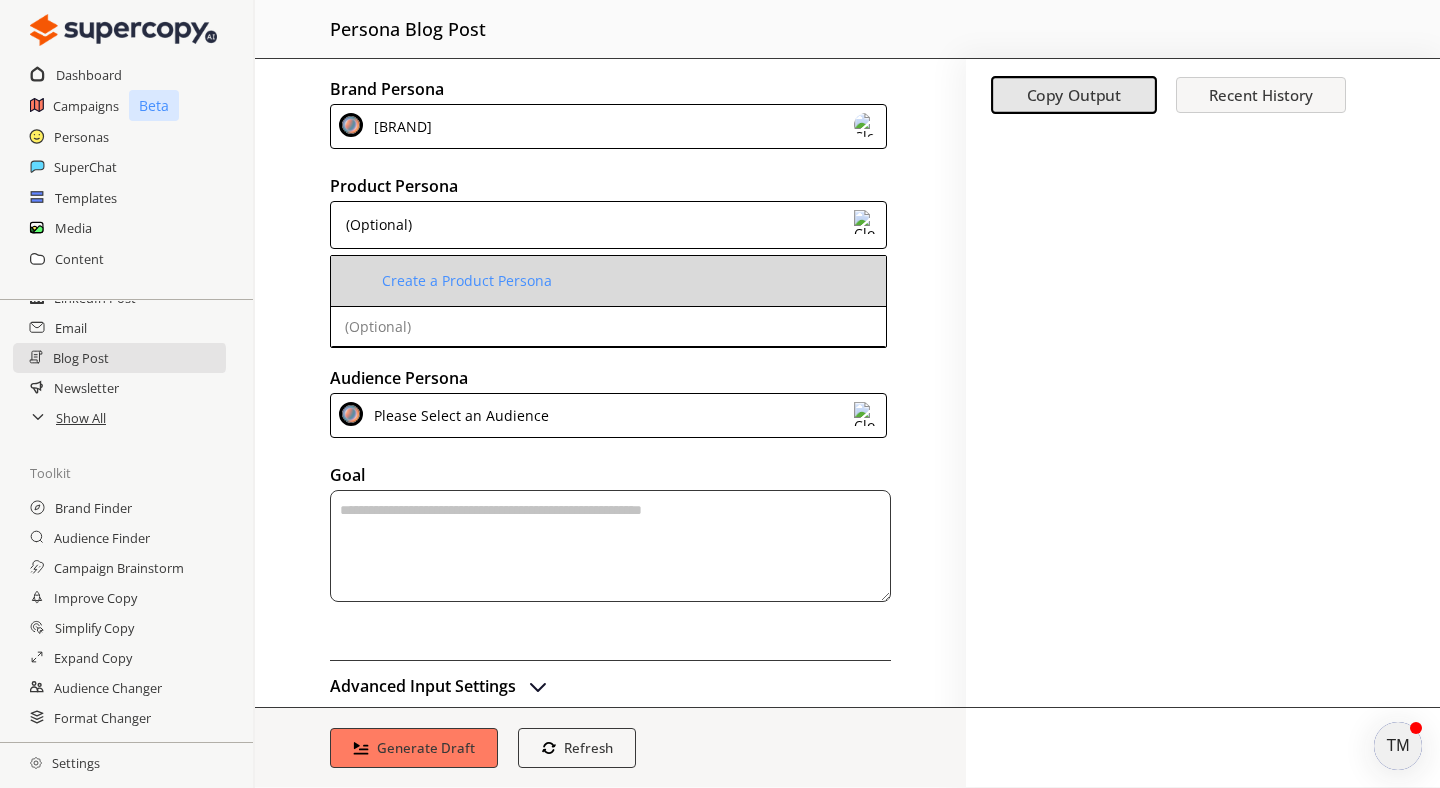 click on "Create a Product Persona" at bounding box center [608, 281] 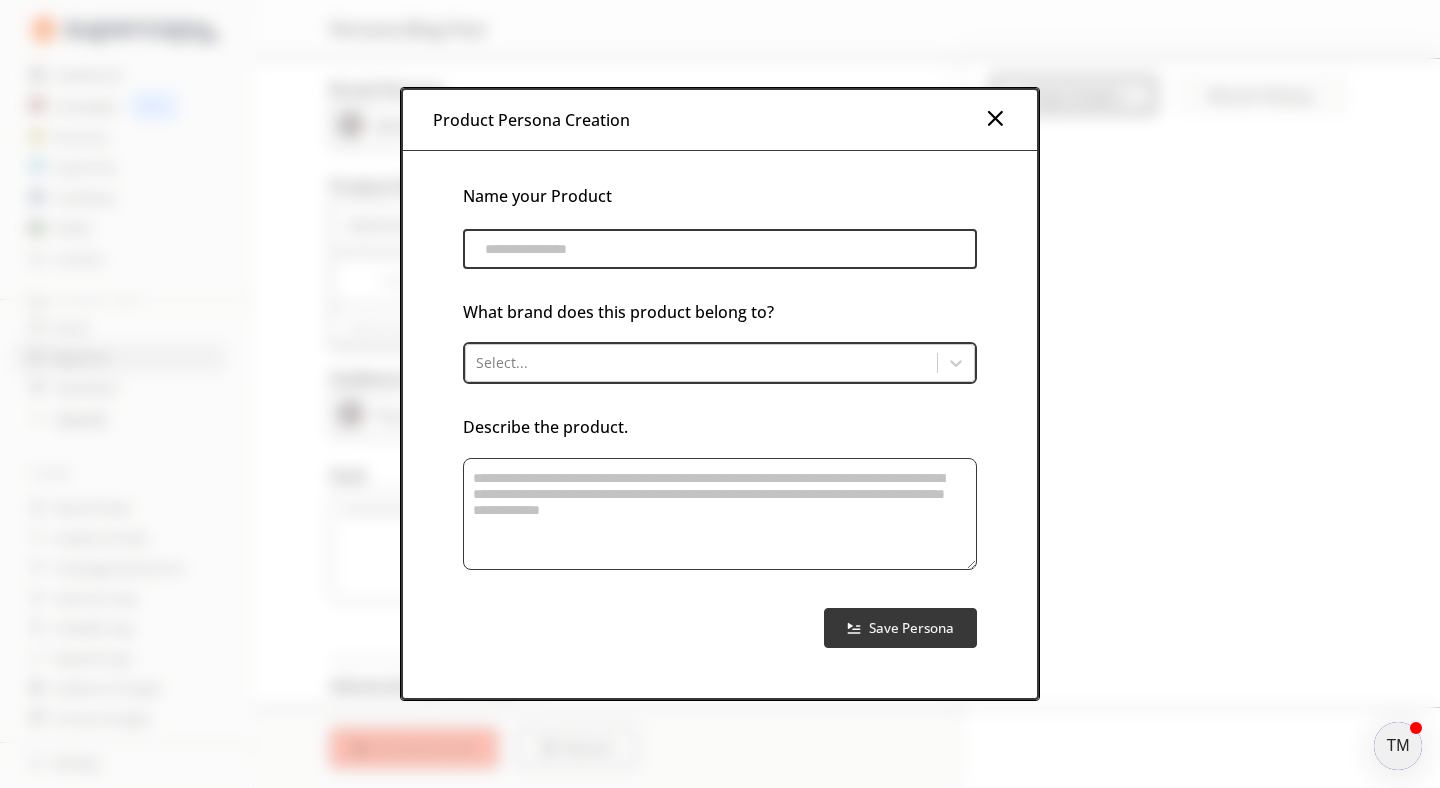 click at bounding box center [995, 118] 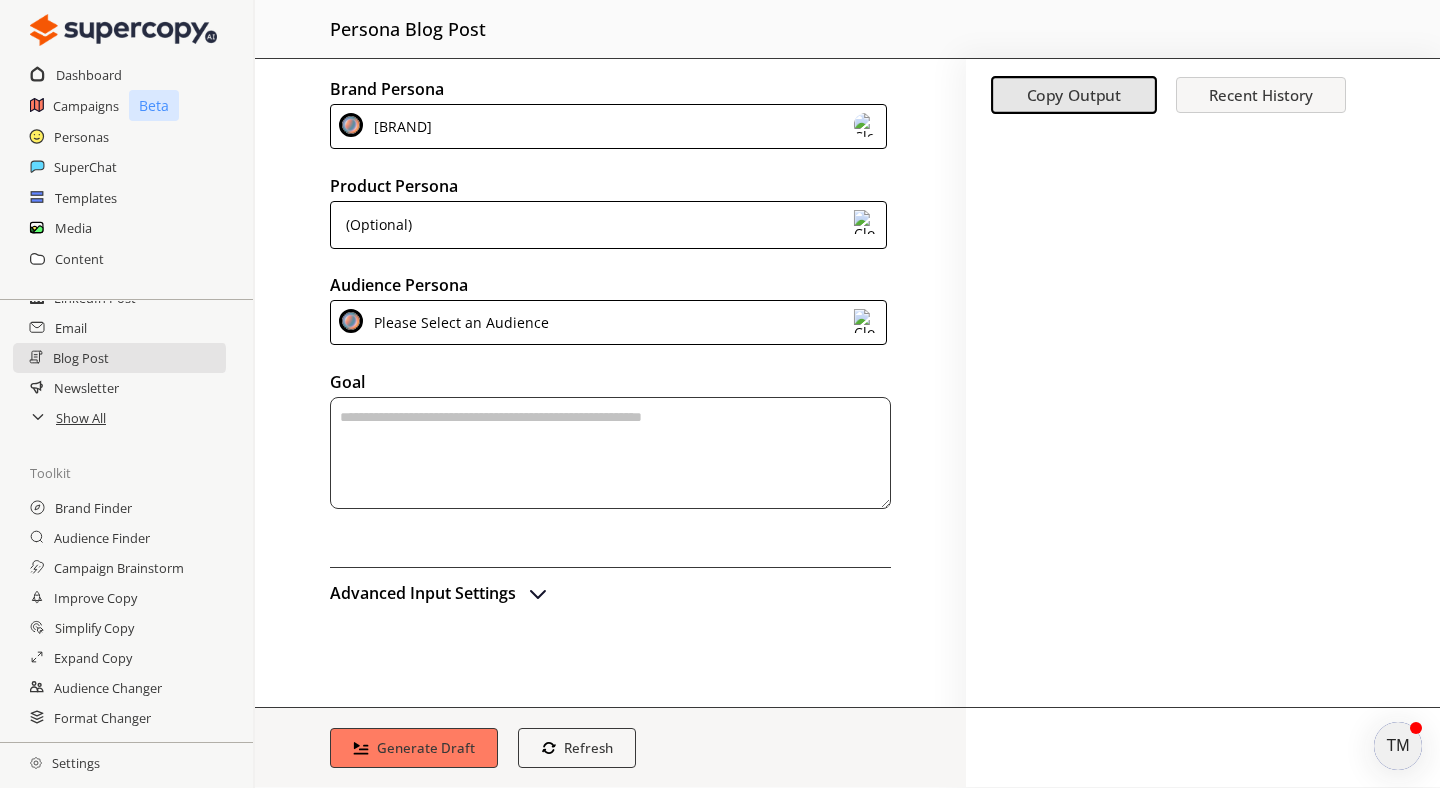 click on "Please Select an Audience" at bounding box center [608, 322] 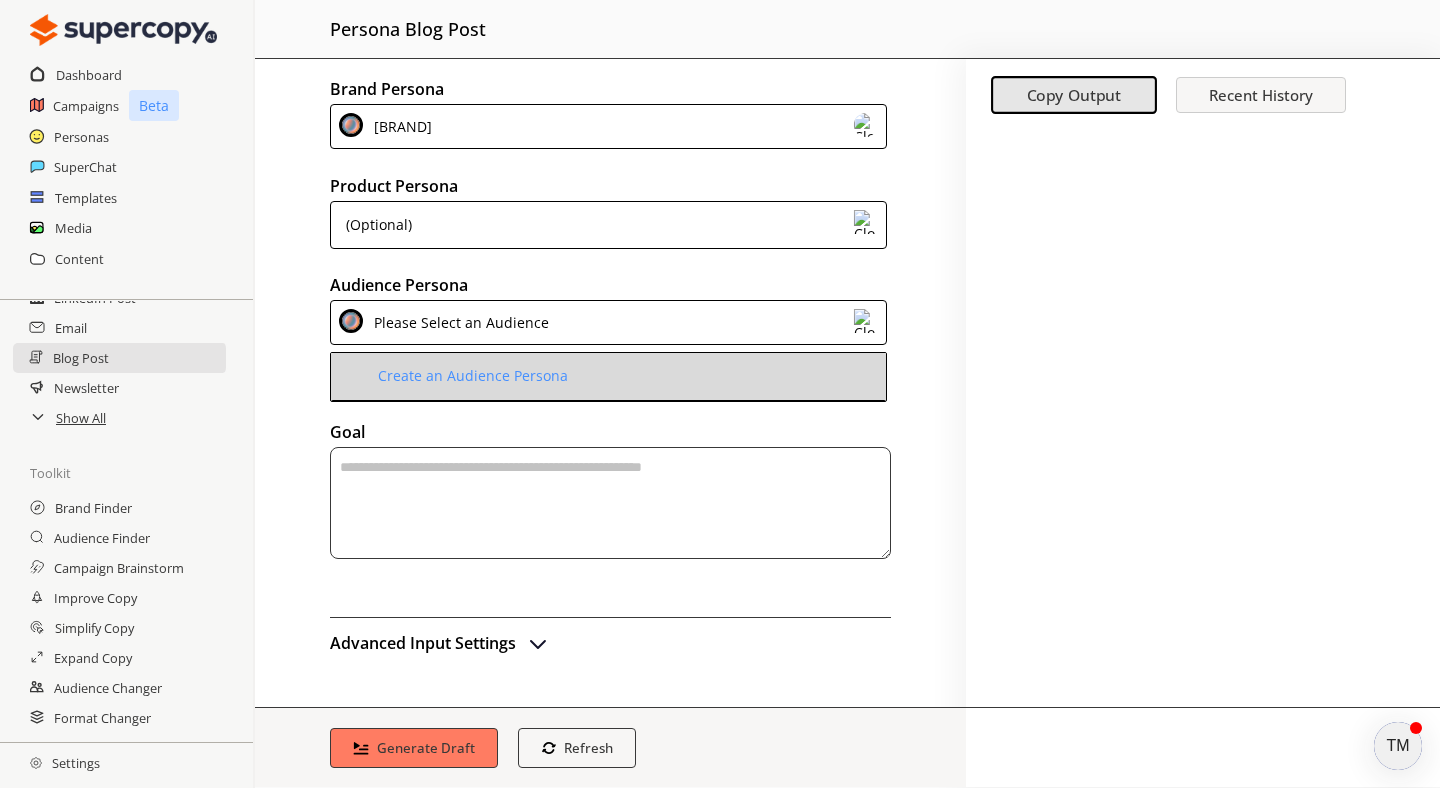 click on "Create an Audience Persona" at bounding box center (470, 376) 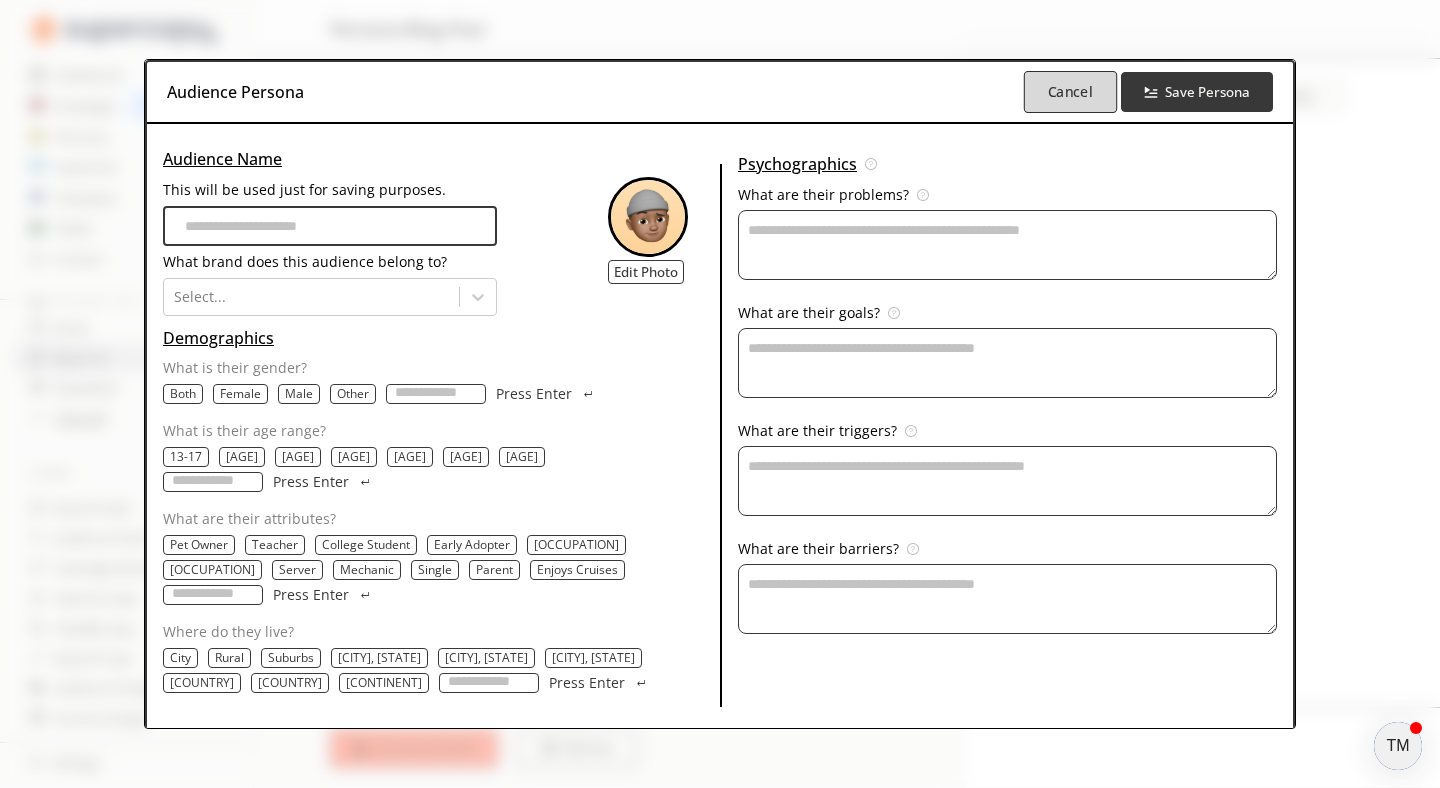 click on "Cancel" at bounding box center (1069, 92) 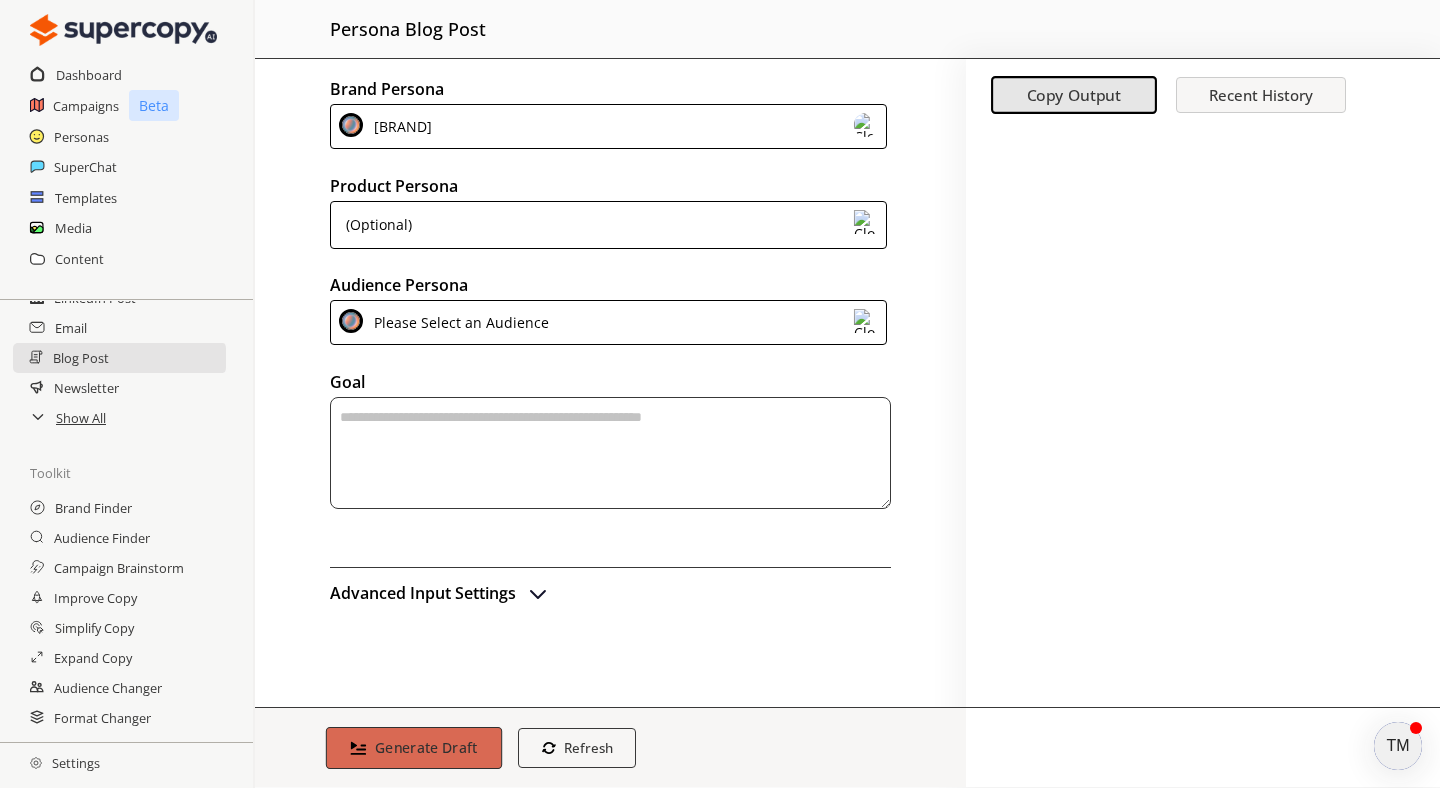 click on "Generate Draft" at bounding box center [426, 747] 